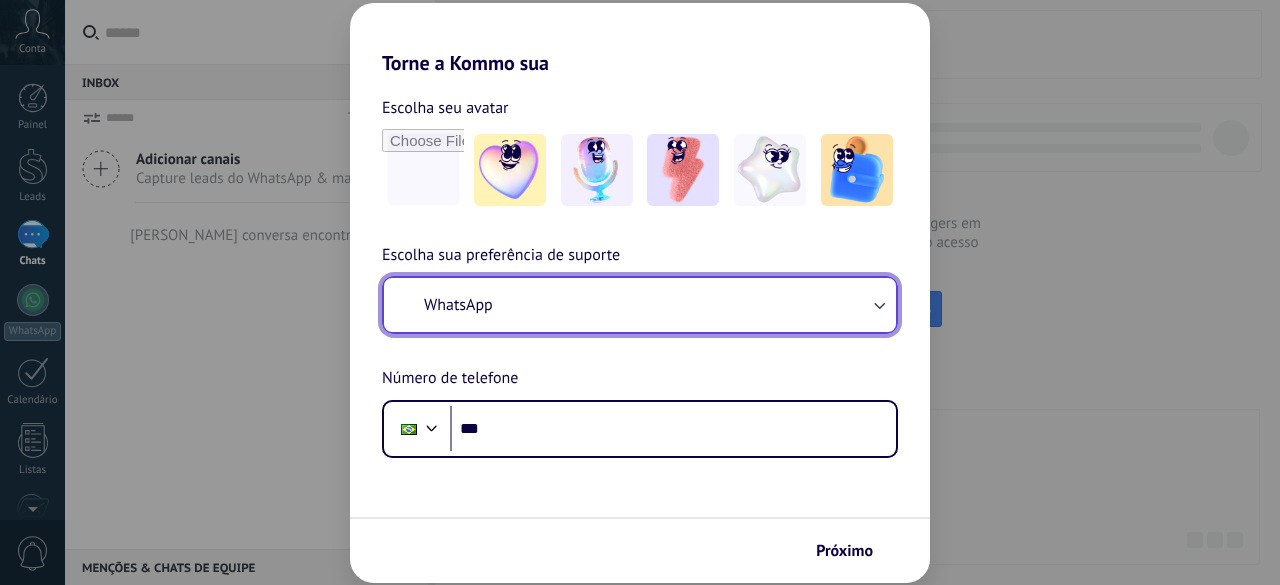 click on "WhatsApp" at bounding box center [640, 305] 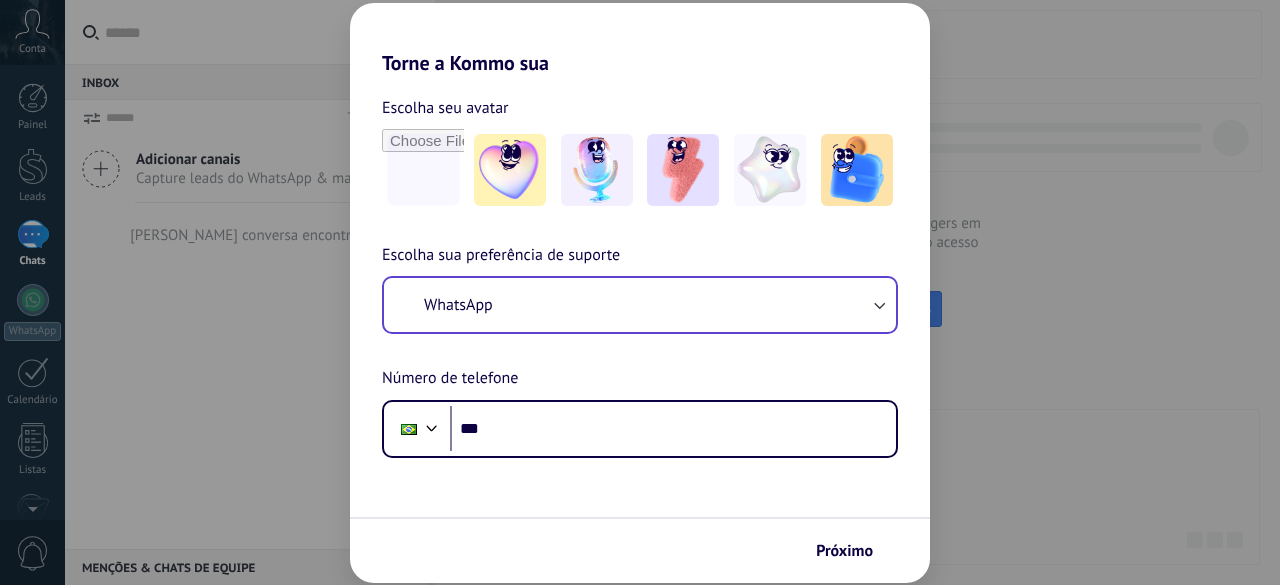 scroll, scrollTop: 0, scrollLeft: 0, axis: both 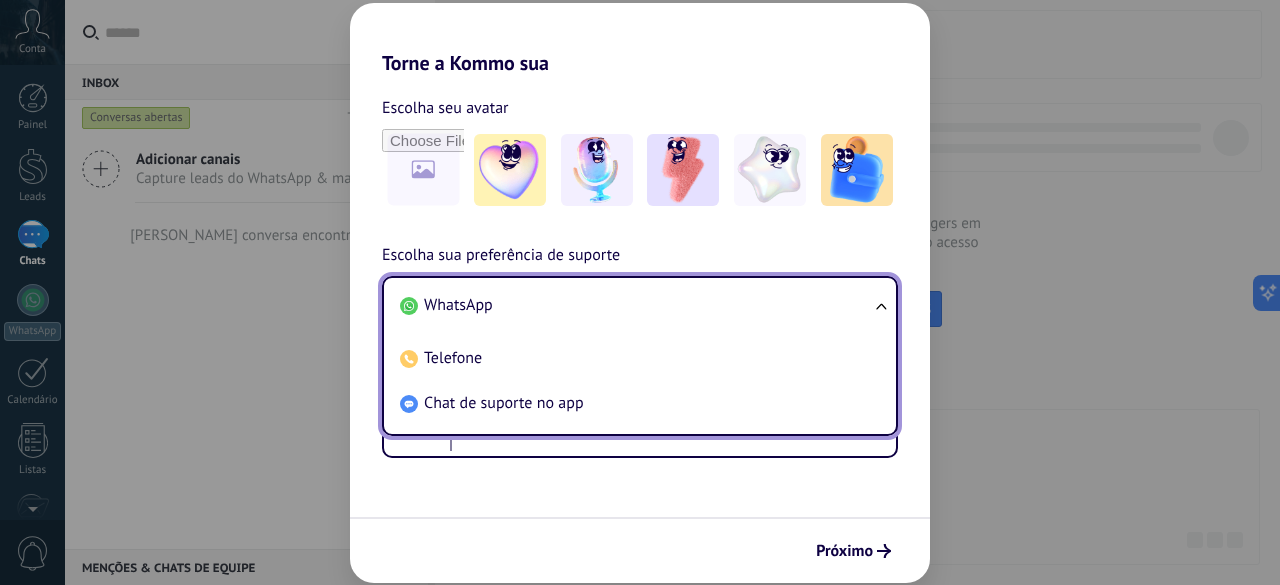 click on "WhatsApp" at bounding box center (636, 305) 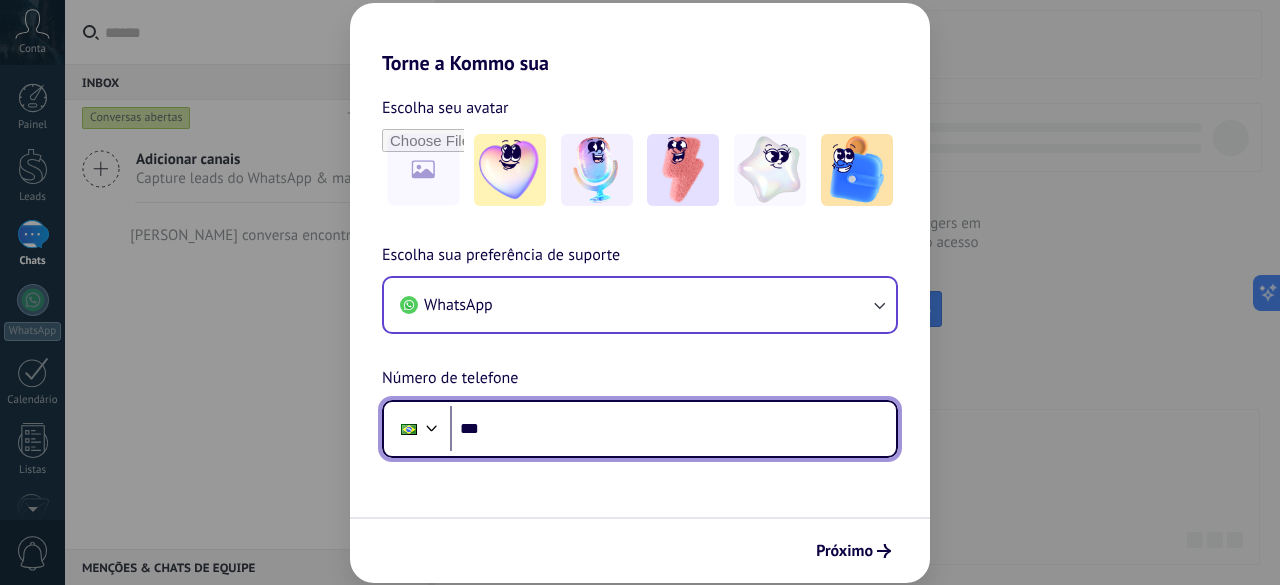 click on "***" at bounding box center (673, 429) 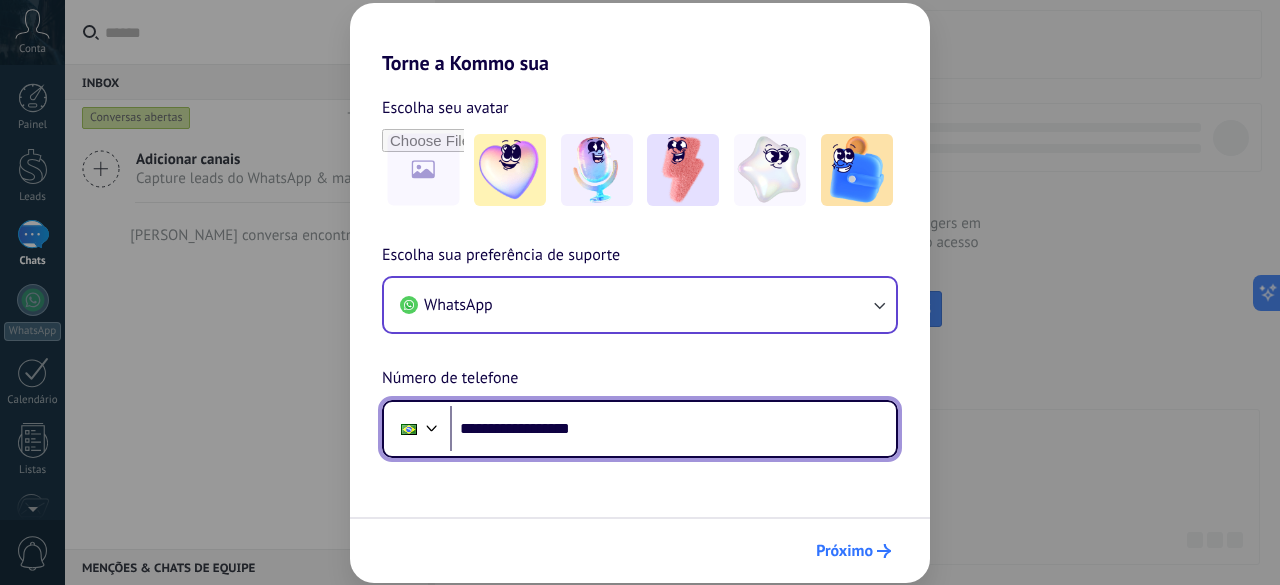 type on "**********" 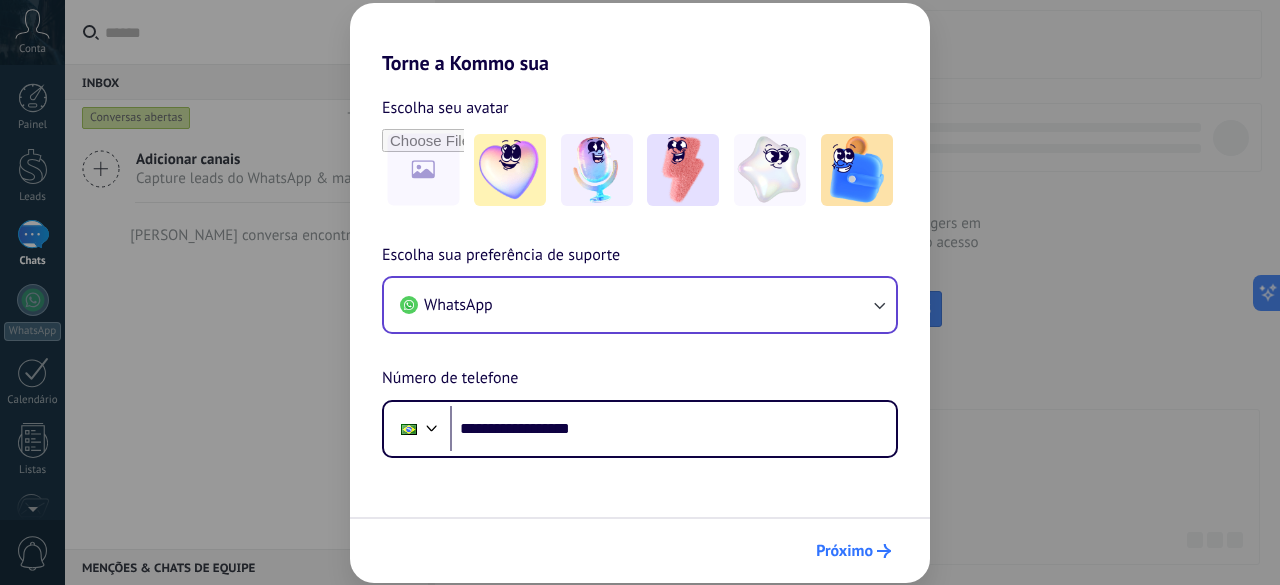 click on "Próximo" at bounding box center (844, 551) 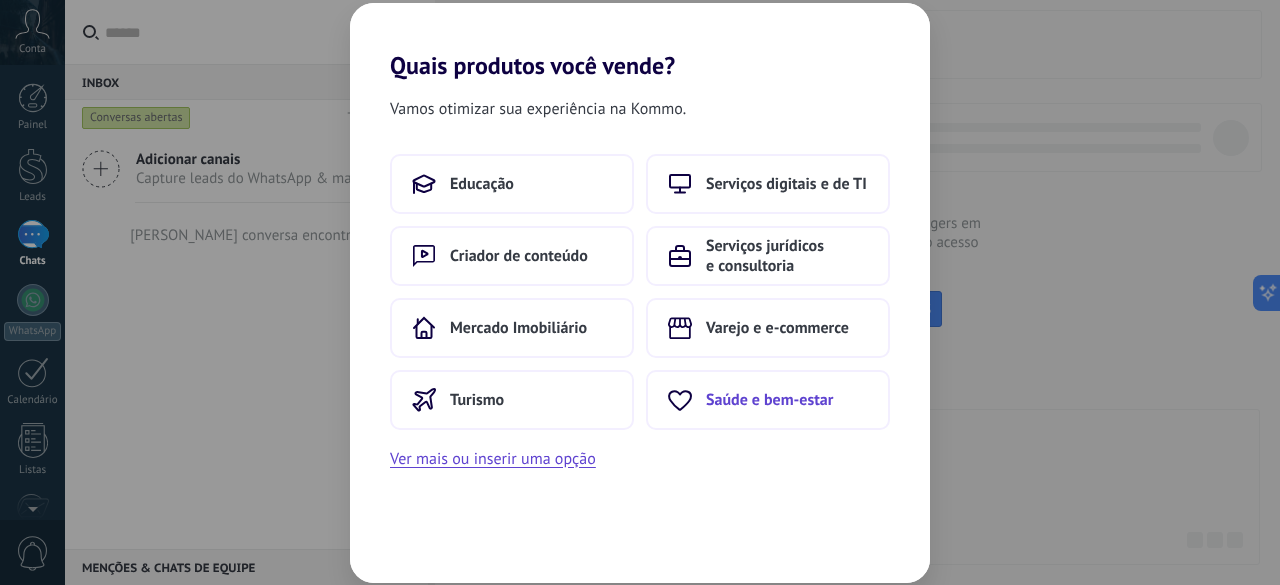 click on "Saúde e bem-estar" at bounding box center (768, 400) 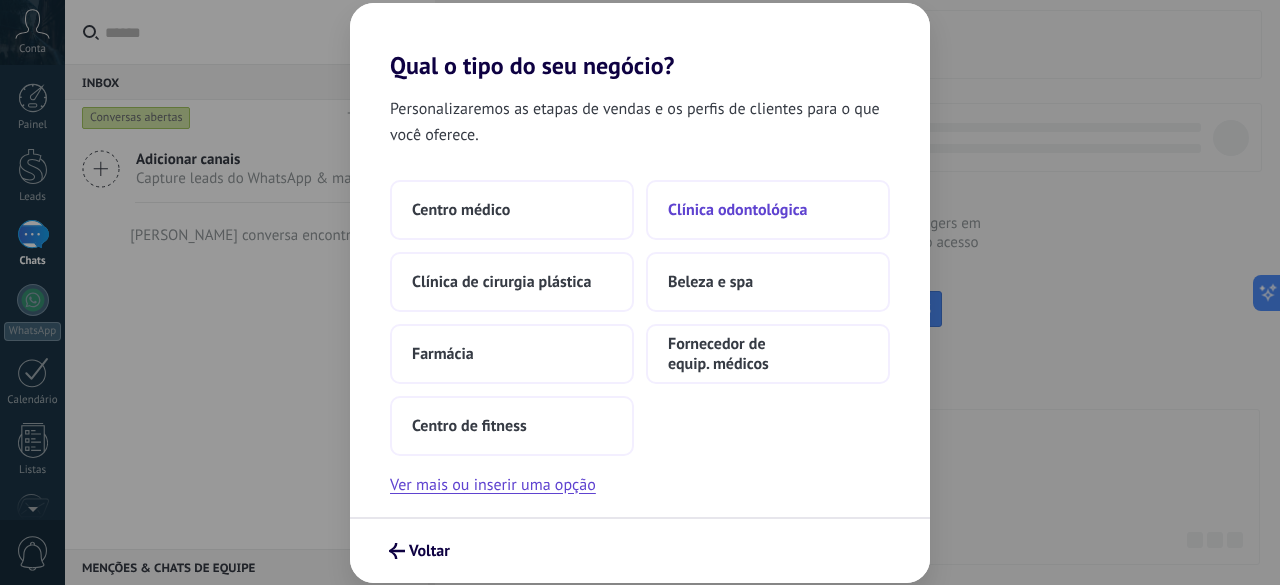 click on "Clínica odontológica" at bounding box center [768, 210] 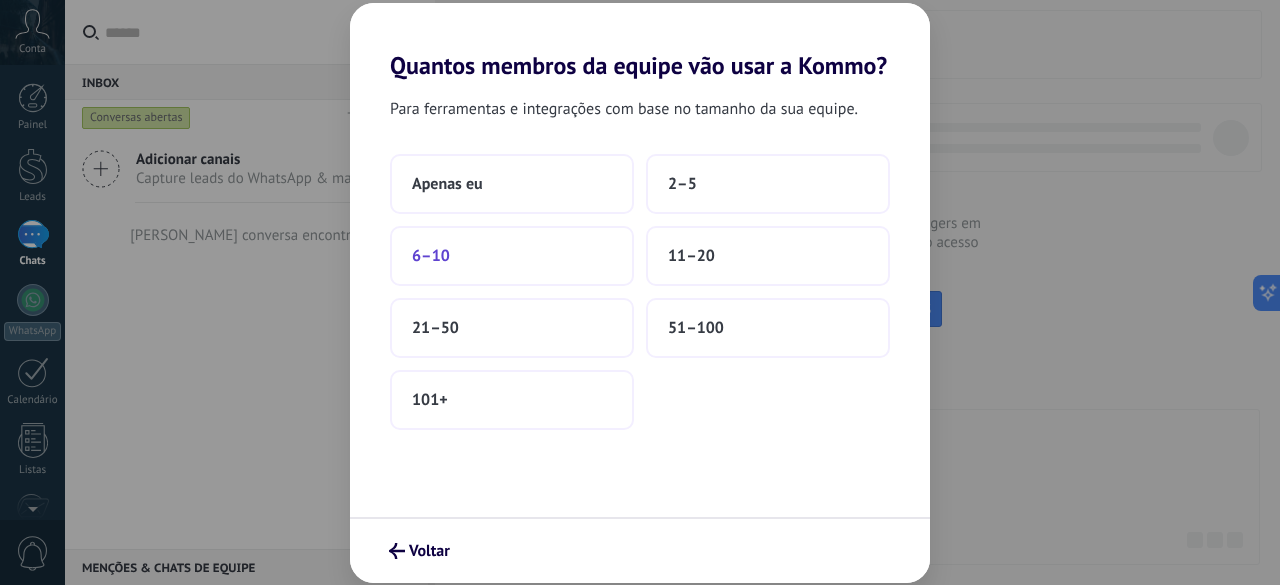 click on "6–10" at bounding box center (512, 256) 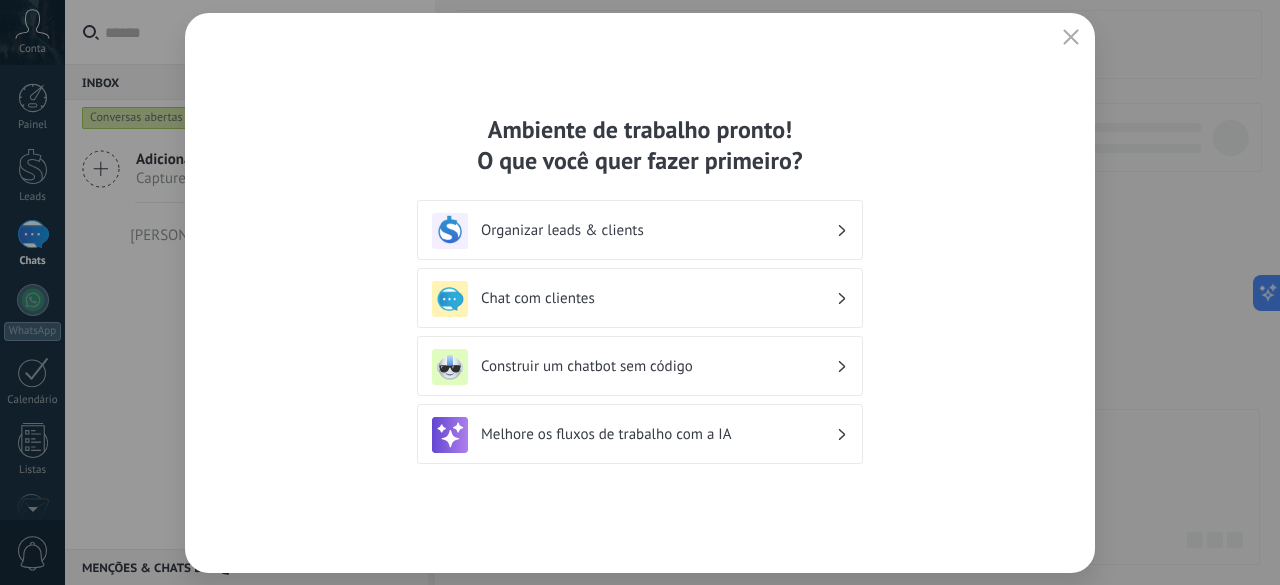 click on "Organizar leads & clients" at bounding box center [658, 230] 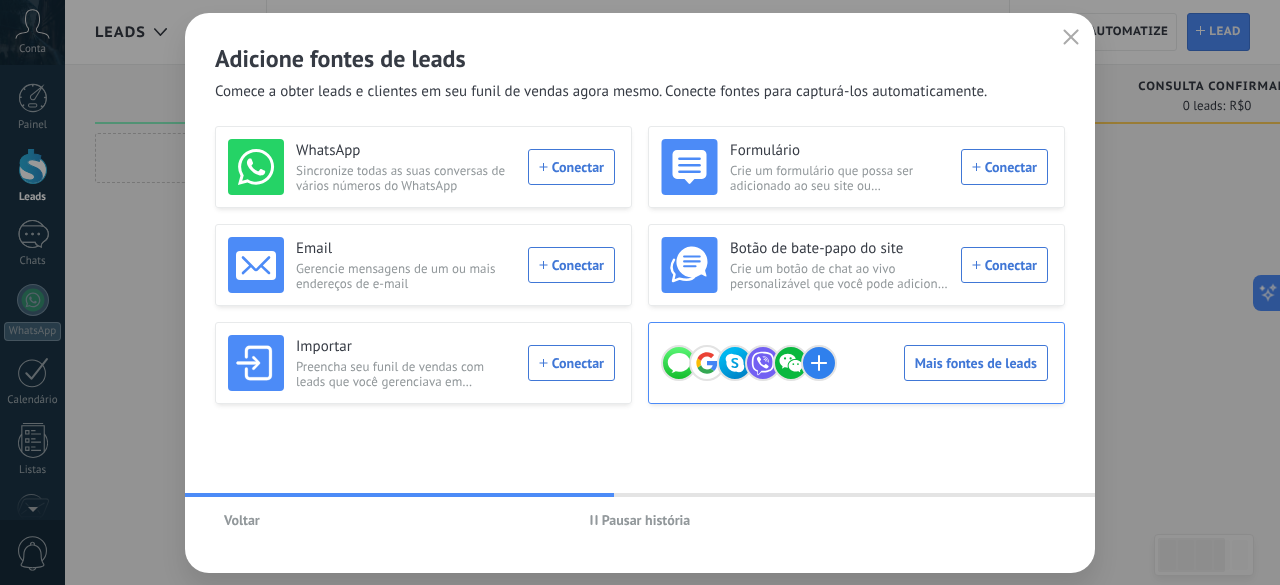 click on "Mais fontes de leads" at bounding box center (854, 363) 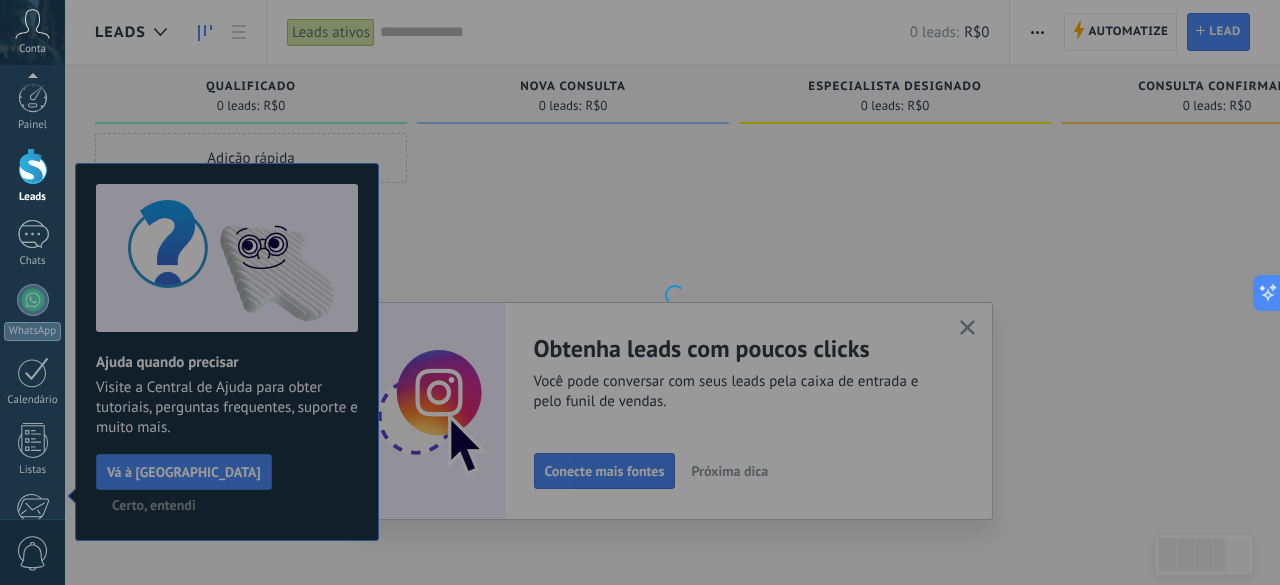 scroll, scrollTop: 245, scrollLeft: 0, axis: vertical 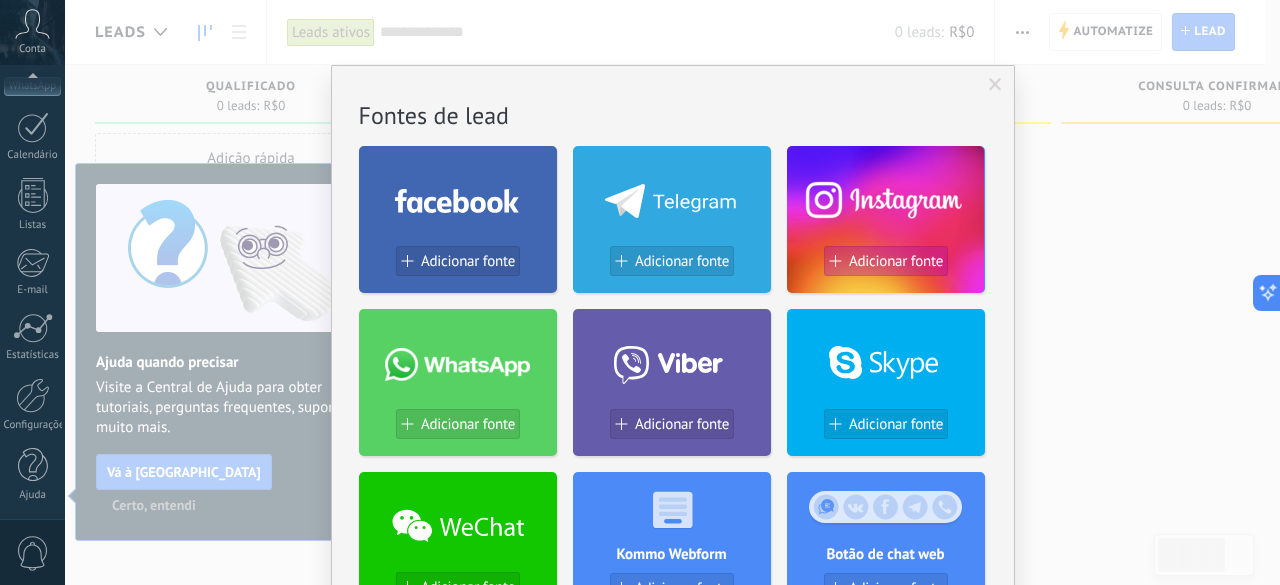 click on "Adicionar fonte" at bounding box center (896, 261) 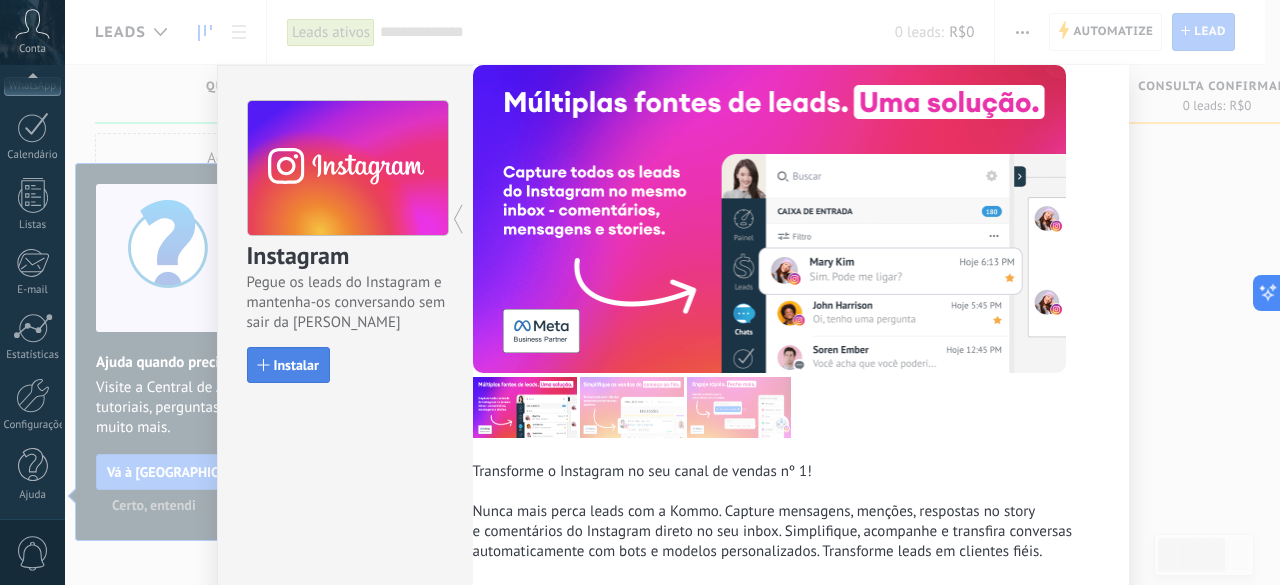 click on "Instalar" at bounding box center (296, 365) 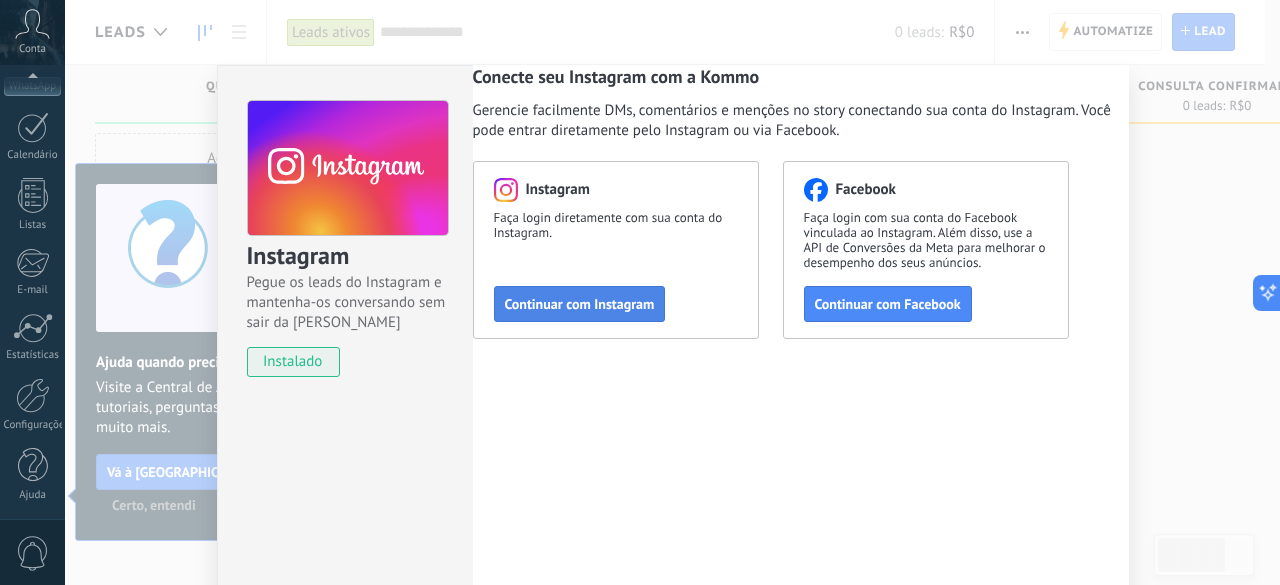 click on "Continuar com Instagram" at bounding box center [580, 304] 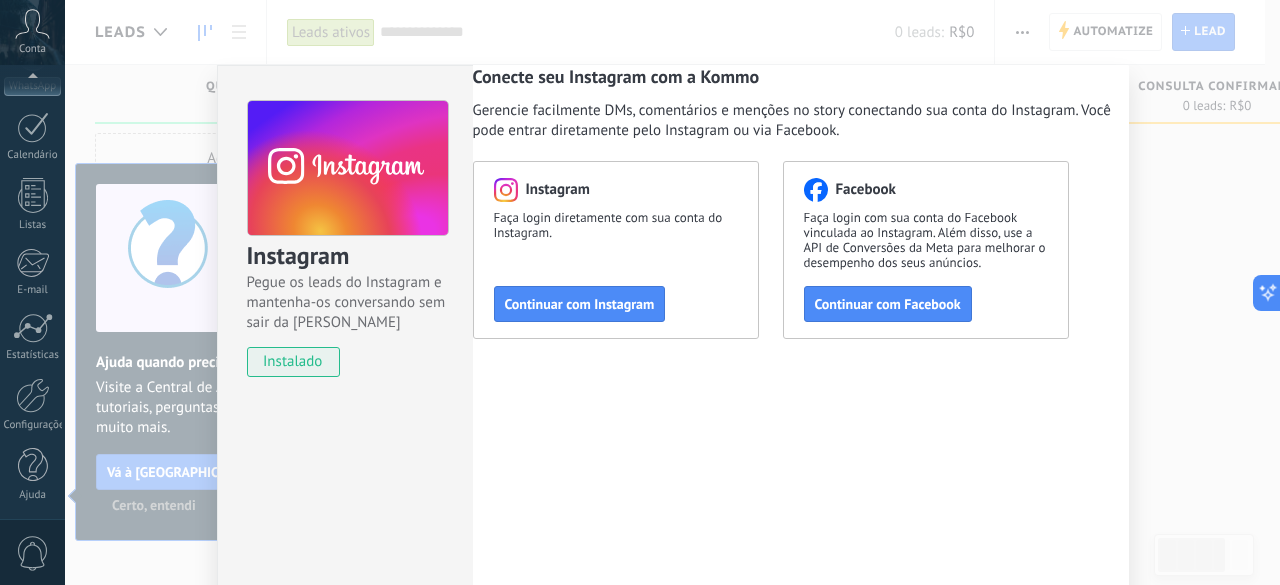 click on "Conecte seu Instagram com a Kommo Gerencie facilmente DMs, comentários e menções no story conectando sua conta do Instagram. Você pode entrar diretamente pelo Instagram ou via Facebook. Instagram Faça login diretamente com sua conta do Instagram. Continuar com Instagram Facebook Faça login com sua conta do Facebook vinculada ao Instagram. Além disso, use a API de Conversões da Meta para melhorar o desempenho dos seus anúncios. Continuar com Facebook" at bounding box center [801, 362] 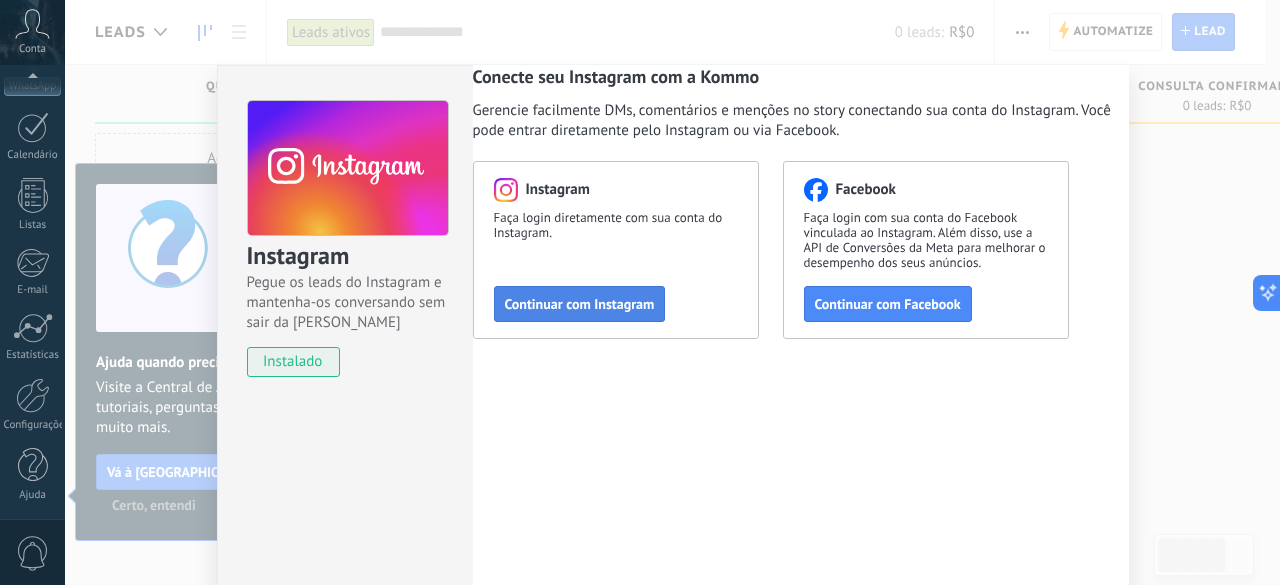 click on "Continuar com Instagram" at bounding box center [580, 304] 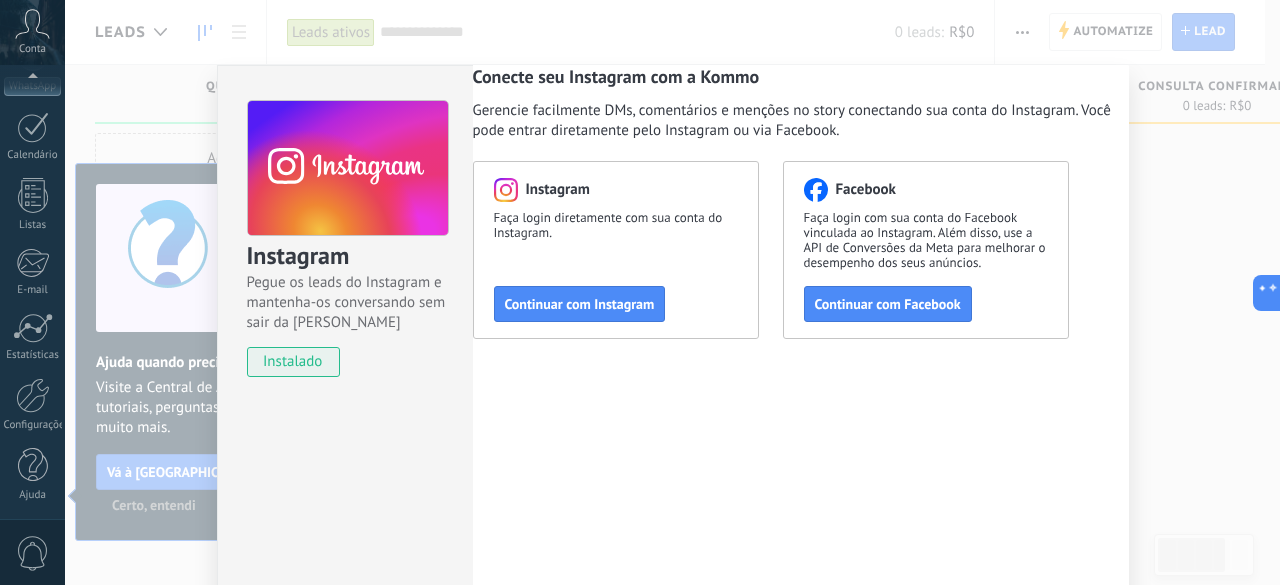 click on "Conecte seu Instagram com a Kommo Gerencie facilmente DMs, comentários e menções no story conectando sua conta do Instagram. Você pode entrar diretamente pelo Instagram ou via Facebook. Instagram Faça login diretamente com sua conta do Instagram. Continuar com Instagram Facebook Faça login com sua conta do Facebook vinculada ao Instagram. Além disso, use a API de Conversões da Meta para melhorar o desempenho dos seus anúncios. Continuar com Facebook" at bounding box center (801, 362) 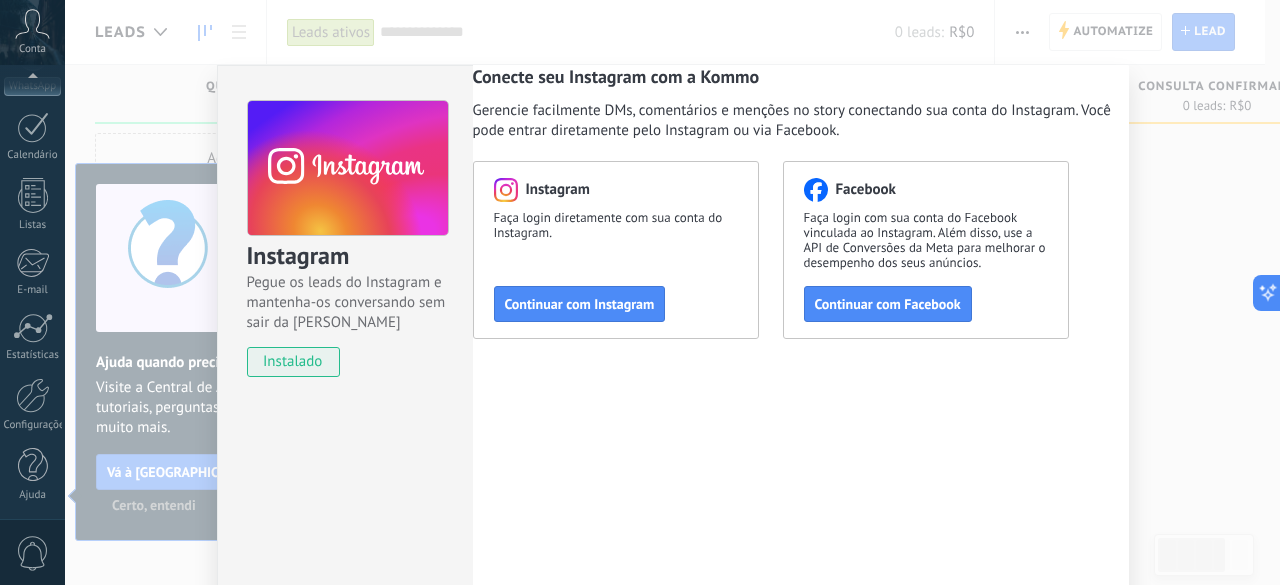 click on "Instagram Pegue os leads do Instagram e mantenha-os conversando sem sair da Kommo instalado Conecte seu Instagram com a Kommo Gerencie facilmente DMs, comentários e menções no story conectando sua conta do Instagram. Você pode entrar diretamente pelo Instagram ou via Facebook. Instagram Faça login diretamente com sua conta do Instagram. Continuar com Instagram Facebook Faça login com sua conta do Facebook vinculada ao Instagram. Além disso, use a API de Conversões da Meta para melhorar o desempenho dos seus anúncios. Continuar com Facebook" at bounding box center (672, 292) 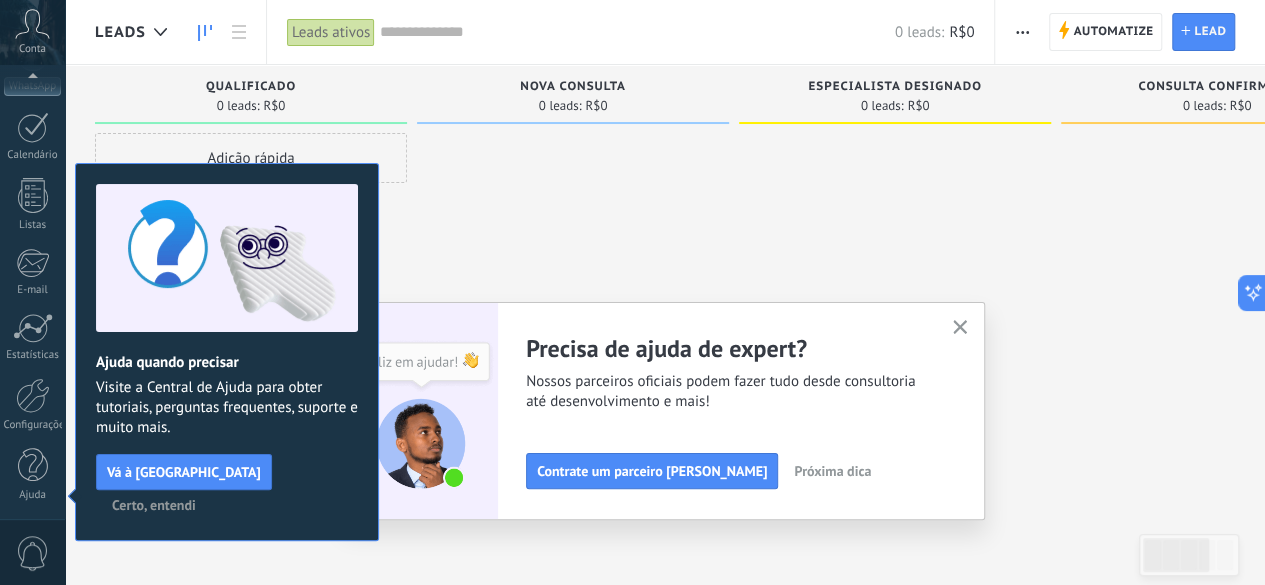 click 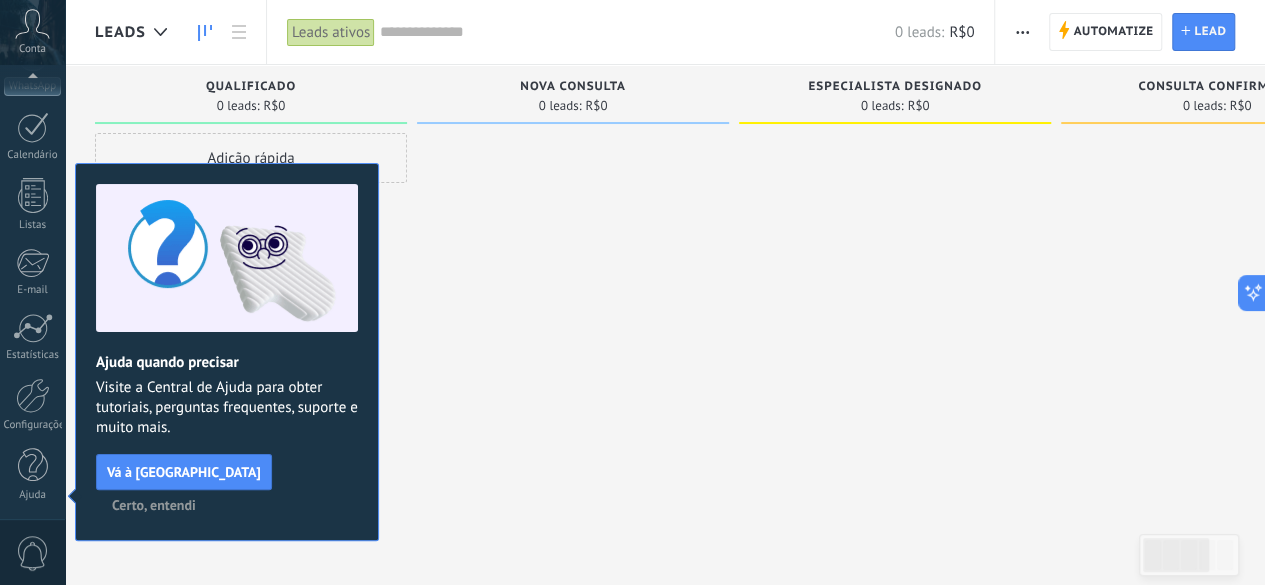 click on "Certo, entendi" at bounding box center [154, 505] 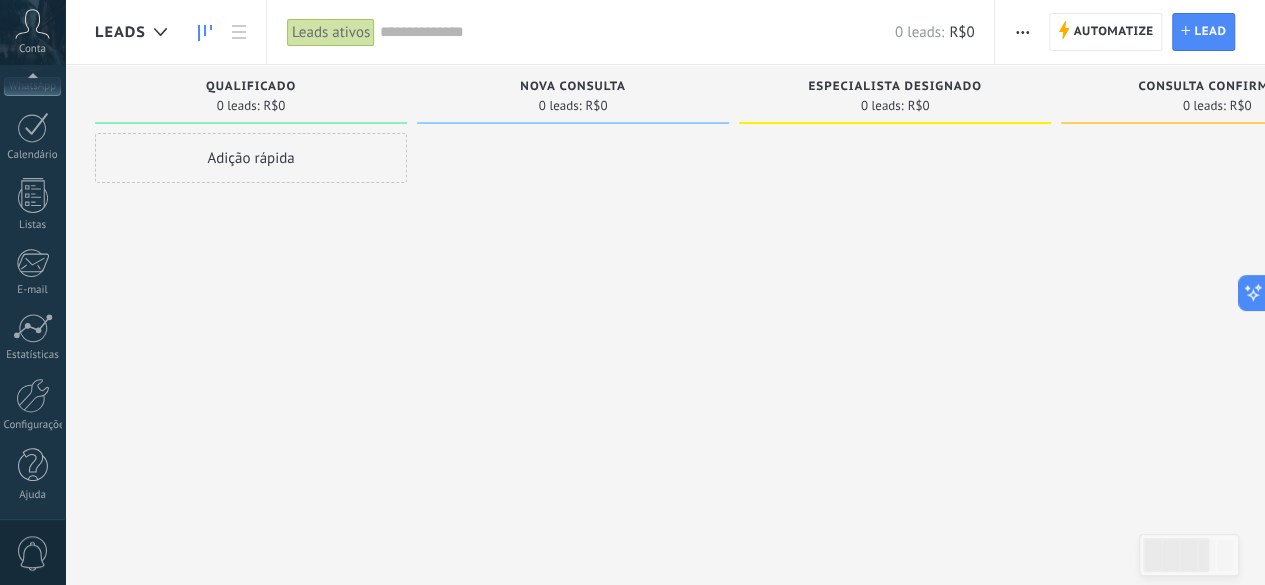 click on "Conta" at bounding box center [32, 32] 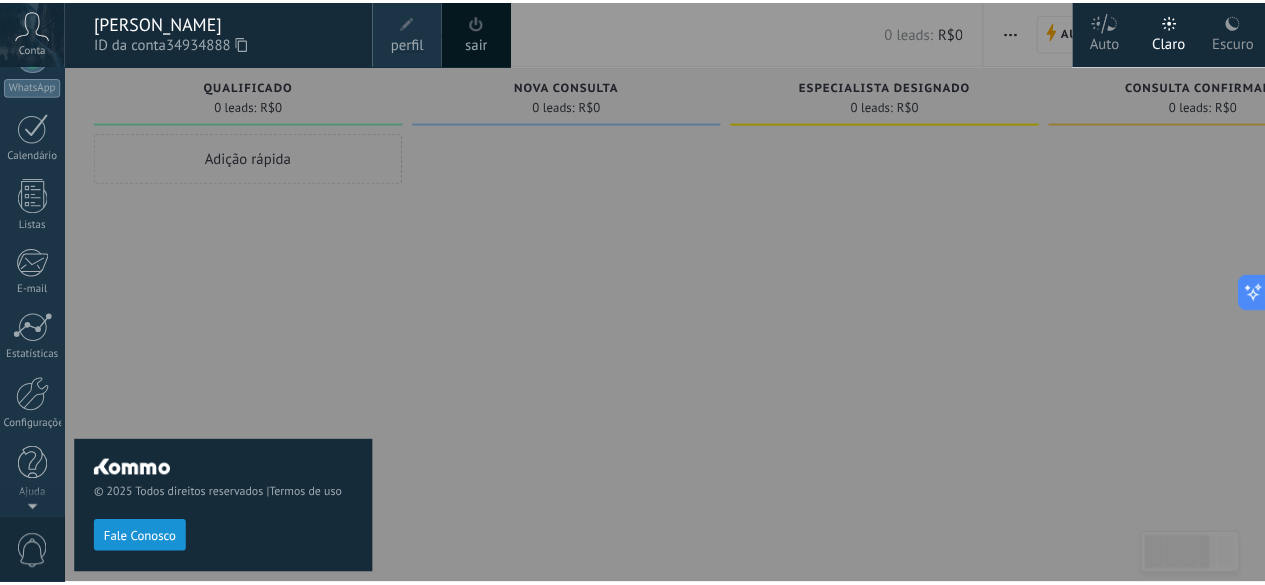 scroll, scrollTop: 0, scrollLeft: 0, axis: both 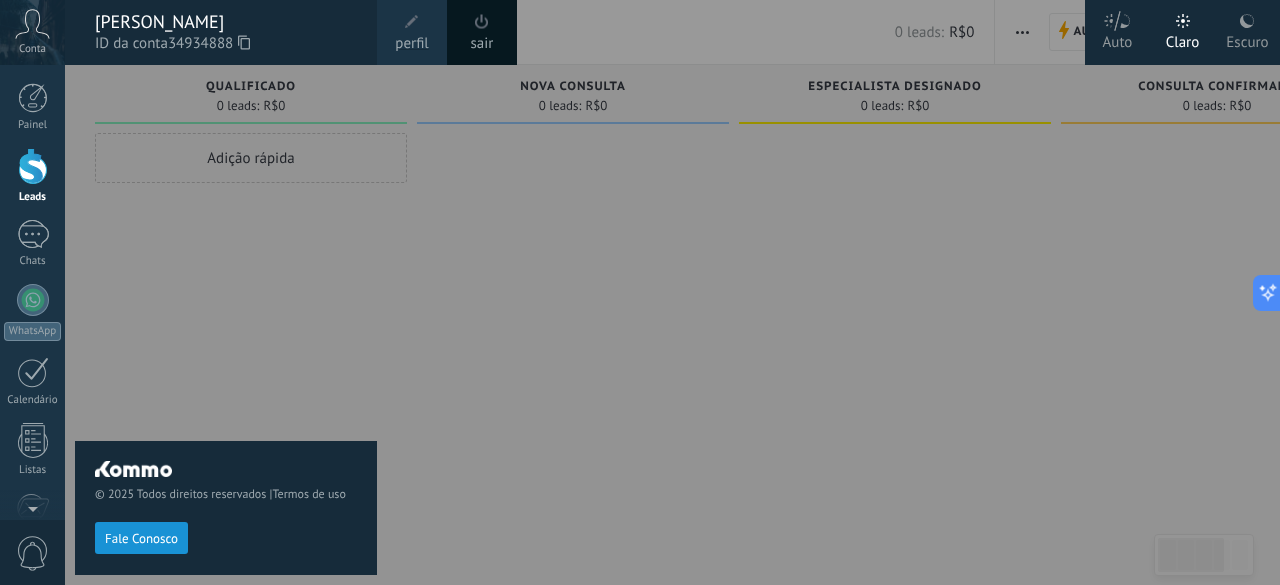 click on "Escuro" at bounding box center [1247, 39] 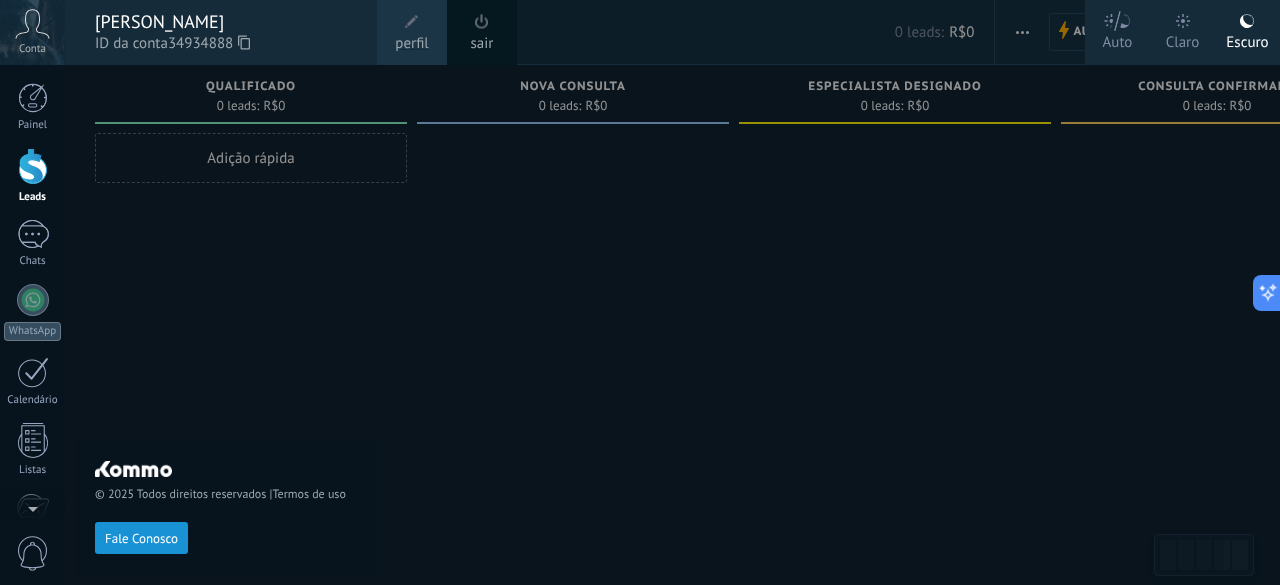 click at bounding box center (705, 292) 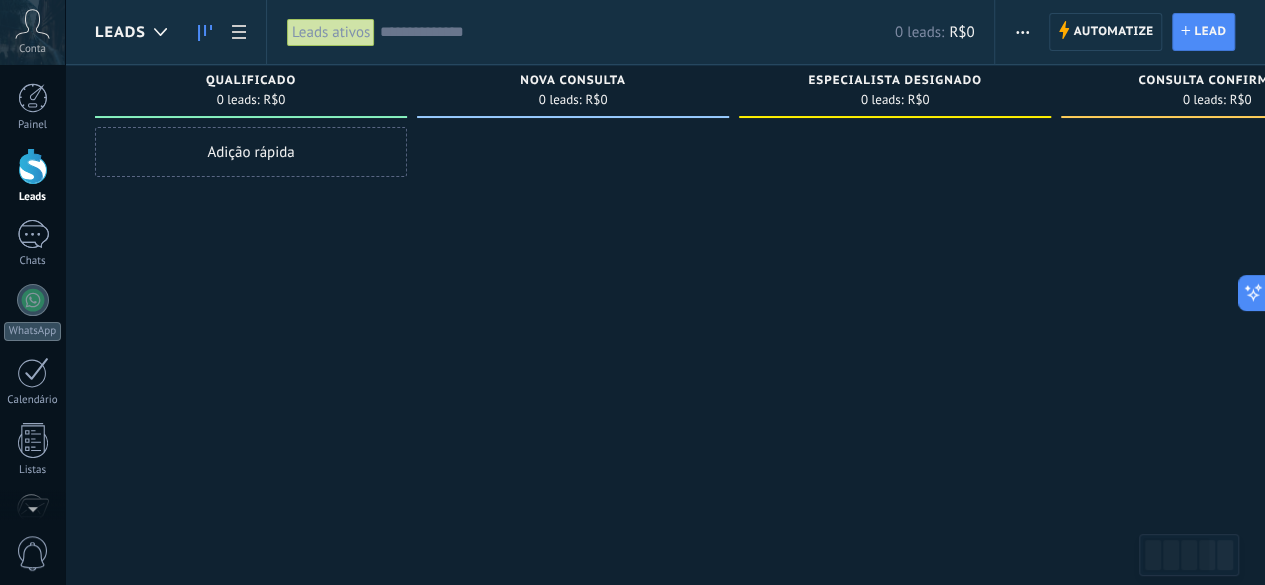 scroll, scrollTop: 0, scrollLeft: 0, axis: both 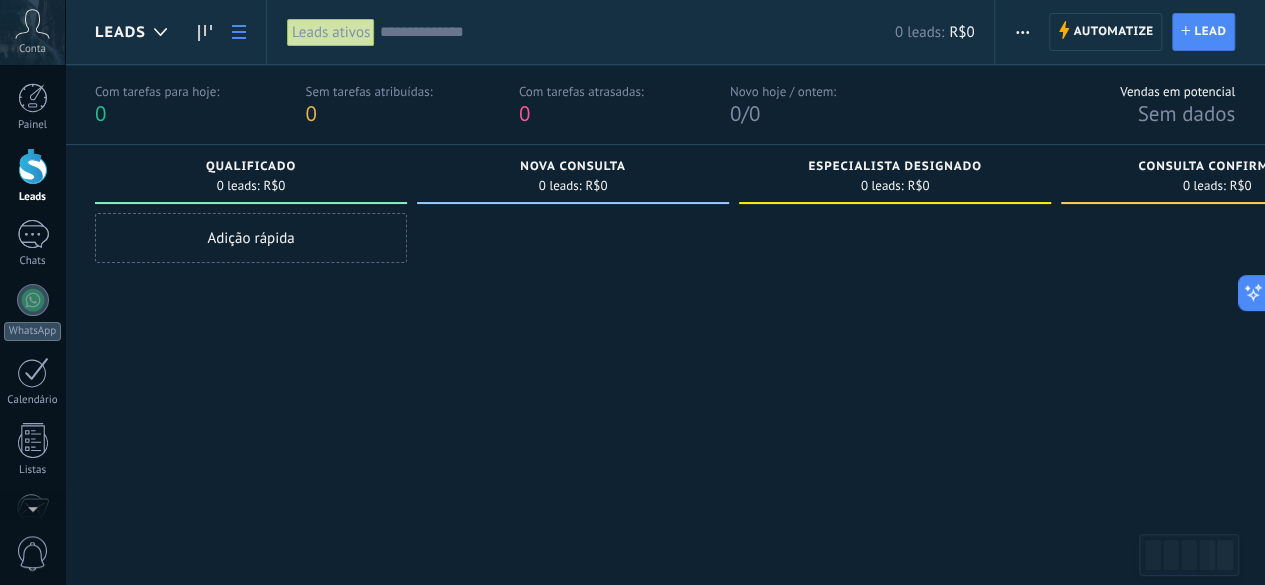 click 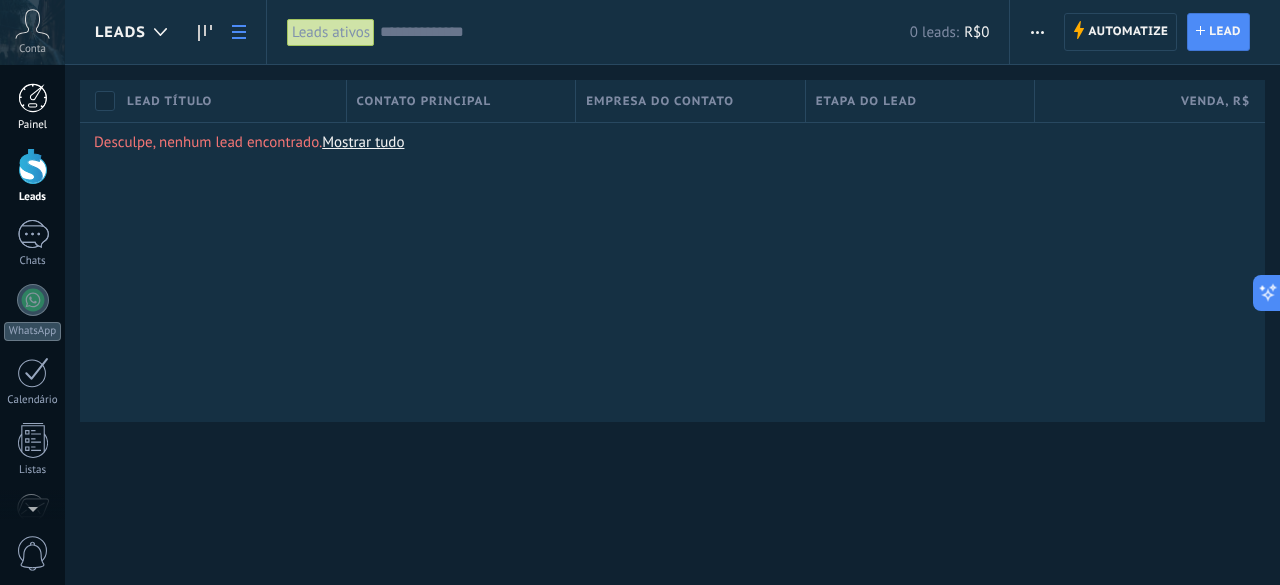 click at bounding box center (33, 98) 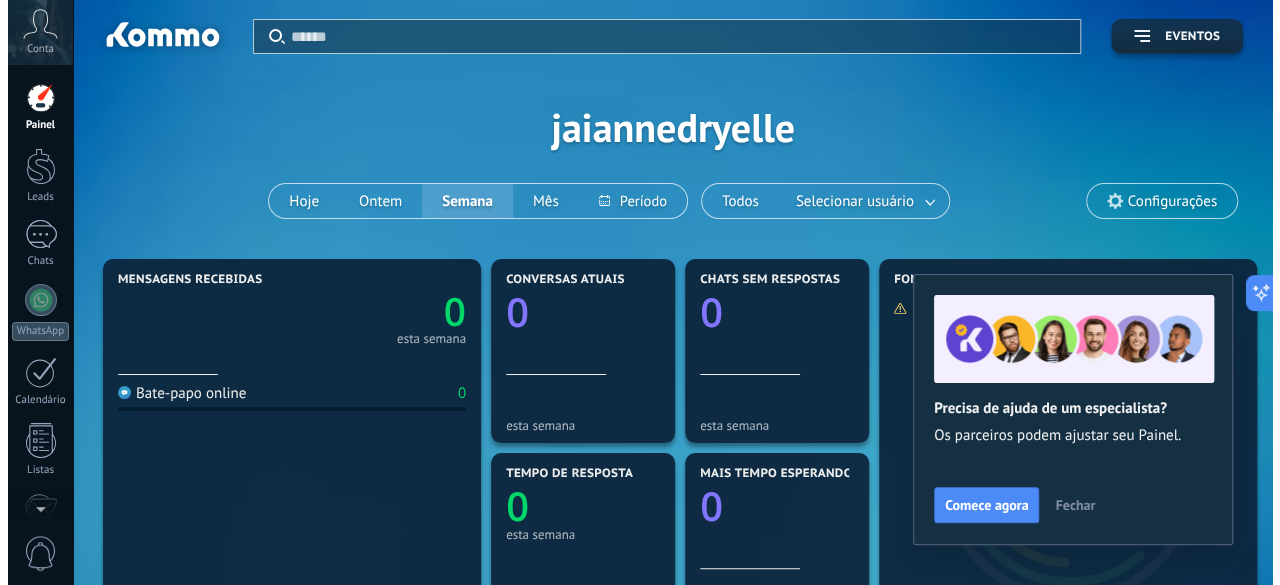 scroll, scrollTop: 0, scrollLeft: 0, axis: both 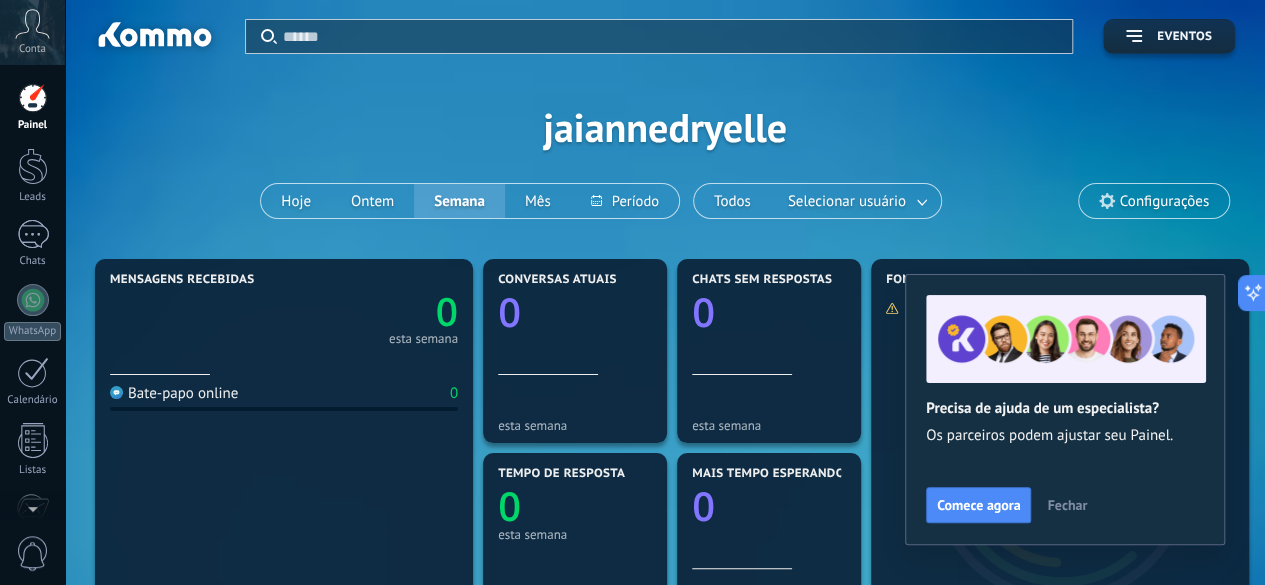 click on "Fechar" at bounding box center [1067, 505] 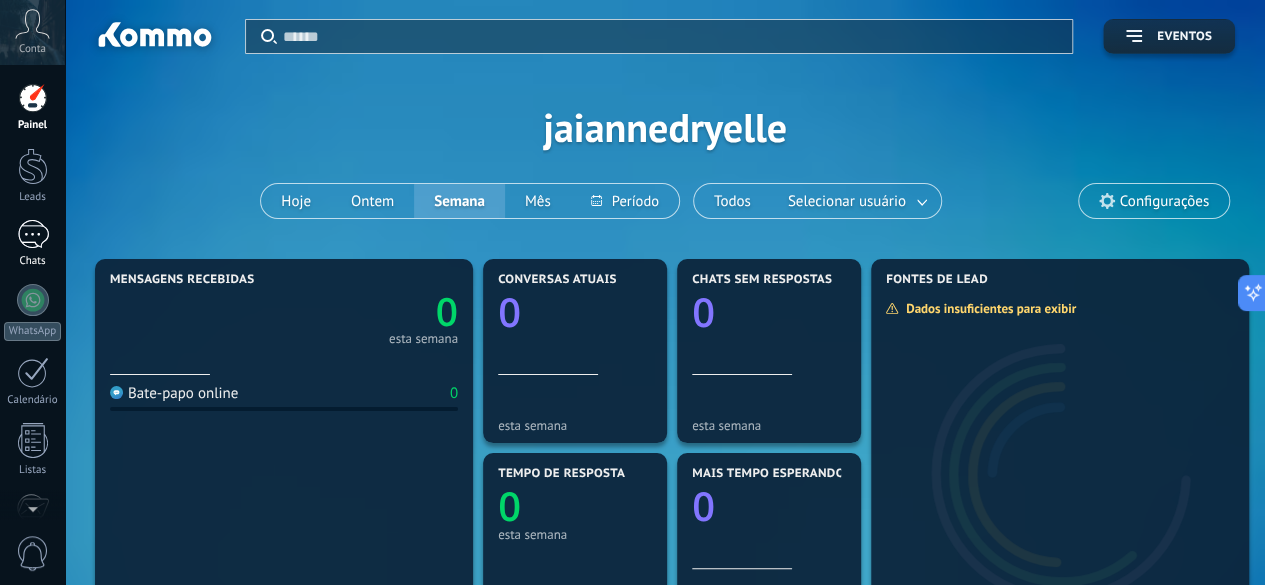 click at bounding box center [33, 234] 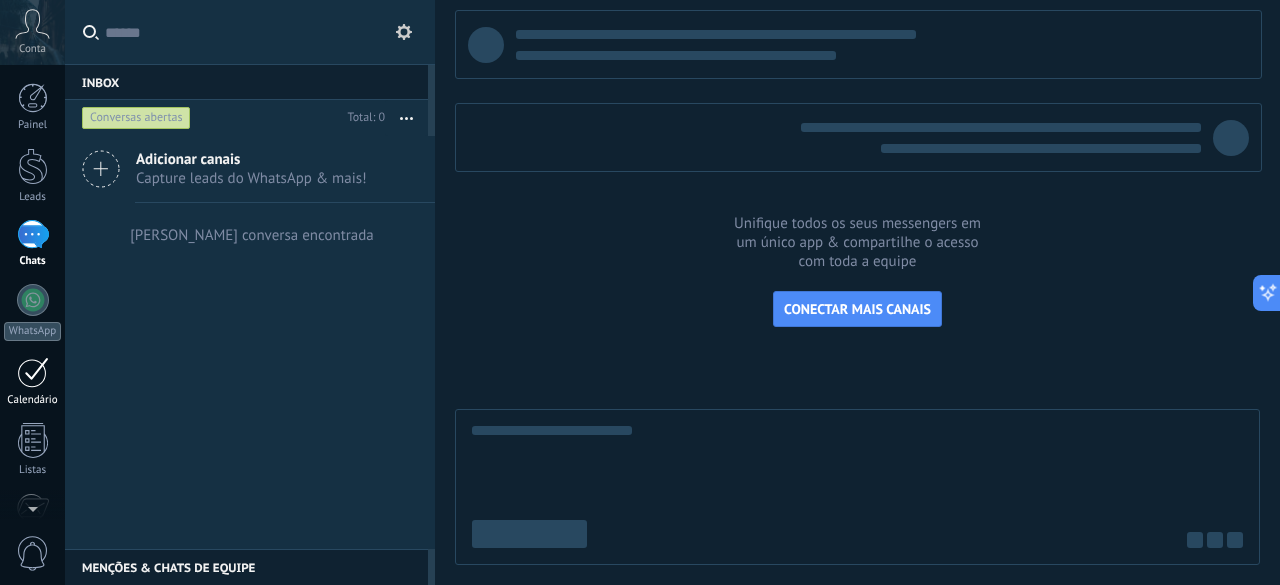 click at bounding box center [33, 372] 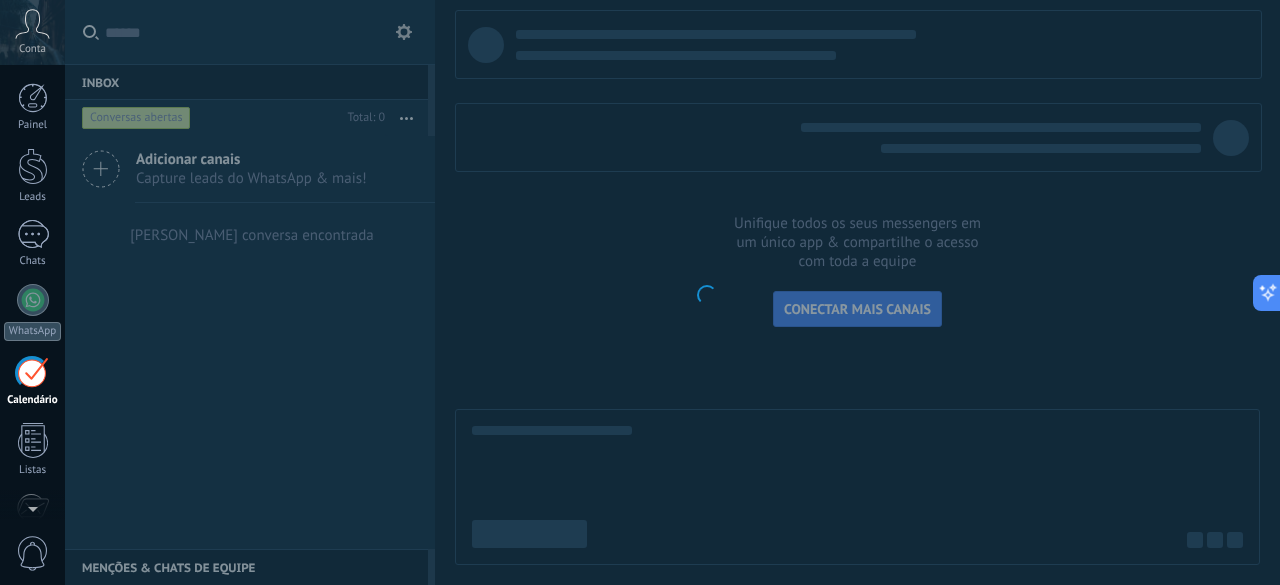 scroll, scrollTop: 56, scrollLeft: 0, axis: vertical 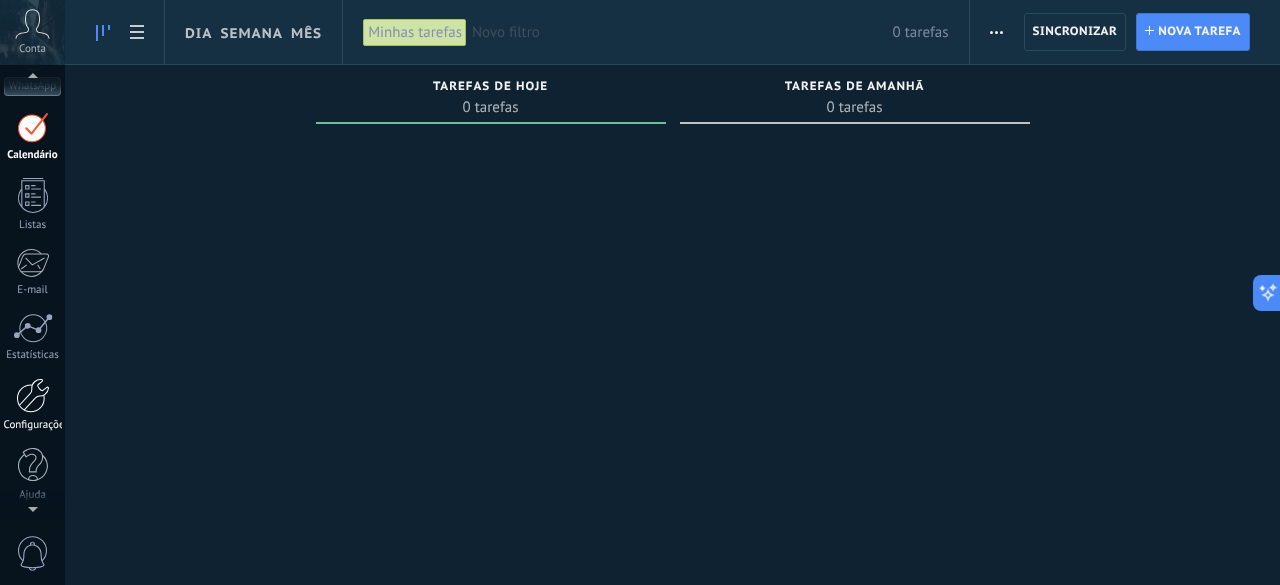 click at bounding box center [33, 395] 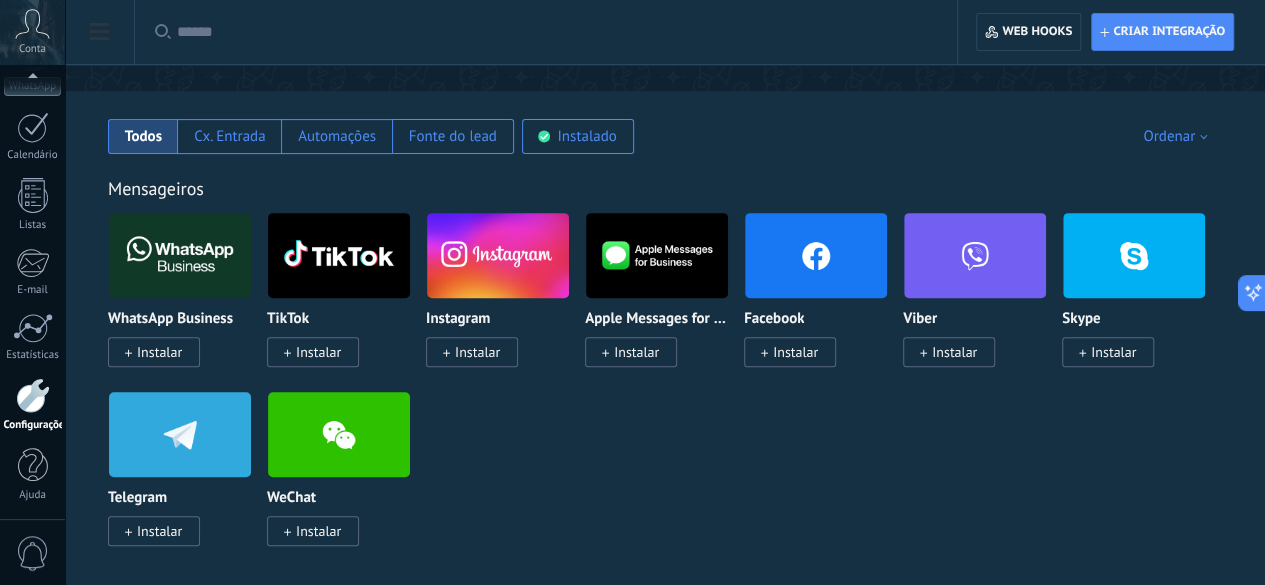 scroll, scrollTop: 400, scrollLeft: 0, axis: vertical 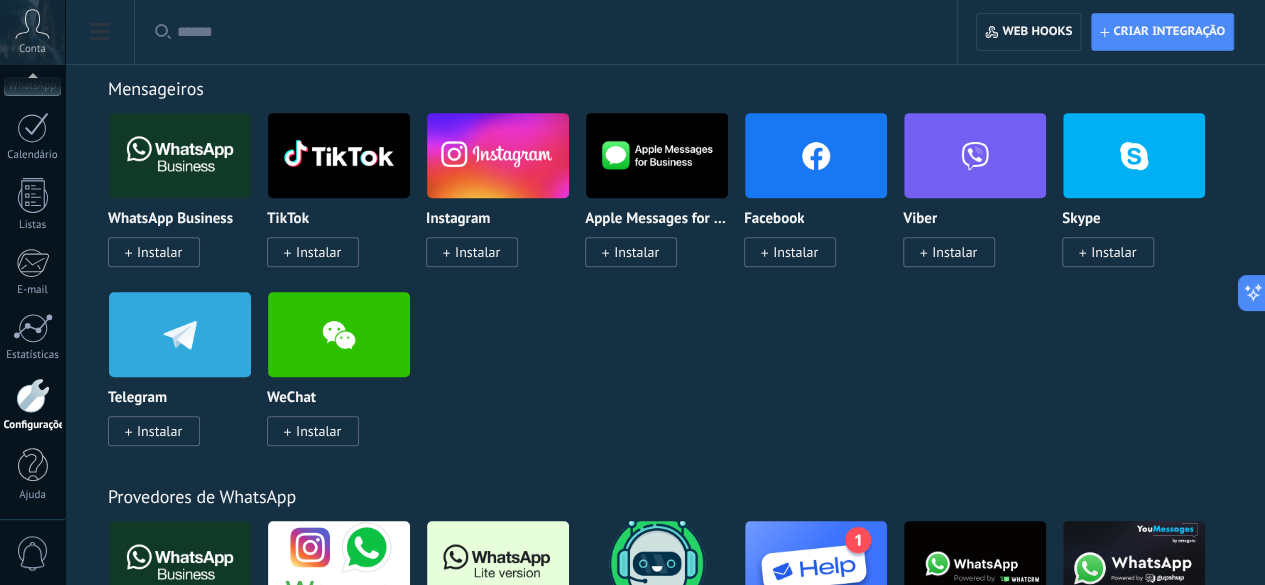 click on "Instalar" at bounding box center (477, 252) 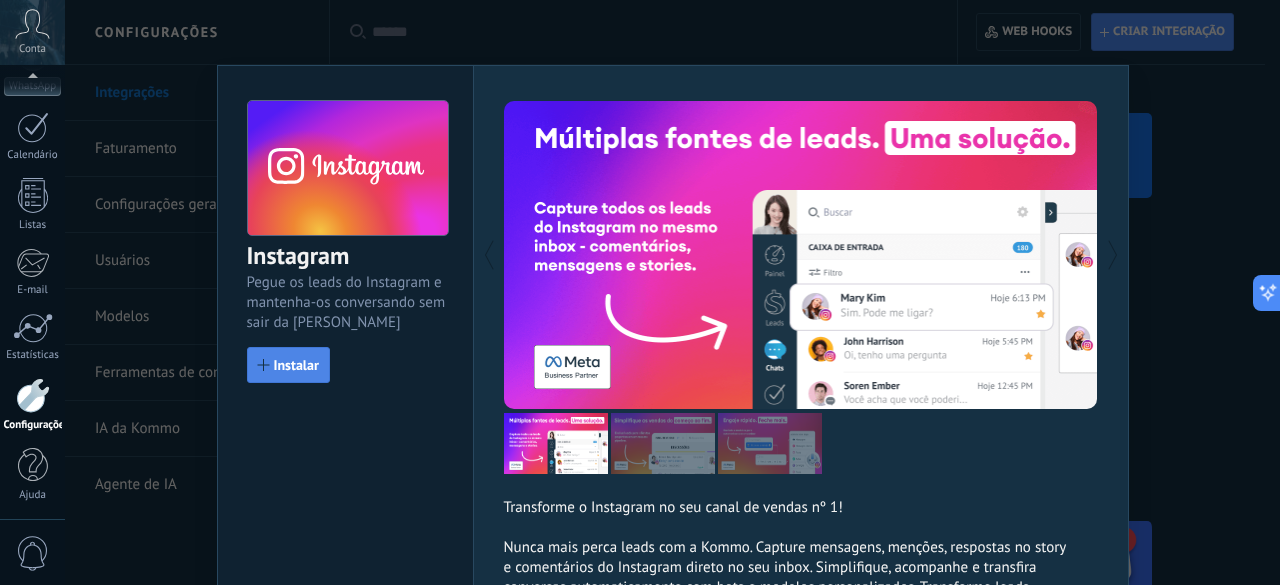 click on "Instalar" at bounding box center (296, 365) 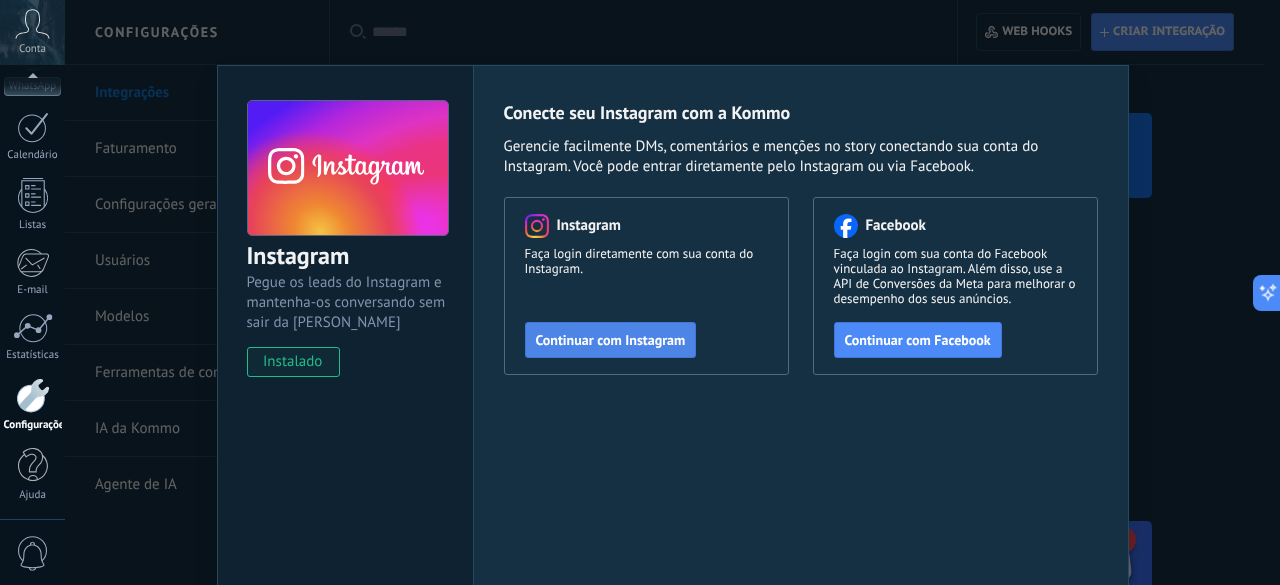 click on "Continuar com Instagram" at bounding box center [611, 340] 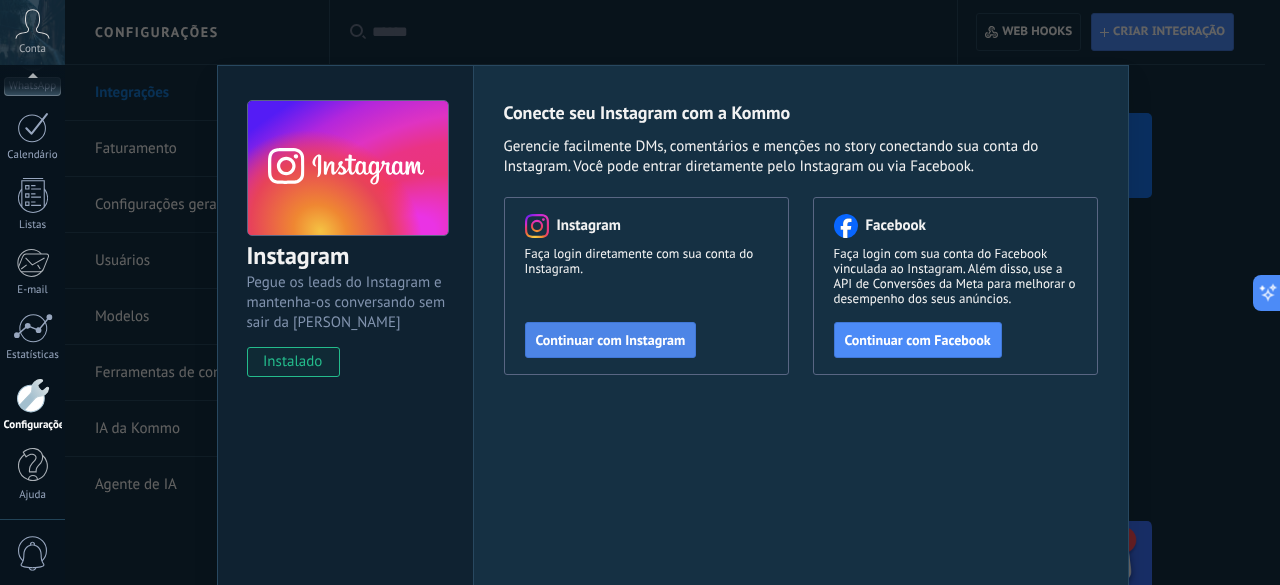 click on "Continuar com Instagram" at bounding box center [611, 340] 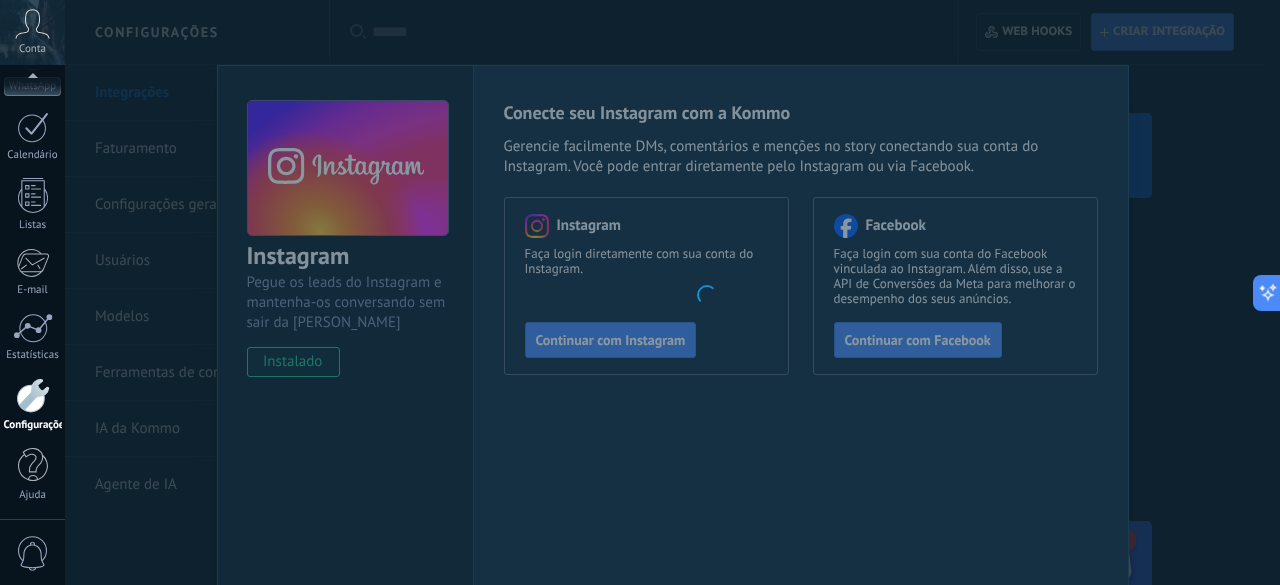 click at bounding box center [33, 395] 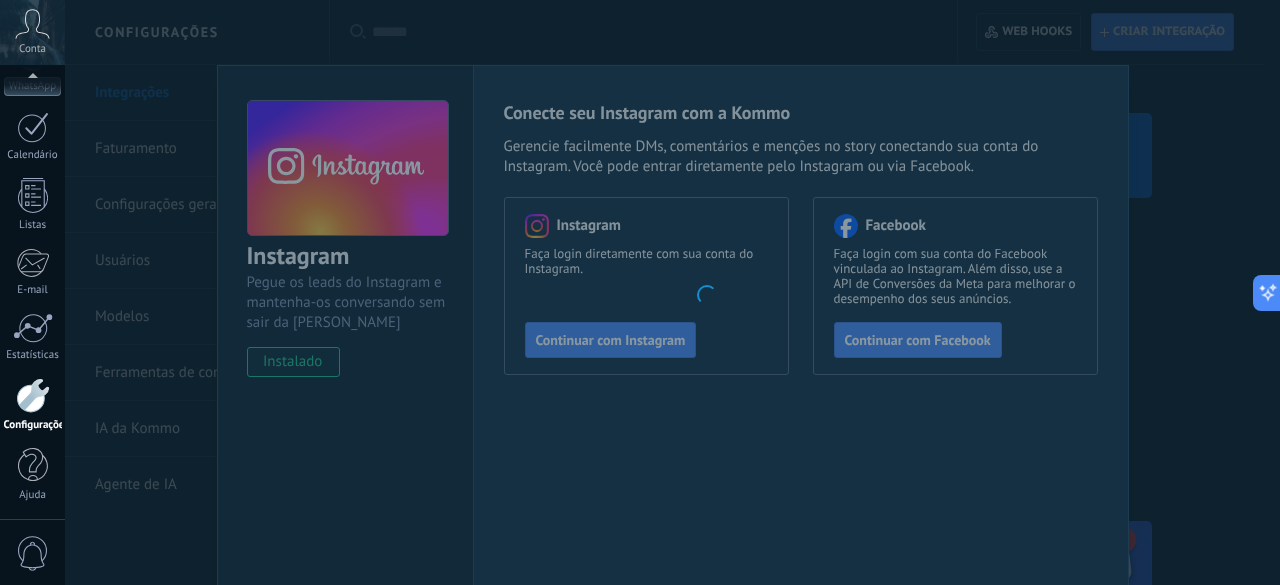click at bounding box center [33, 395] 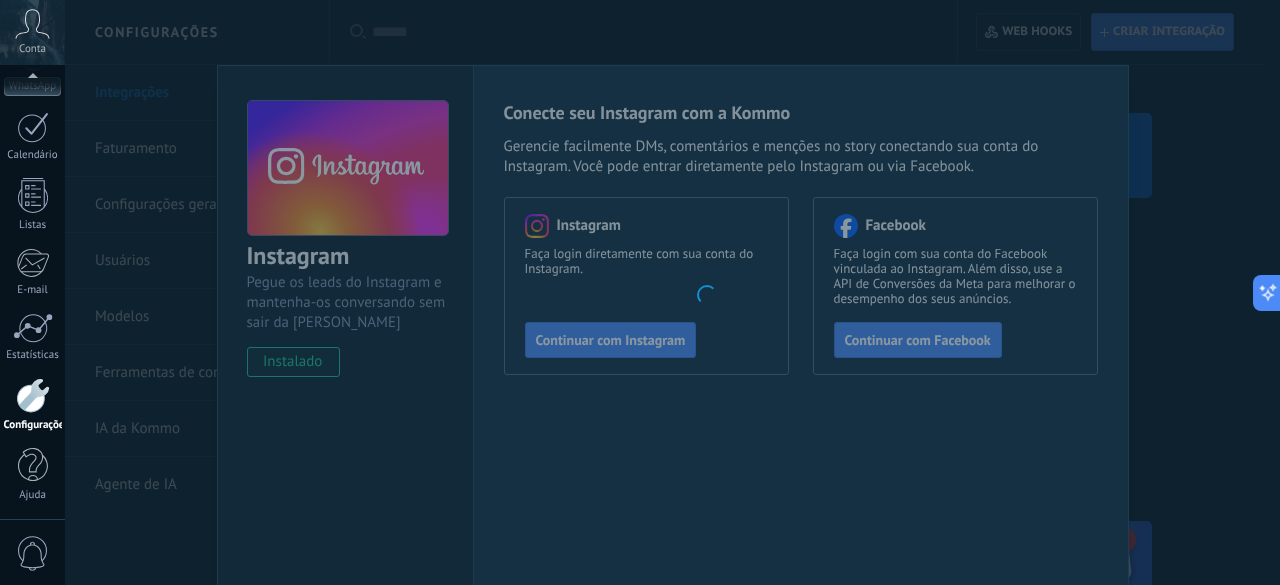 click on ".abccls-1,.abccls-2{fill-rule:evenodd}.abccls-2{fill:#fff} .abfcls-1{fill:none}.abfcls-2{fill:#fff} .abncls-1{isolation:isolate}.abncls-2{opacity:.06}.abncls-2,.abncls-3,.abncls-6{mix-blend-mode:multiply}.abncls-3{opacity:.15}.abncls-4,.abncls-8{fill:#fff}.abncls-5{fill:url(#abnlinear-gradient)}.abncls-6{opacity:.04}.abncls-7{fill:url(#abnlinear-gradient-2)}.abncls-8{fill-rule:evenodd} .abqst0{fill:#ffa200} .abwcls-1{fill:#252525} .cls-1{isolation:isolate} .acicls-1{fill:none} .aclcls-1{fill:#232323} .acnst0{display:none} .addcls-1,.addcls-2{fill:none;stroke-miterlimit:10}.addcls-1{stroke:#dfe0e5}.addcls-2{stroke:#a1a7ab} .adecls-1,.adecls-2{fill:none;stroke-miterlimit:10}.adecls-1{stroke:#dfe0e5}.adecls-2{stroke:#a1a7ab} .adqcls-1{fill:#8591a5;fill-rule:evenodd} .aeccls-1{fill:#5c9f37} .aeecls-1{fill:#f86161} .aejcls-1{fill:#8591a5;fill-rule:evenodd} .aekcls-1{fill-rule:evenodd} .aelcls-1{fill-rule:evenodd;fill:currentColor} .aemcls-1{fill-rule:evenodd;fill:currentColor} .aencls-2{fill:#f86161;opacity:.3}" at bounding box center (640, -108) 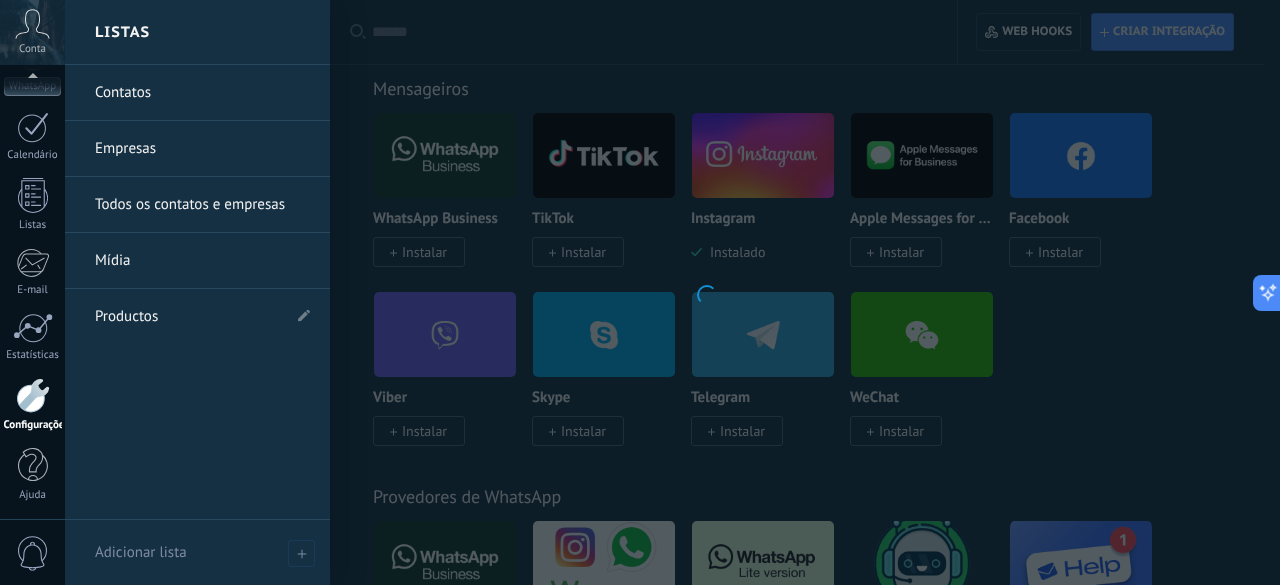 click at bounding box center (33, 395) 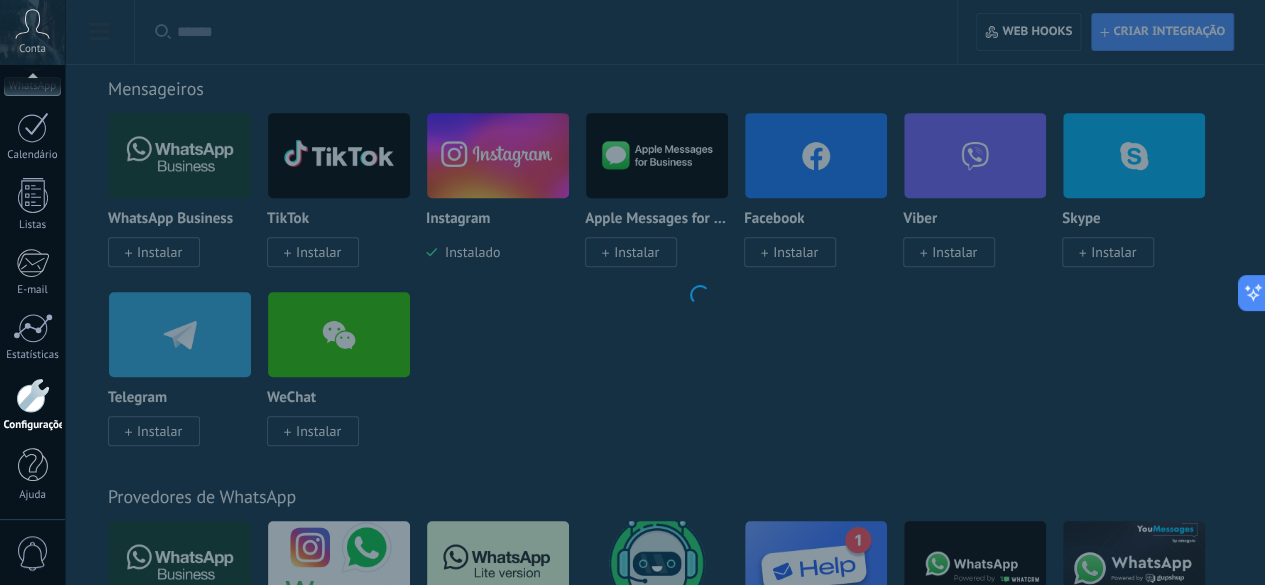click at bounding box center [33, 395] 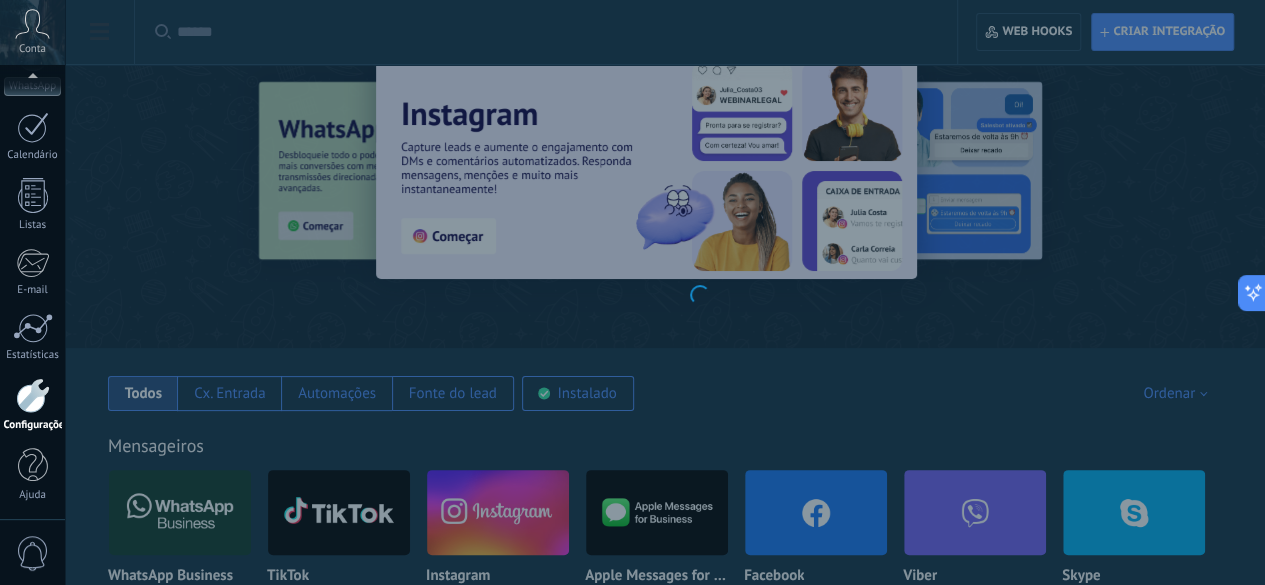 scroll, scrollTop: 0, scrollLeft: 0, axis: both 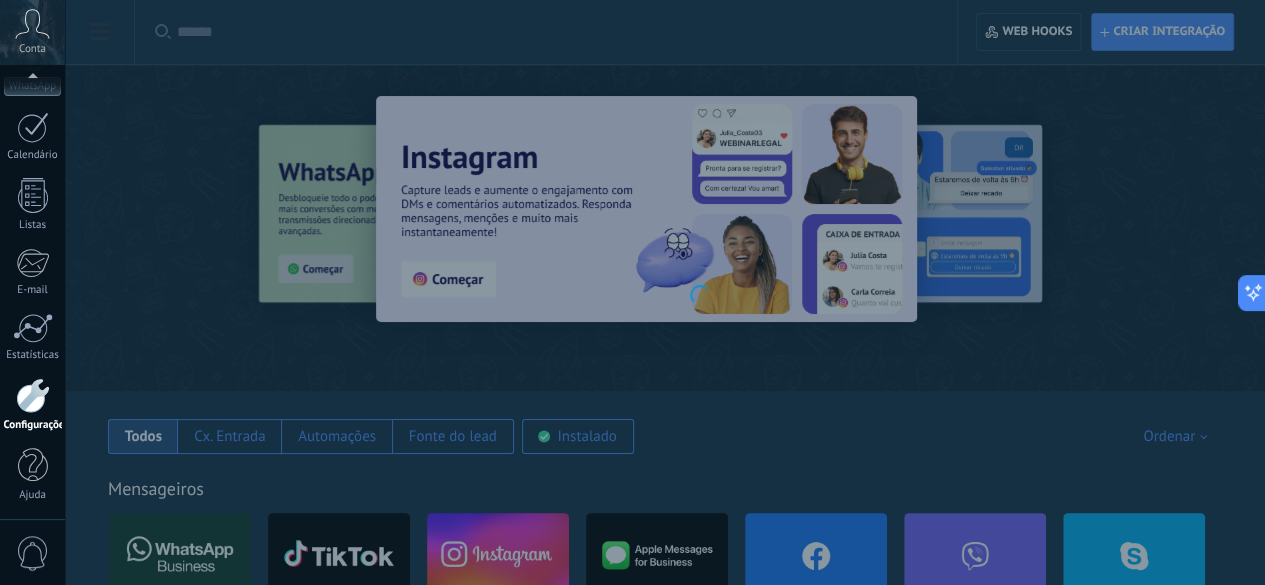 click on ".abccls-1,.abccls-2{fill-rule:evenodd}.abccls-2{fill:#fff} .abfcls-1{fill:none}.abfcls-2{fill:#fff} .abncls-1{isolation:isolate}.abncls-2{opacity:.06}.abncls-2,.abncls-3,.abncls-6{mix-blend-mode:multiply}.abncls-3{opacity:.15}.abncls-4,.abncls-8{fill:#fff}.abncls-5{fill:url(#abnlinear-gradient)}.abncls-6{opacity:.04}.abncls-7{fill:url(#abnlinear-gradient-2)}.abncls-8{fill-rule:evenodd} .abqst0{fill:#ffa200} .abwcls-1{fill:#252525} .cls-1{isolation:isolate} .acicls-1{fill:none} .aclcls-1{fill:#232323} .acnst0{display:none} .addcls-1,.addcls-2{fill:none;stroke-miterlimit:10}.addcls-1{stroke:#dfe0e5}.addcls-2{stroke:#a1a7ab} .adecls-1,.adecls-2{fill:none;stroke-miterlimit:10}.adecls-1{stroke:#dfe0e5}.adecls-2{stroke:#a1a7ab} .adqcls-1{fill:#8591a5;fill-rule:evenodd} .aeccls-1{fill:#5c9f37} .aeecls-1{fill:#f86161} .aejcls-1{fill:#8591a5;fill-rule:evenodd} .aekcls-1{fill-rule:evenodd} .aelcls-1{fill-rule:evenodd;fill:currentColor} .aemcls-1{fill-rule:evenodd;fill:currentColor} .aencls-2{fill:#f86161;opacity:.3}" at bounding box center (632, 292) 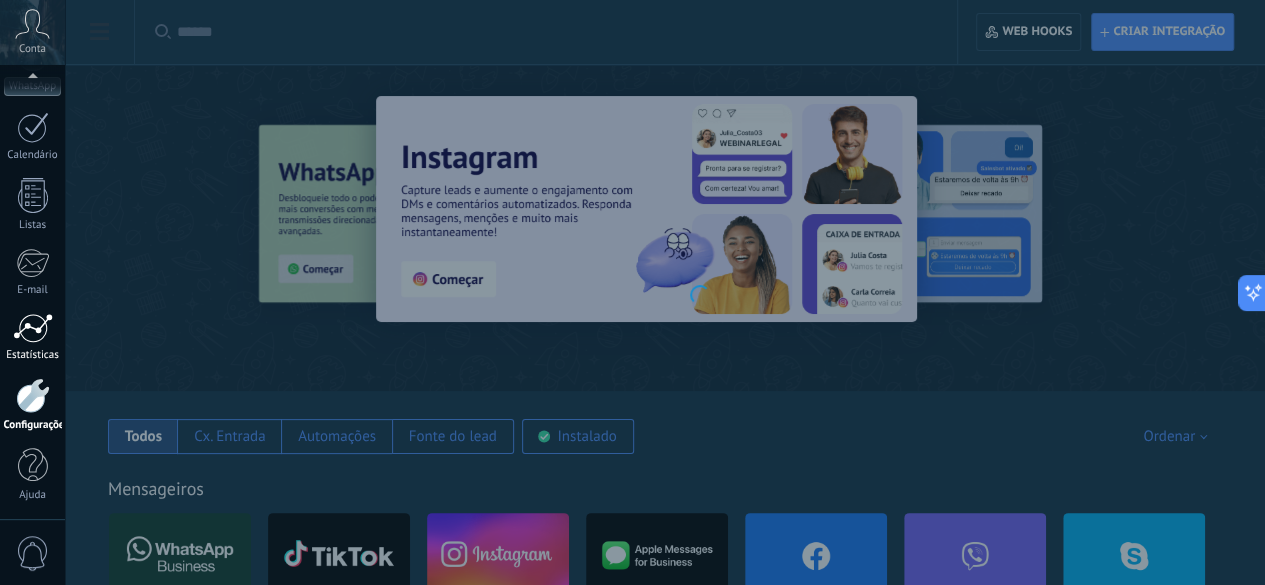 click on "Estatísticas" at bounding box center (33, 355) 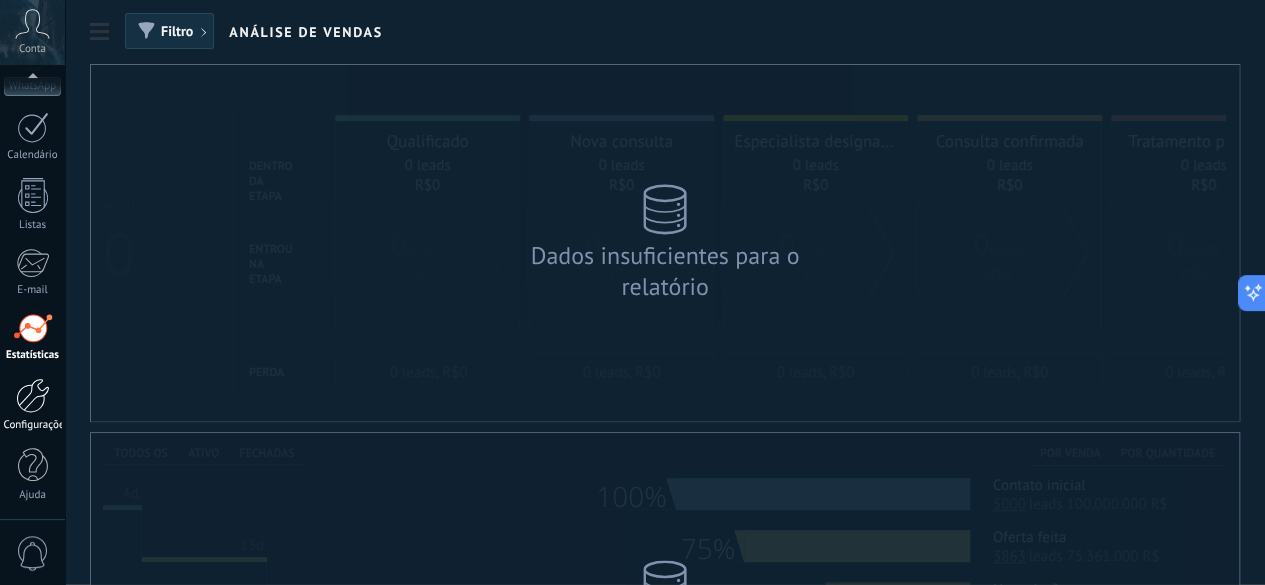 click at bounding box center [33, 395] 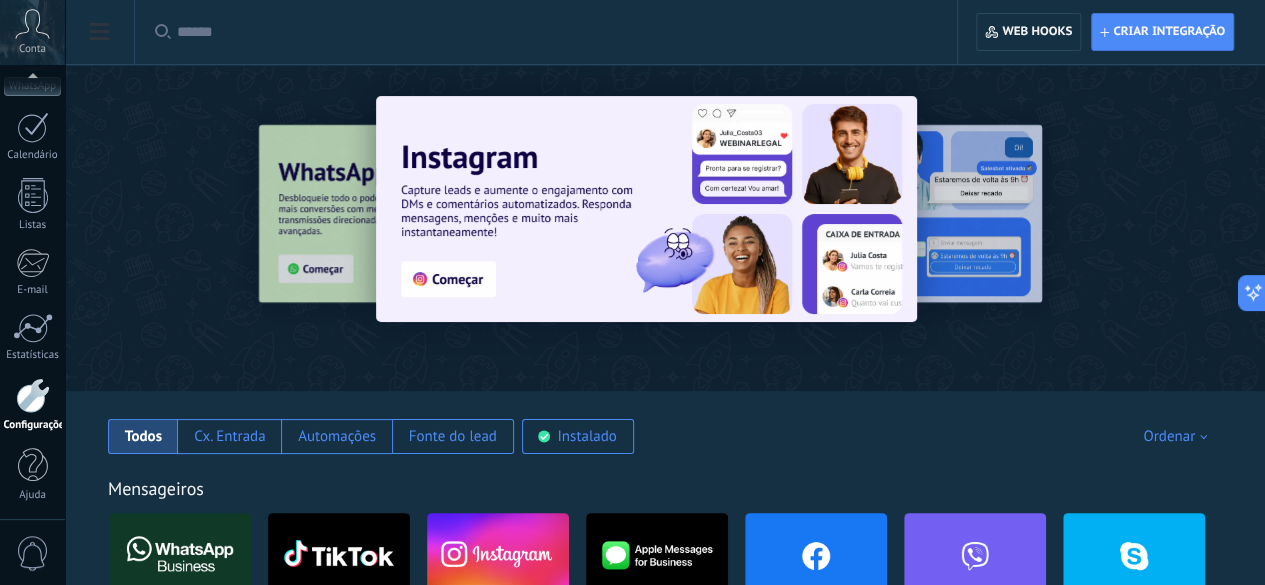 click on "Configurações gerais" at bounding box center [-116, 205] 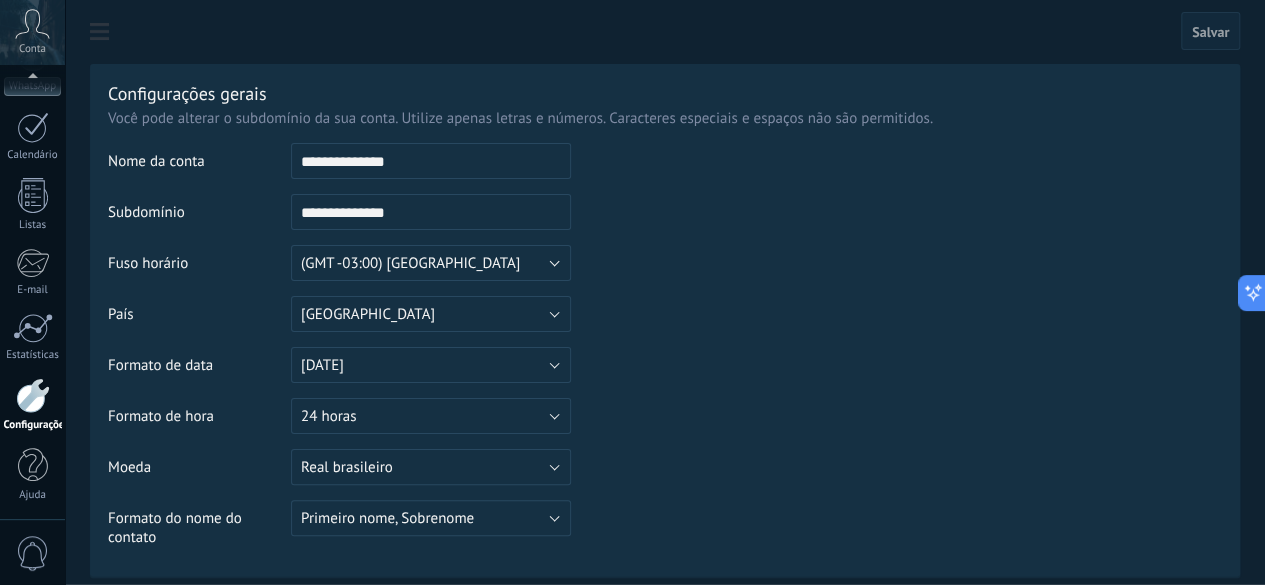 click on "**********" at bounding box center (431, 161) 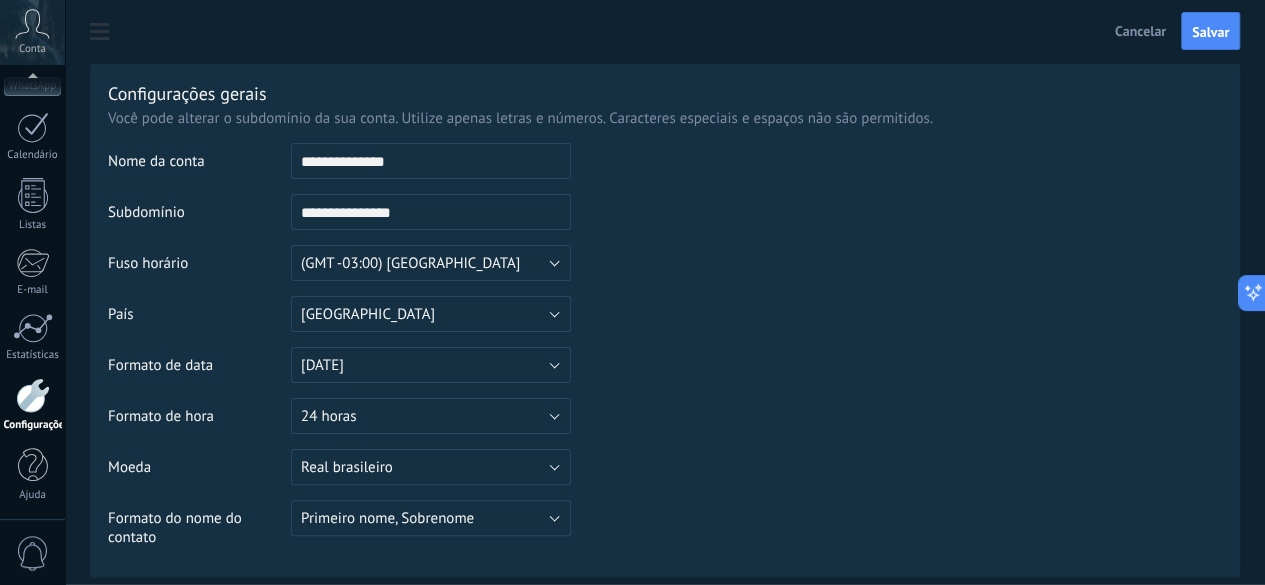 type on "**********" 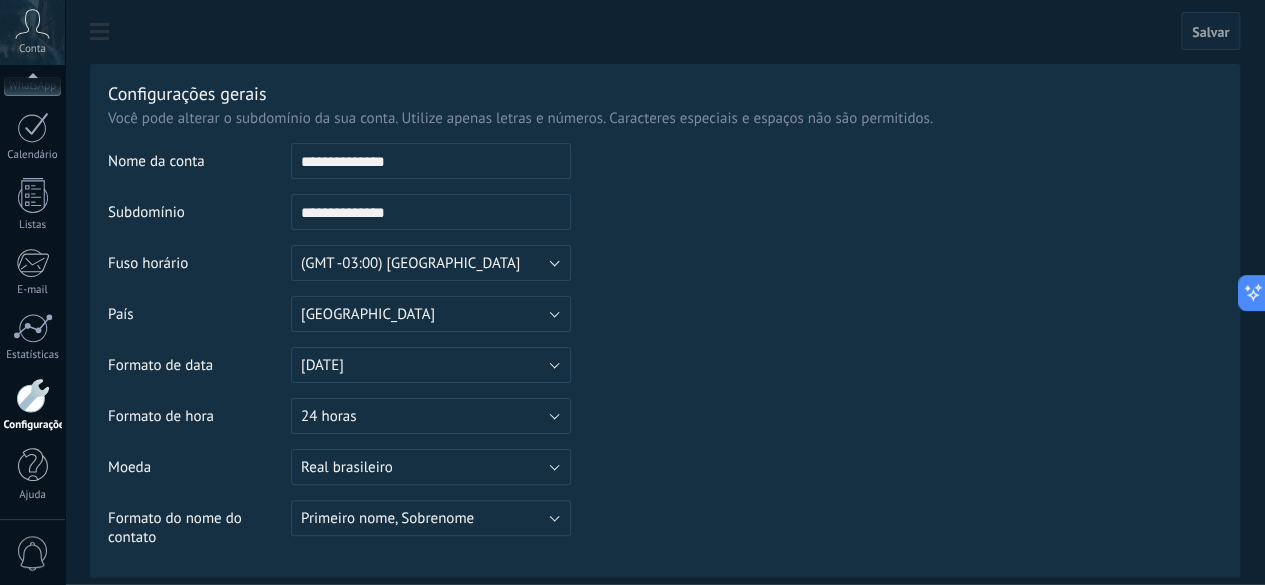 click on "**********" at bounding box center [431, 161] 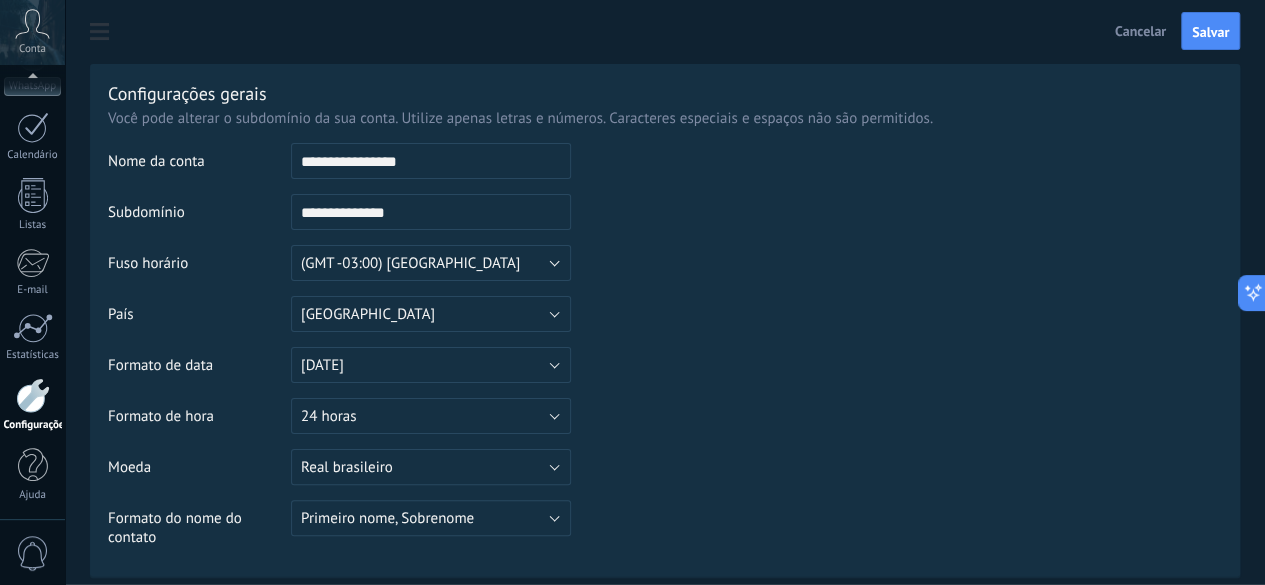 click on "**********" at bounding box center [431, 161] 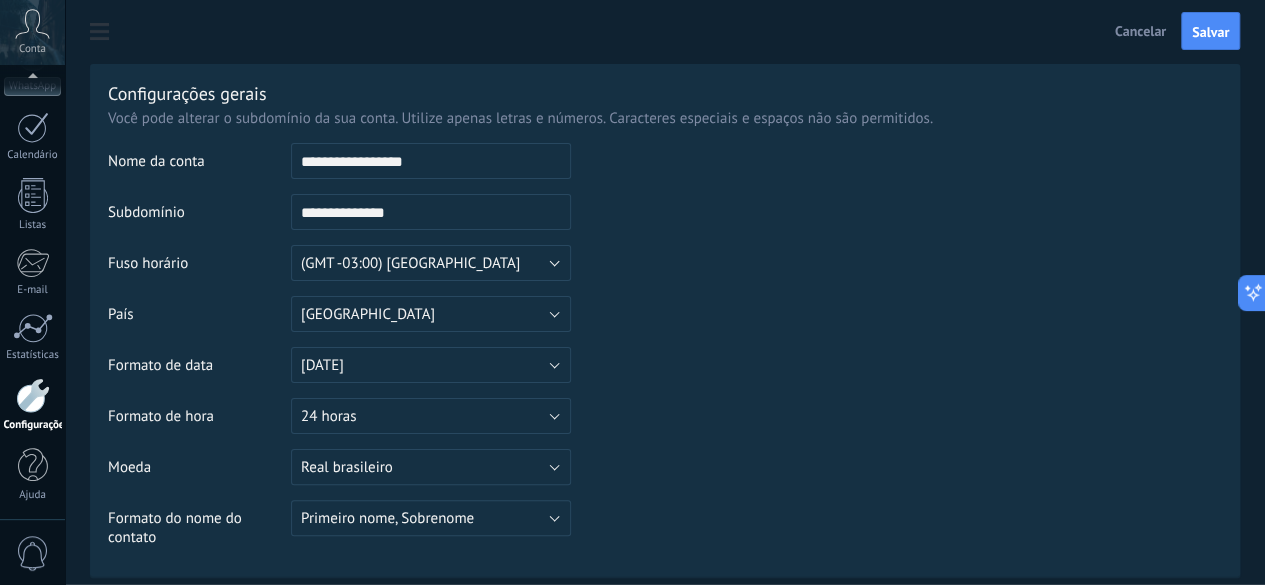 type on "**********" 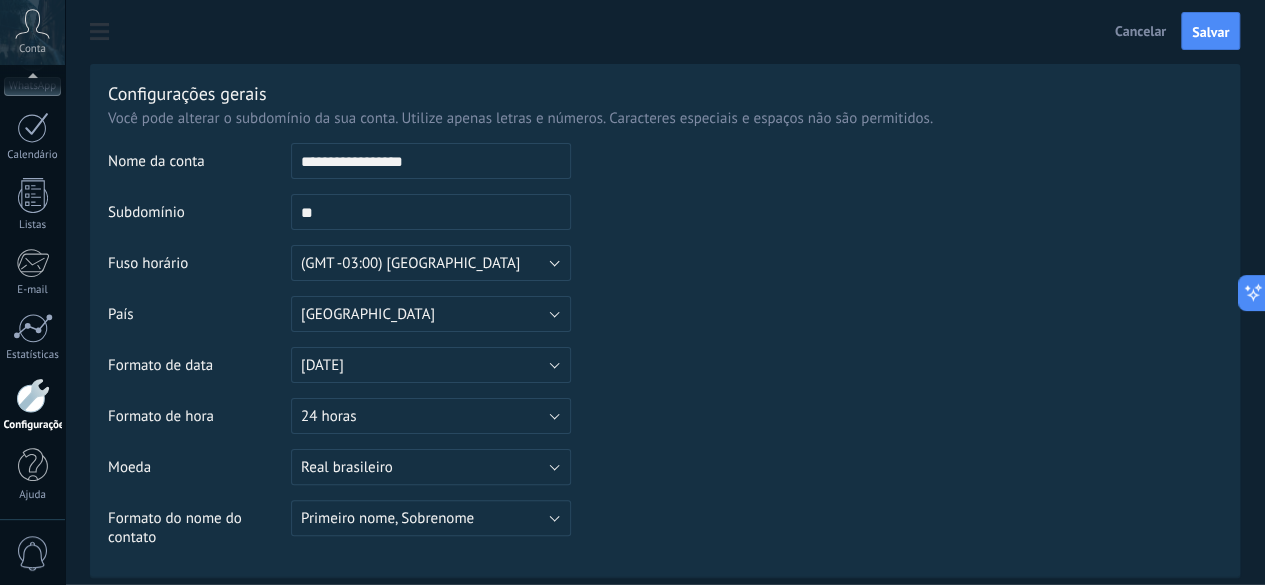 type on "*" 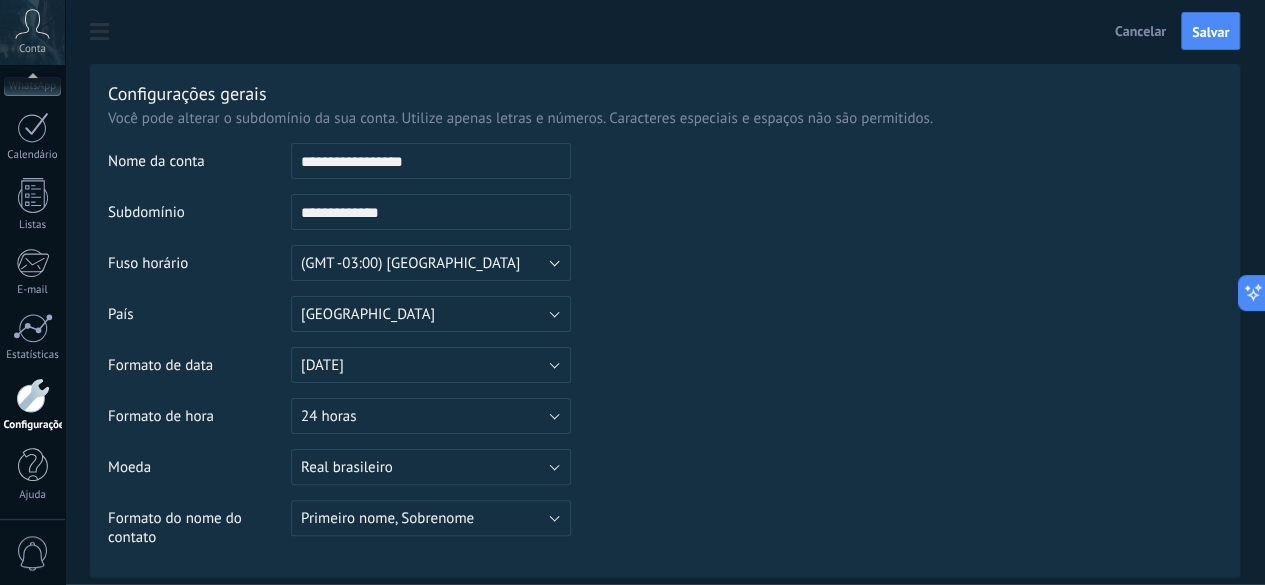 type on "**********" 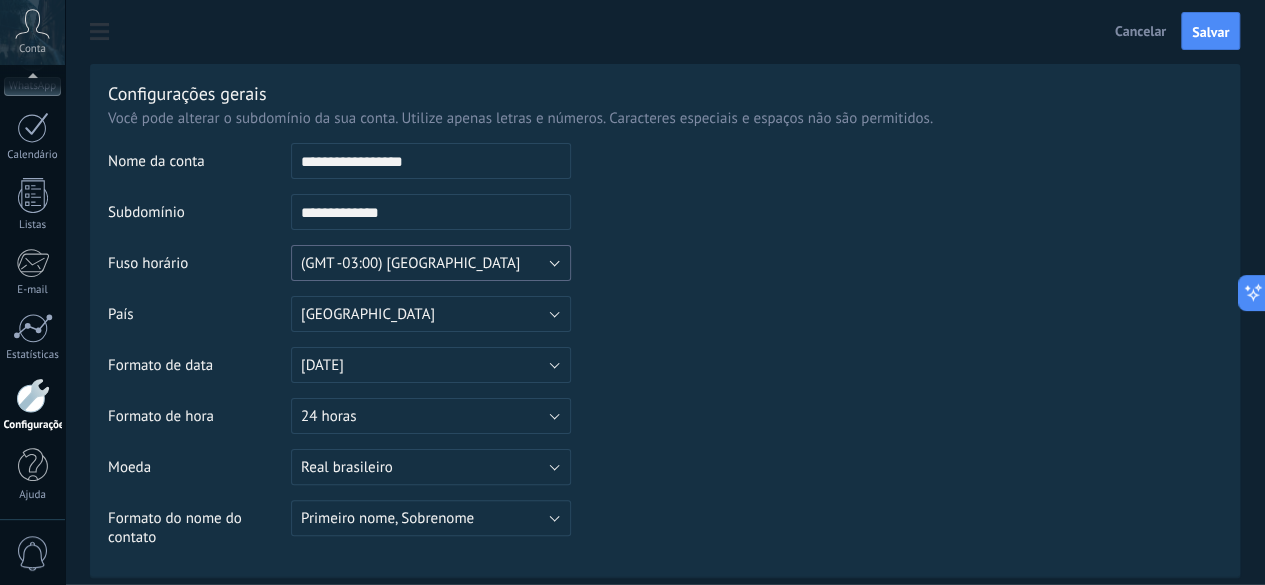 click on "(GMT -03:00) [GEOGRAPHIC_DATA]" at bounding box center [410, 263] 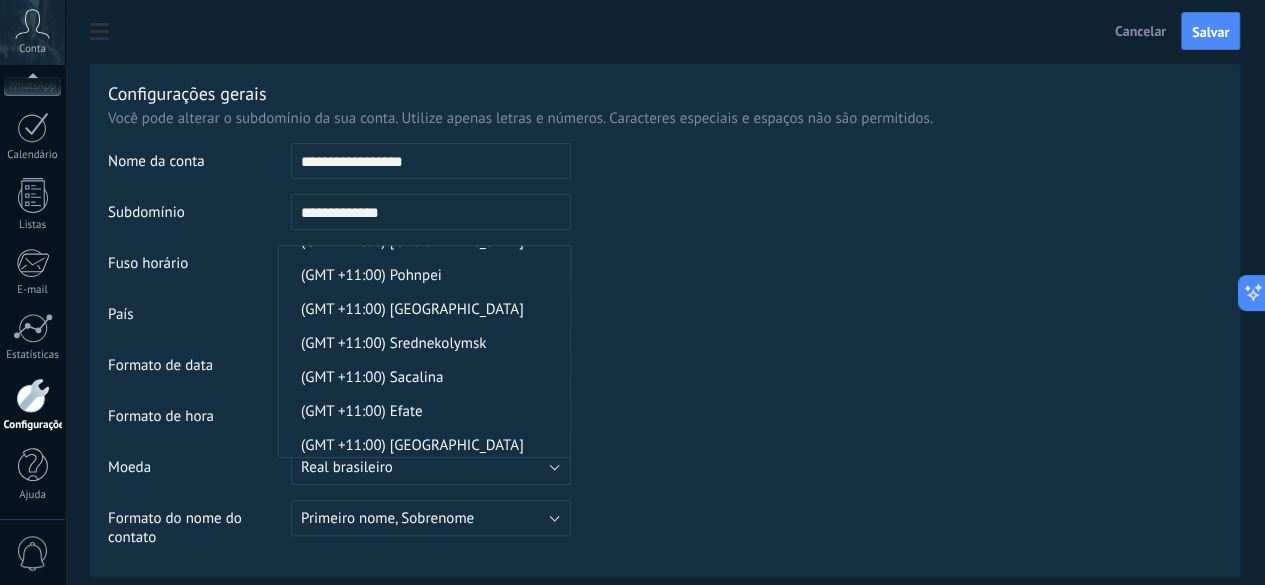 scroll, scrollTop: 8046, scrollLeft: 0, axis: vertical 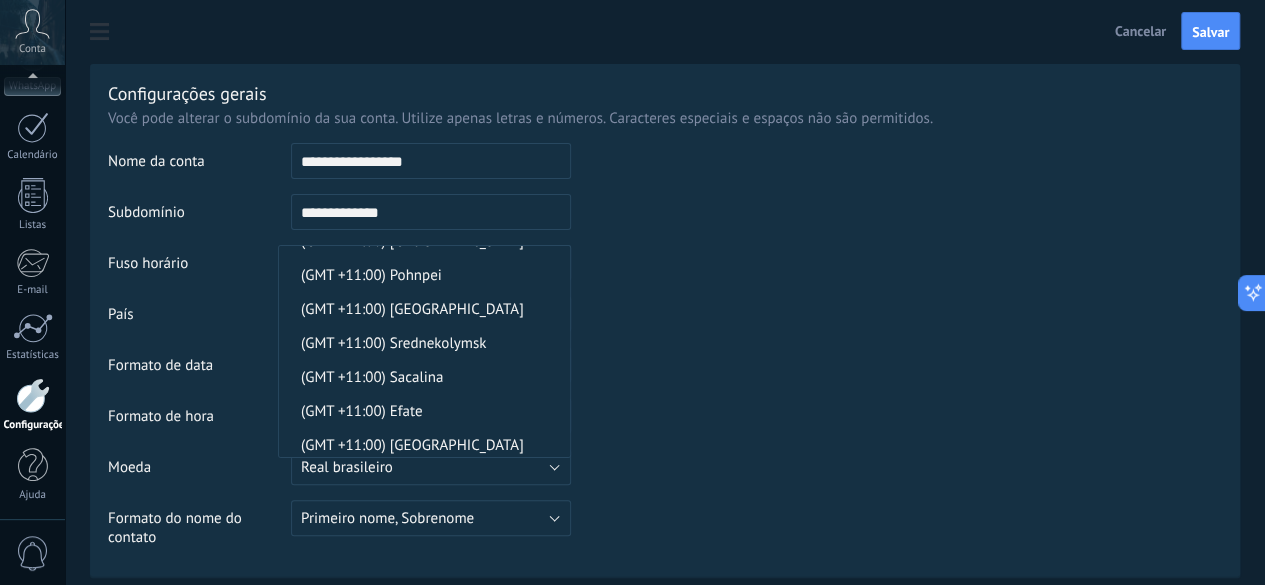 click on "(GMT +11:00) [GEOGRAPHIC_DATA]" at bounding box center (424, 241) 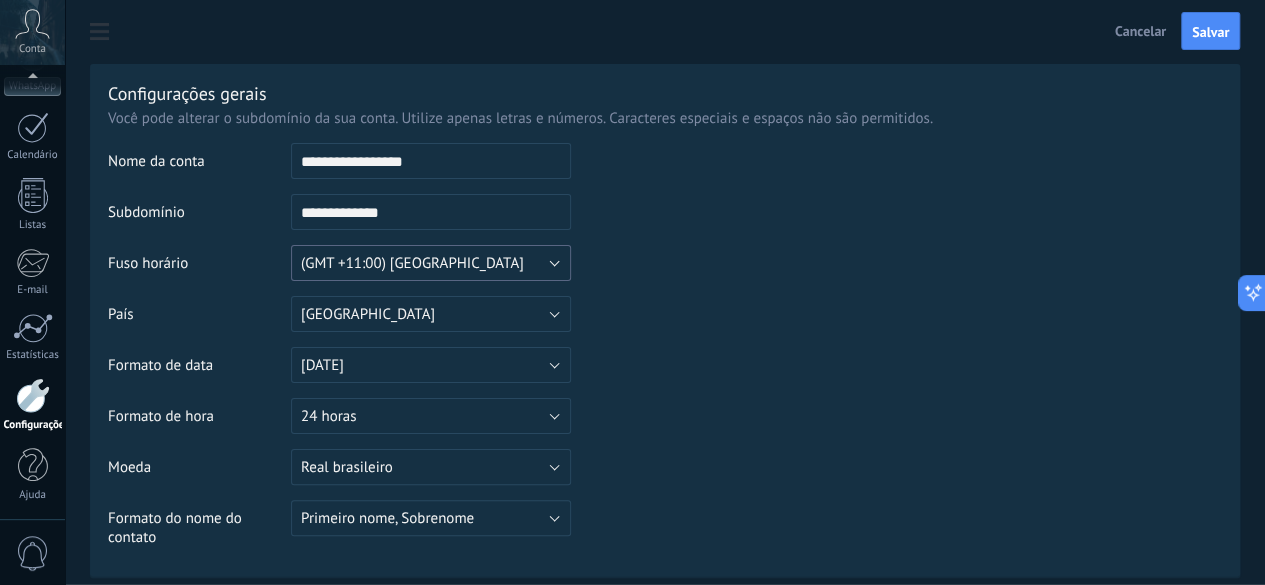 click on "(GMT +11:00) [GEOGRAPHIC_DATA]" at bounding box center [412, 263] 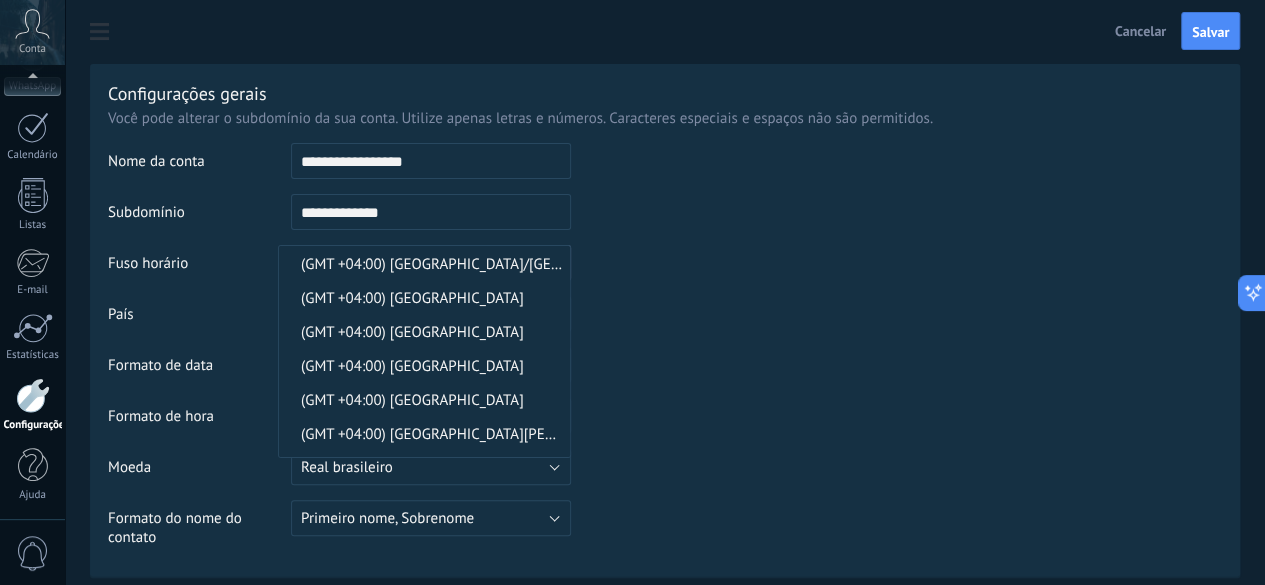 scroll, scrollTop: 4757, scrollLeft: 0, axis: vertical 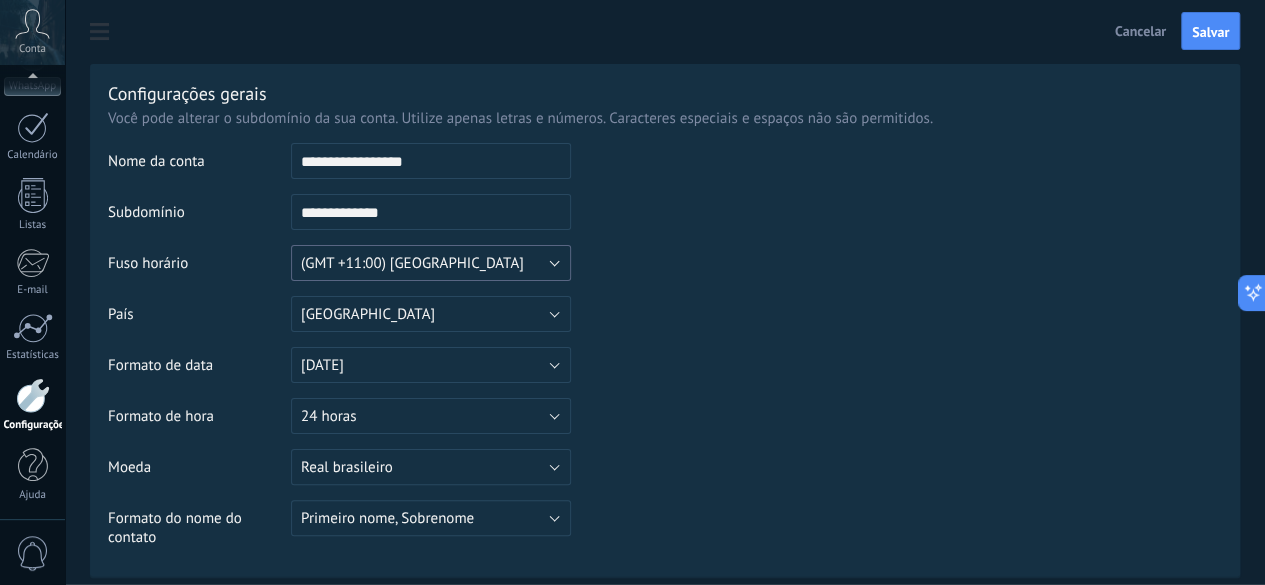 click on "(GMT +11:00) [GEOGRAPHIC_DATA]" at bounding box center [412, 263] 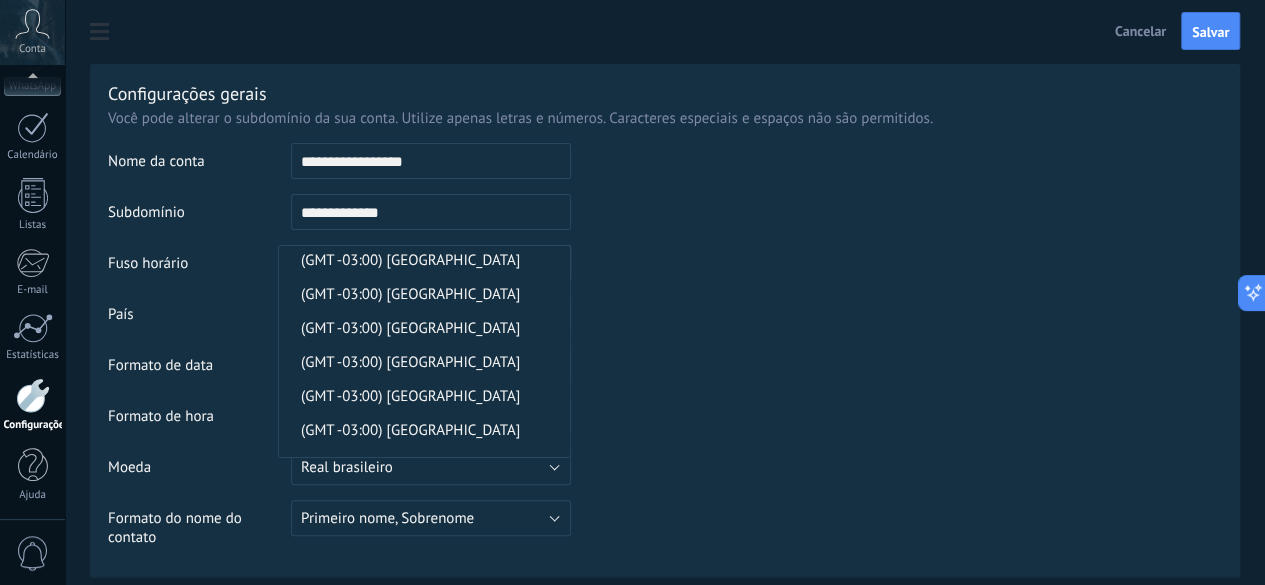 scroll, scrollTop: 9930, scrollLeft: 0, axis: vertical 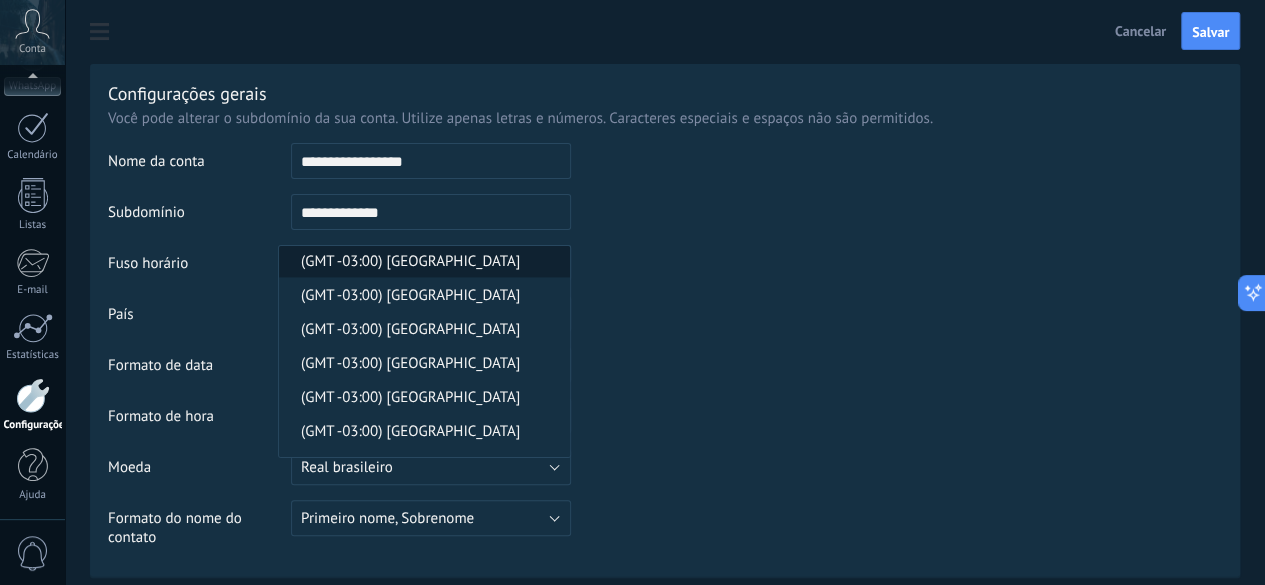 click on "(GMT -03:00) [GEOGRAPHIC_DATA]" at bounding box center [421, 261] 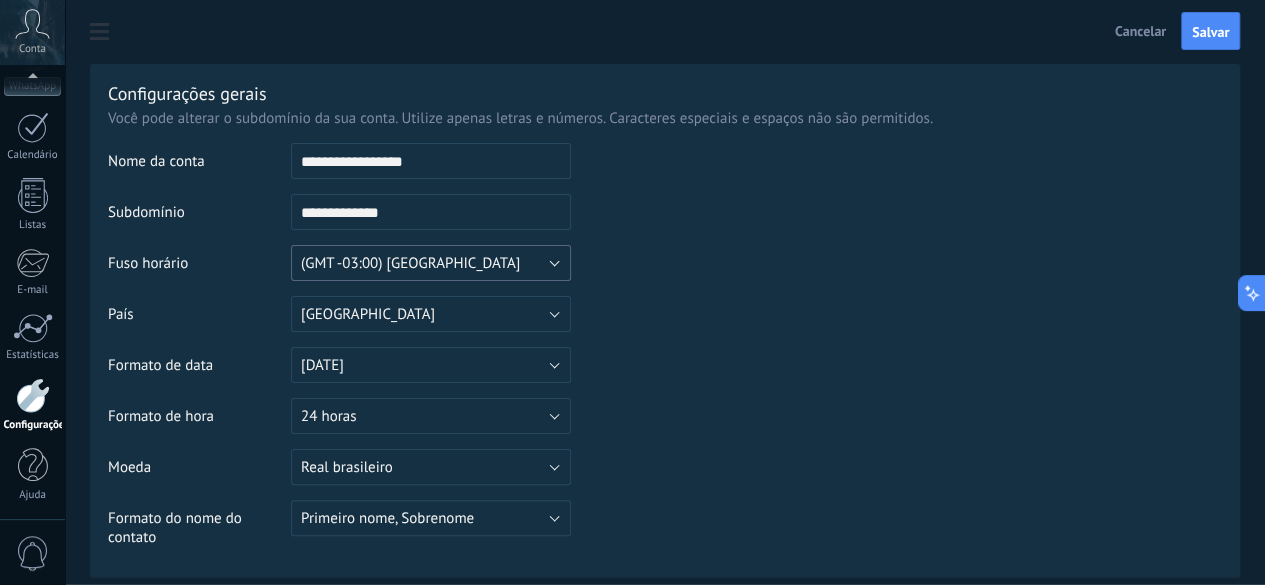 click on "(GMT -03:00) [GEOGRAPHIC_DATA]" at bounding box center [410, 263] 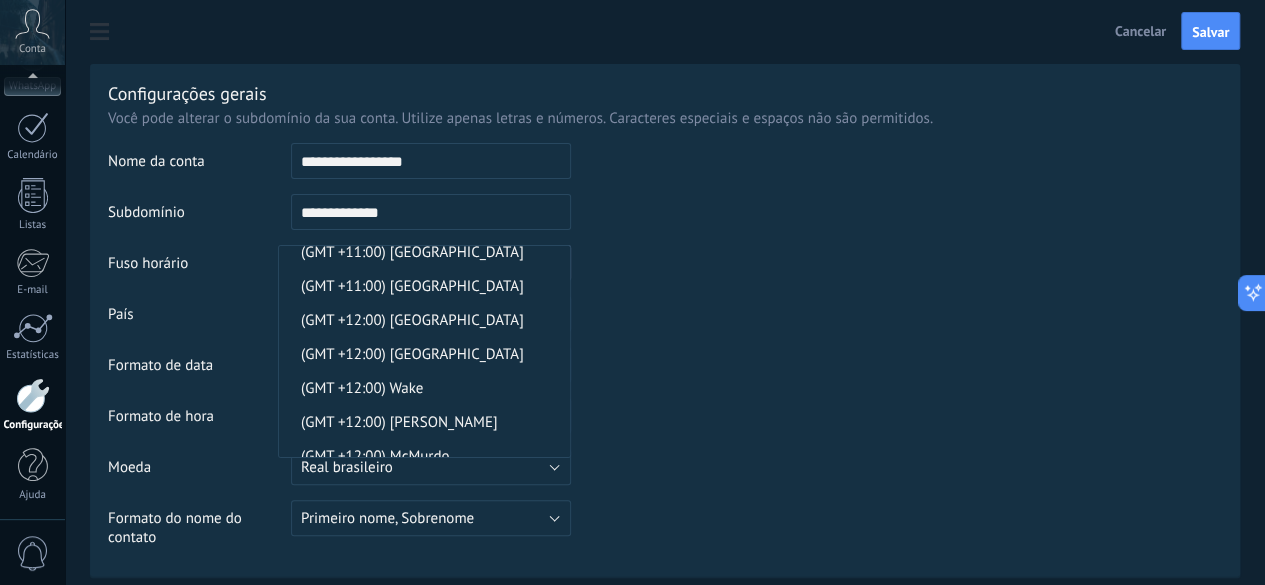 scroll, scrollTop: 8242, scrollLeft: 0, axis: vertical 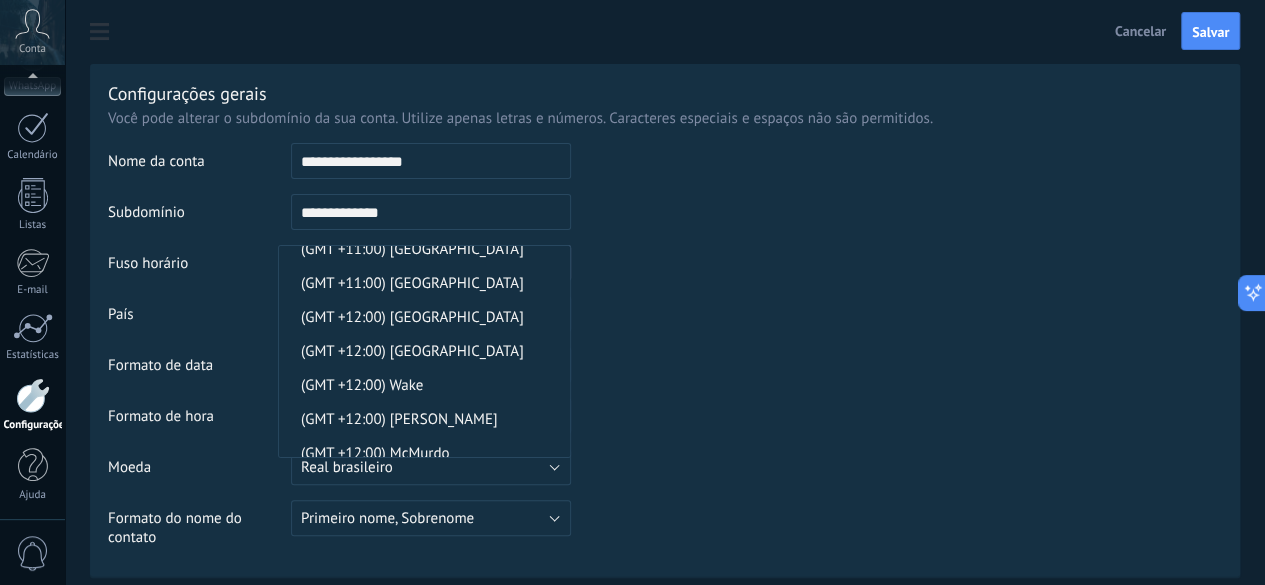 type 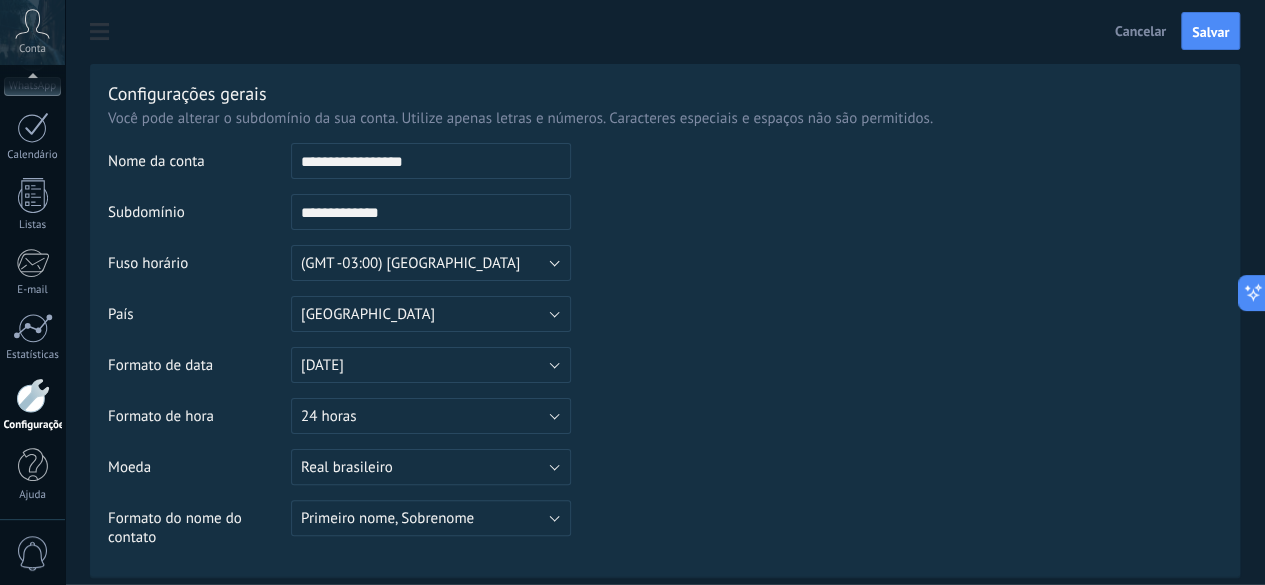 click at bounding box center (896, 245) 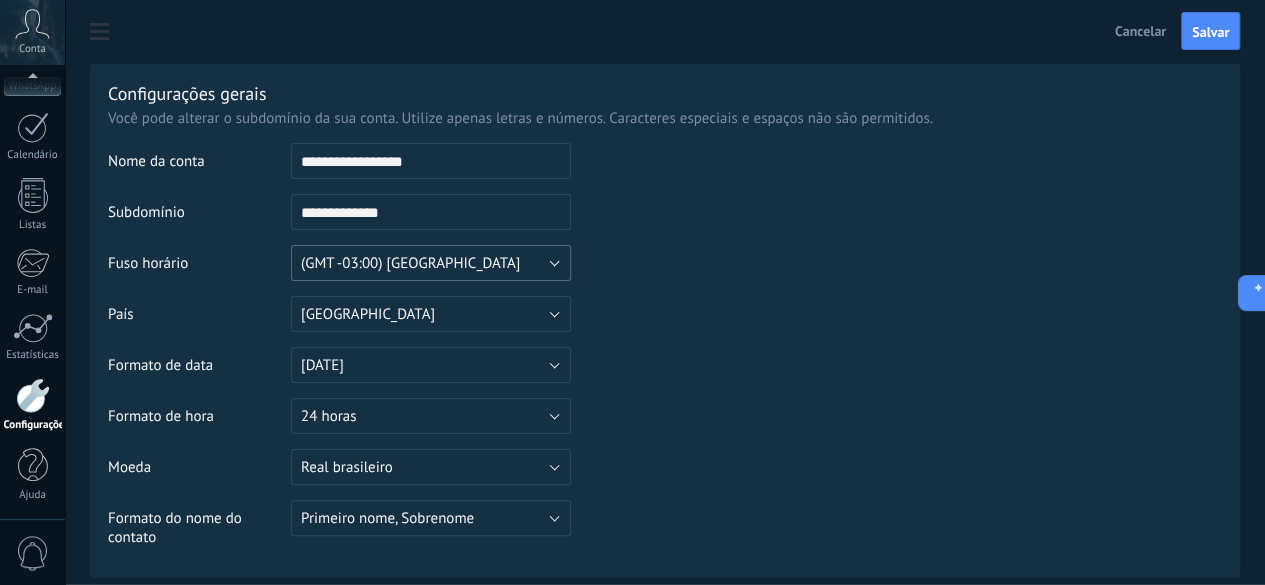 click on "(GMT -03:00) [GEOGRAPHIC_DATA]" at bounding box center [410, 263] 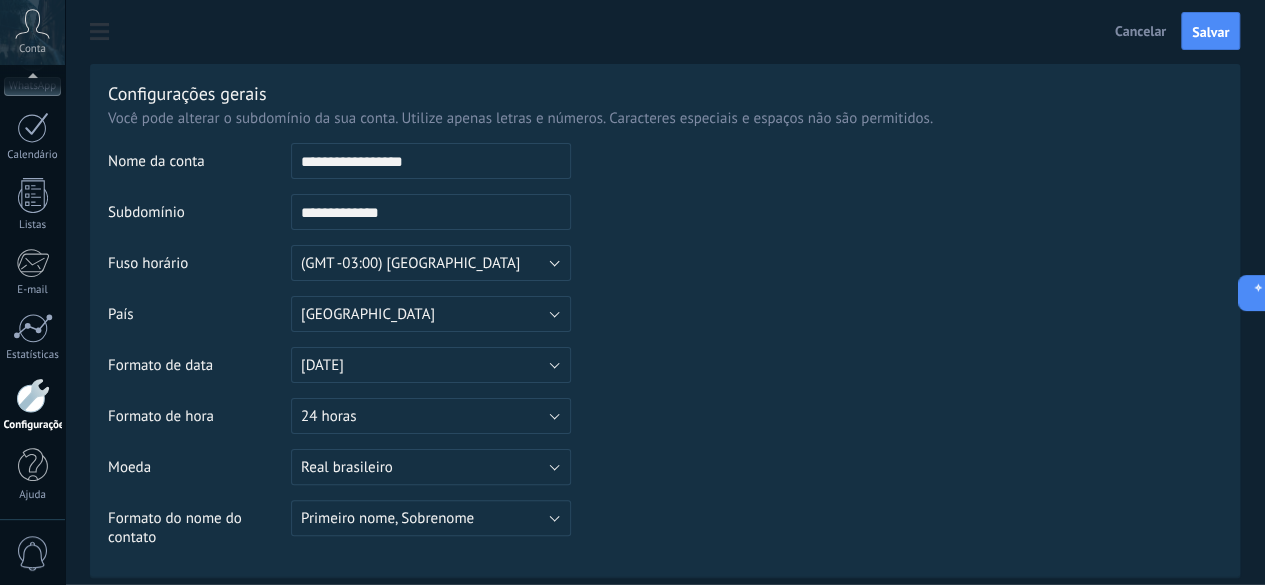 scroll, scrollTop: 9938, scrollLeft: 0, axis: vertical 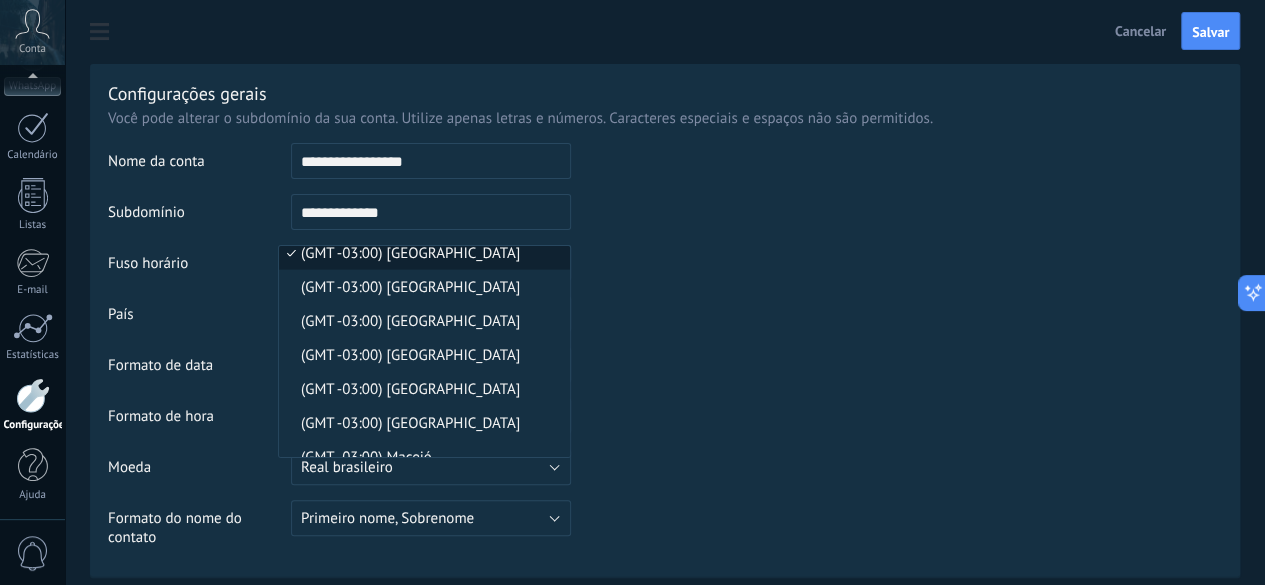 click on "(GMT -03:00) [GEOGRAPHIC_DATA]" at bounding box center (424, 151) 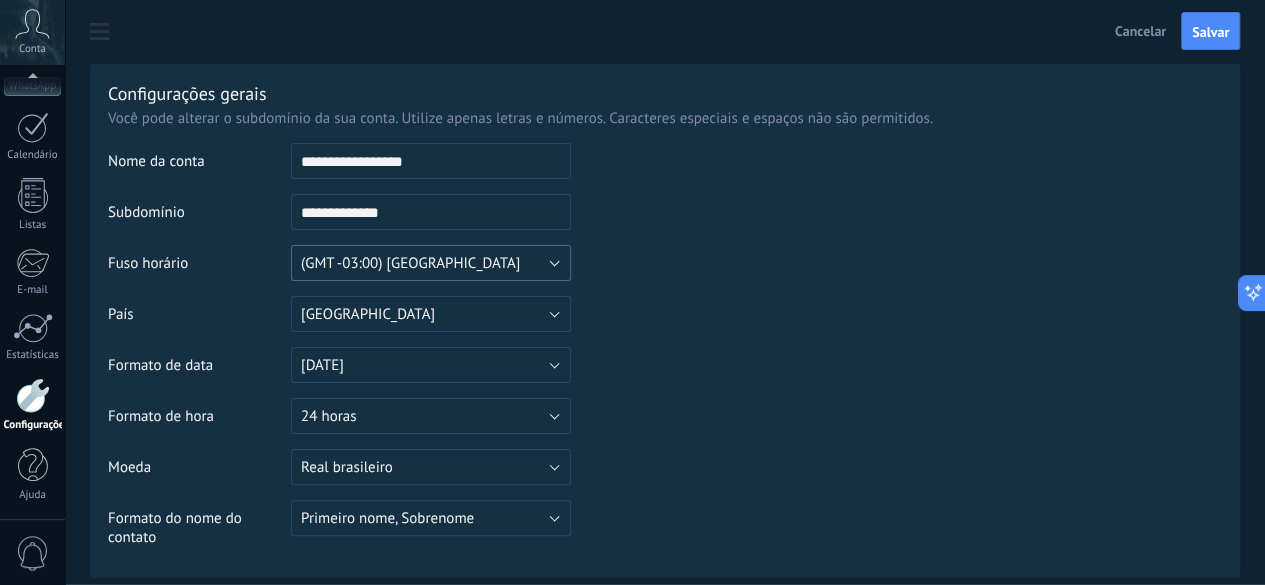 click on "(GMT -03:00) [GEOGRAPHIC_DATA]" at bounding box center (410, 263) 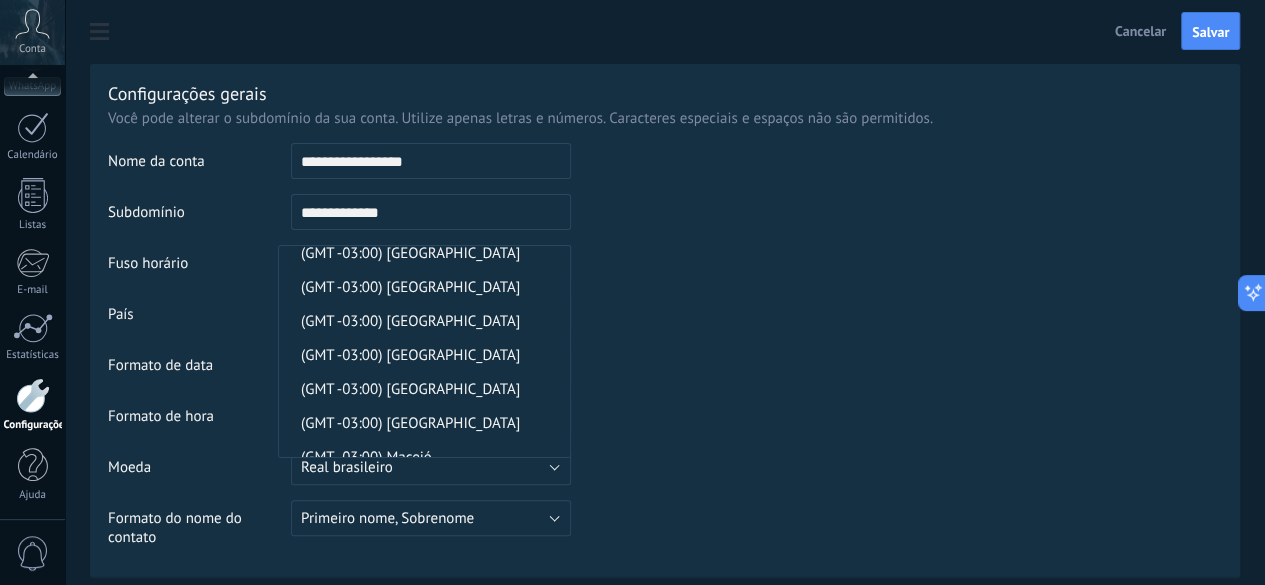 click on "(GMT -03:00) [GEOGRAPHIC_DATA]" at bounding box center [424, 49] 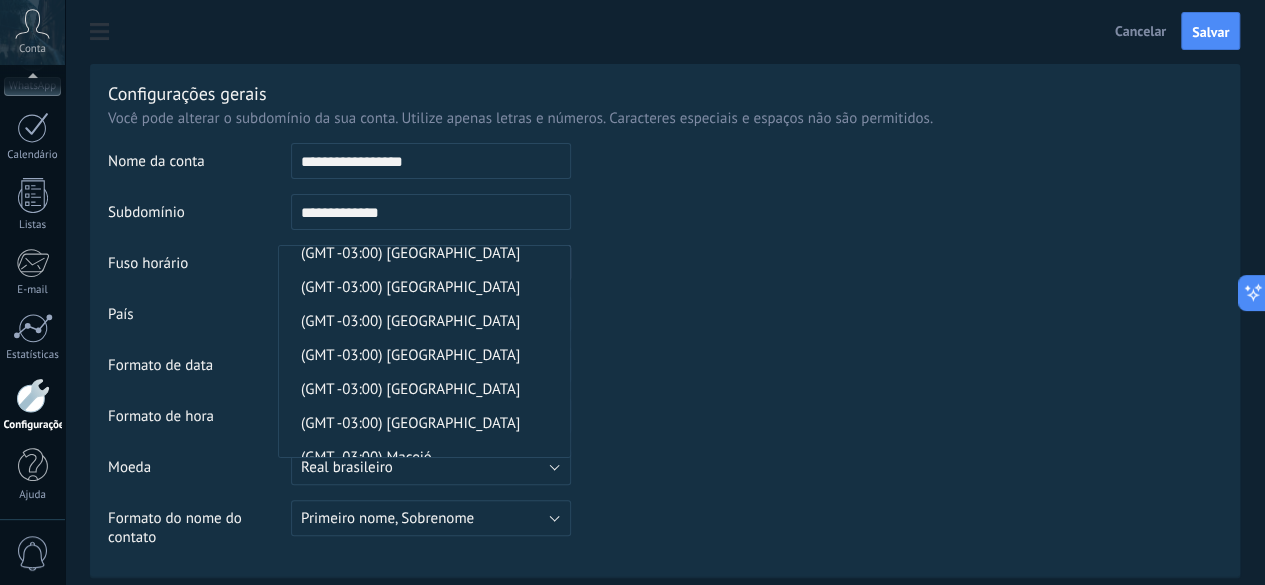 scroll, scrollTop: 0, scrollLeft: 0, axis: both 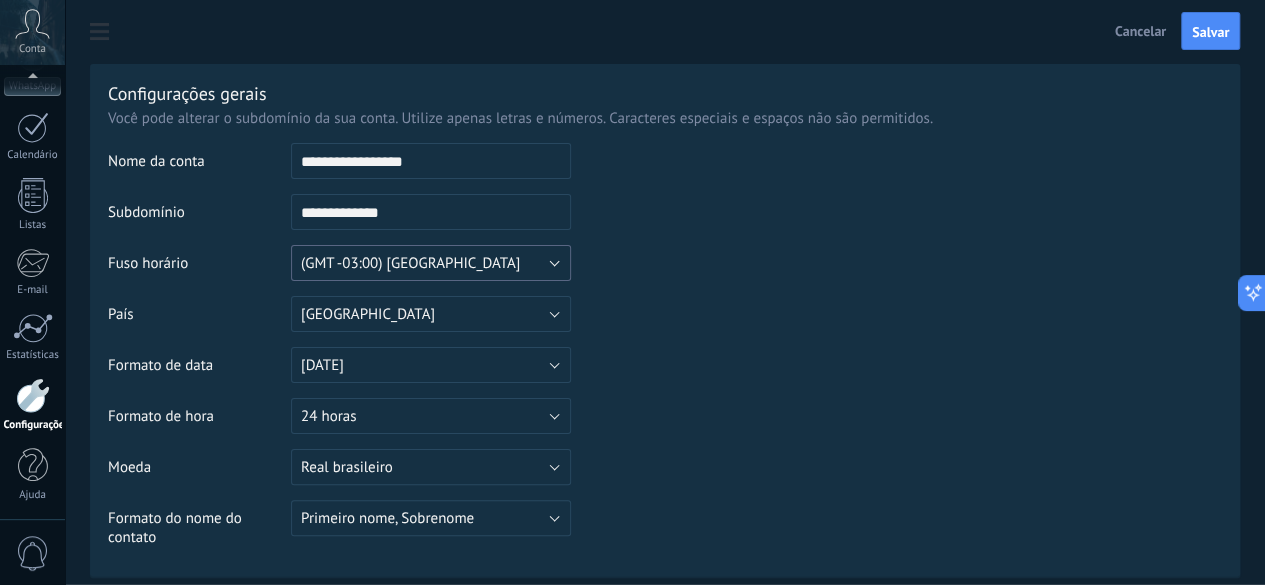 click on "(GMT -03:00) [GEOGRAPHIC_DATA]" at bounding box center [410, 263] 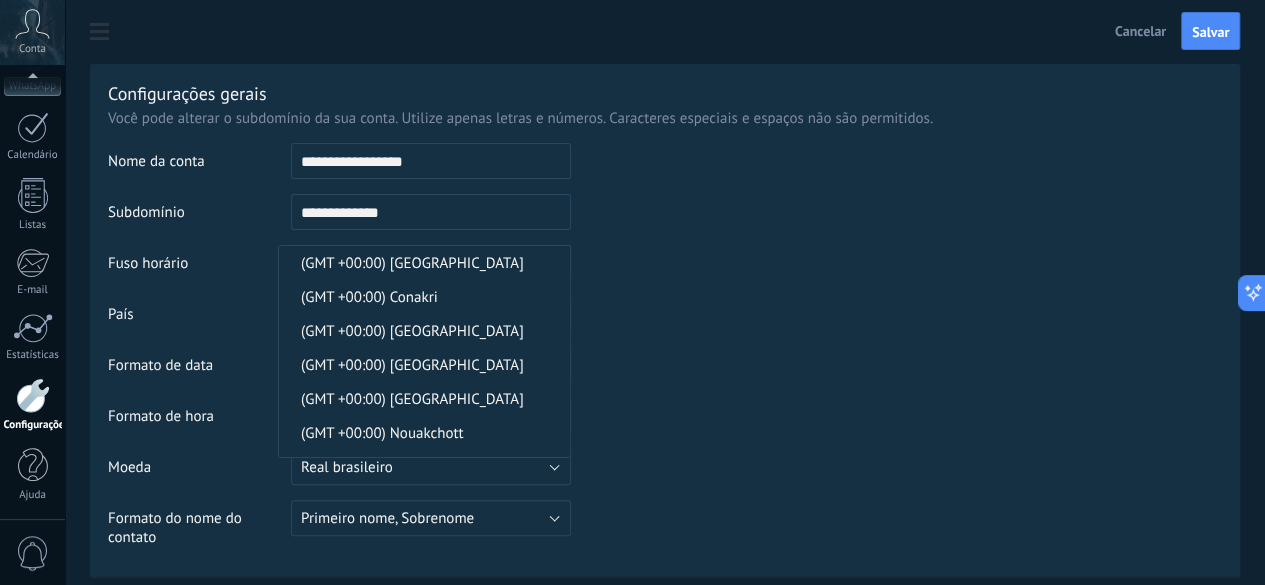 scroll, scrollTop: 9732, scrollLeft: 0, axis: vertical 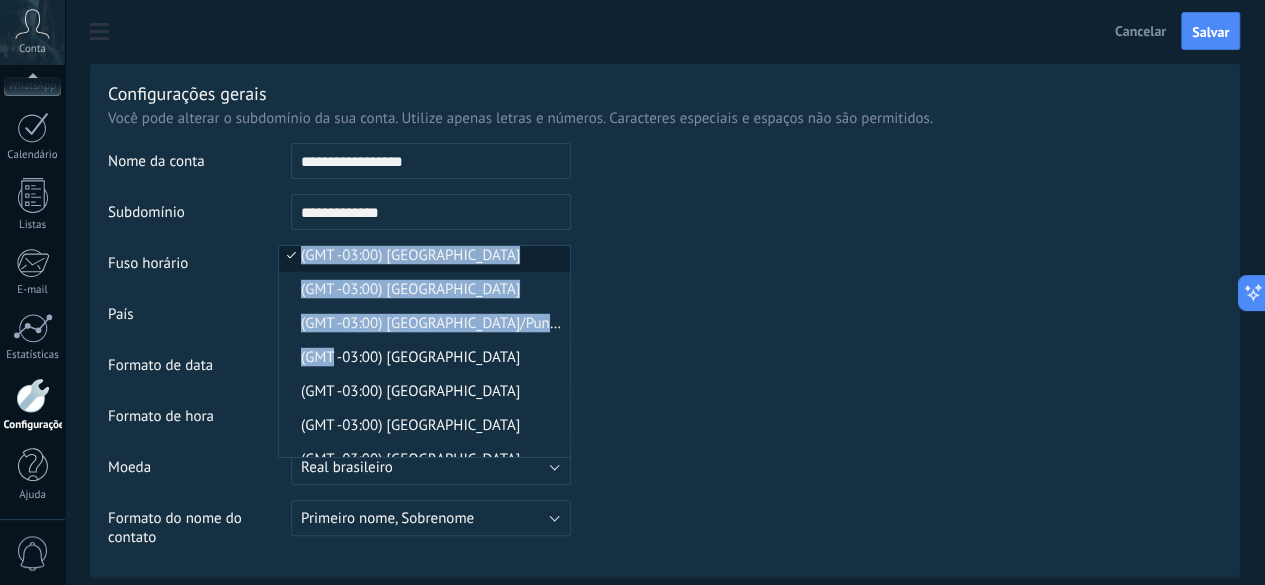 click on "(GMT -03:00) [GEOGRAPHIC_DATA]" at bounding box center [424, 153] 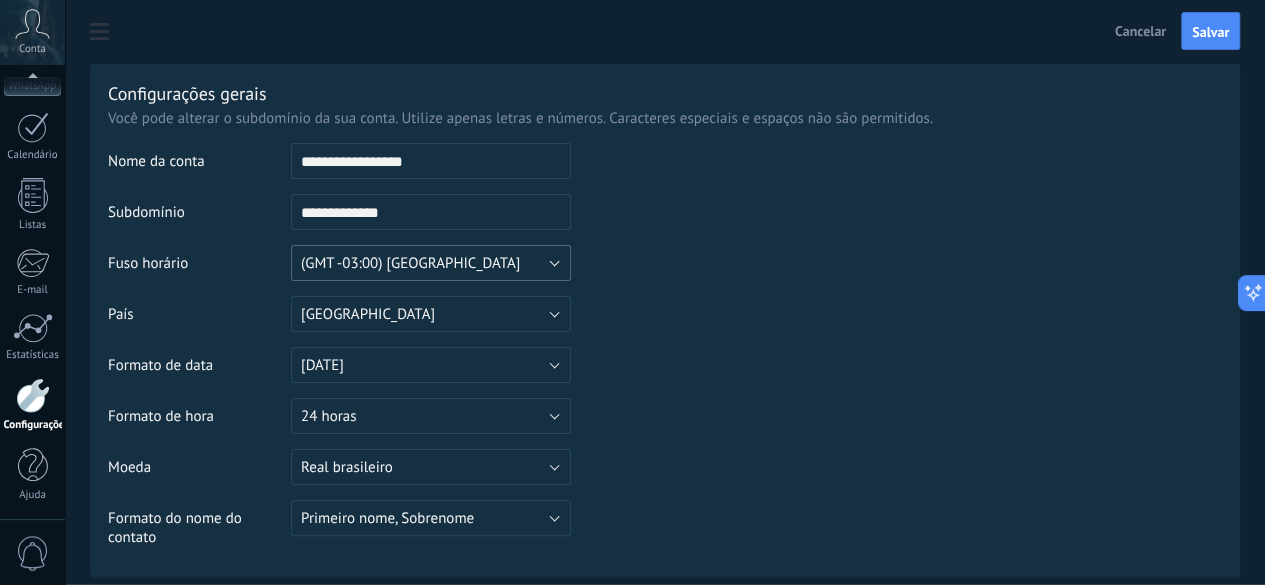 click on "(GMT -03:00) [GEOGRAPHIC_DATA]" at bounding box center [410, 263] 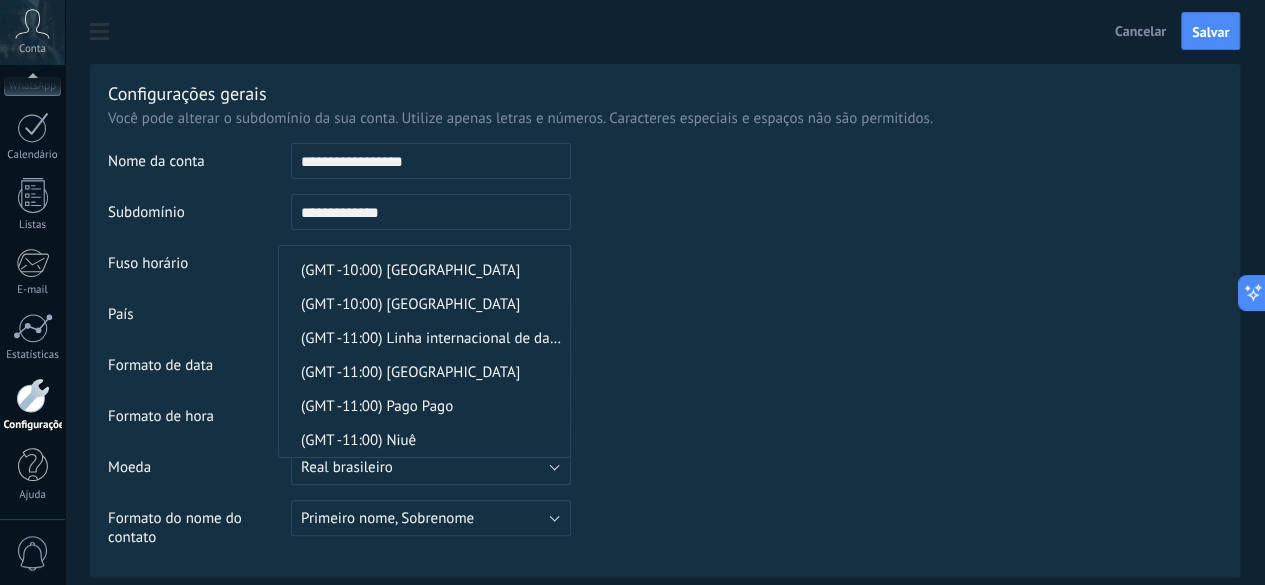 scroll, scrollTop: 14277, scrollLeft: 0, axis: vertical 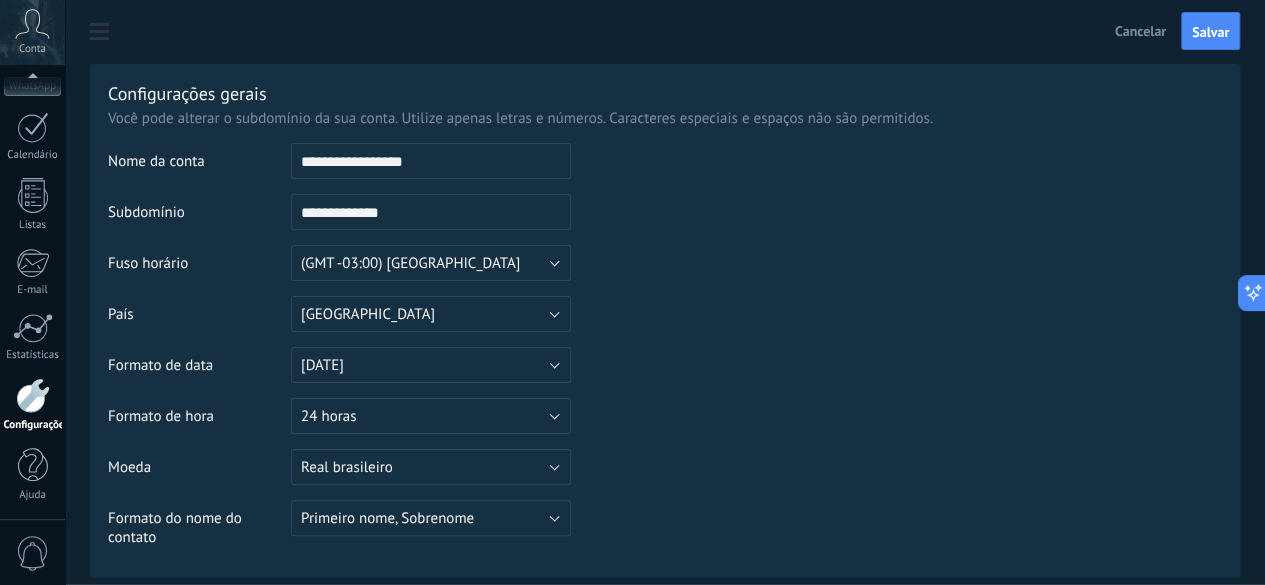 click on "**********" at bounding box center (665, 352) 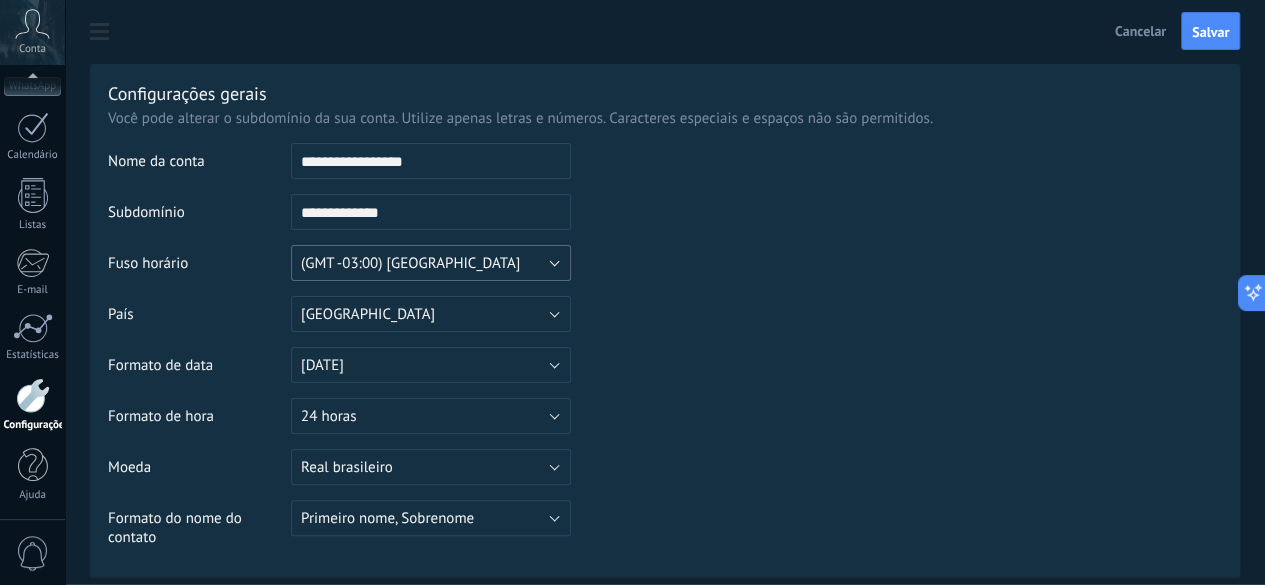 click on "(GMT -03:00) [GEOGRAPHIC_DATA]" at bounding box center [431, 263] 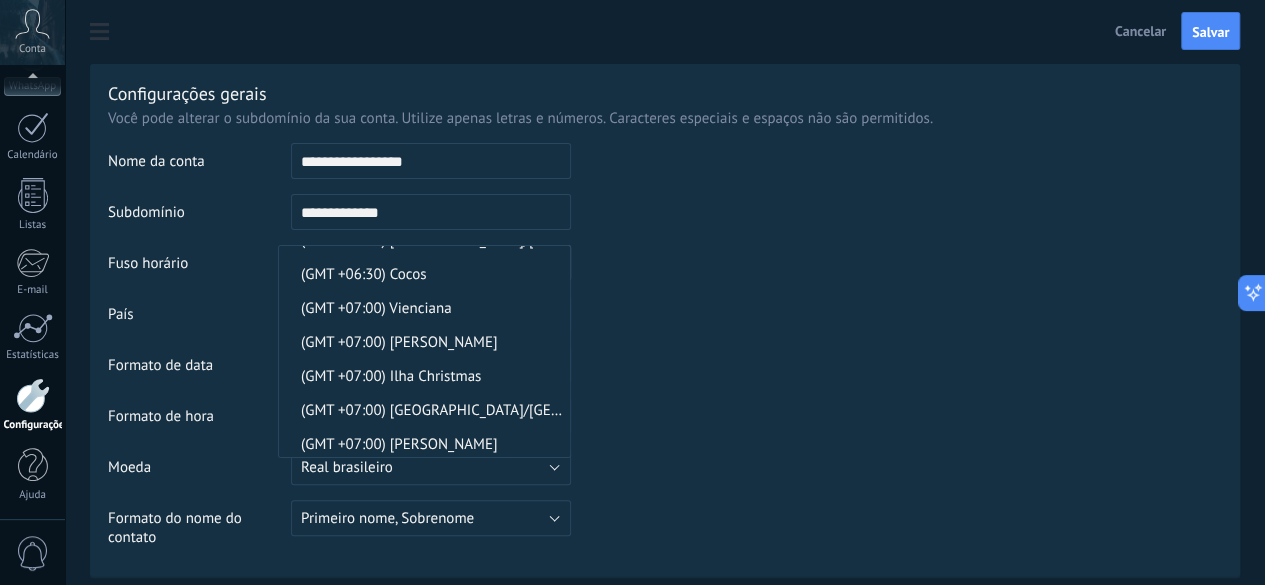 scroll, scrollTop: 5944, scrollLeft: 0, axis: vertical 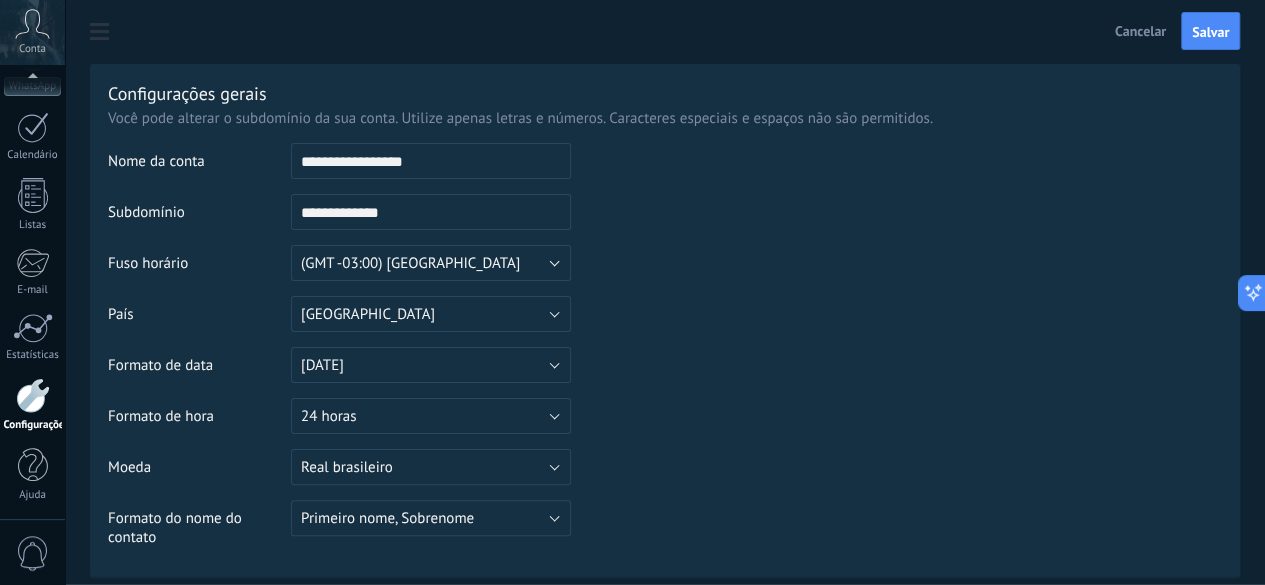 click on "**********" at bounding box center [665, 352] 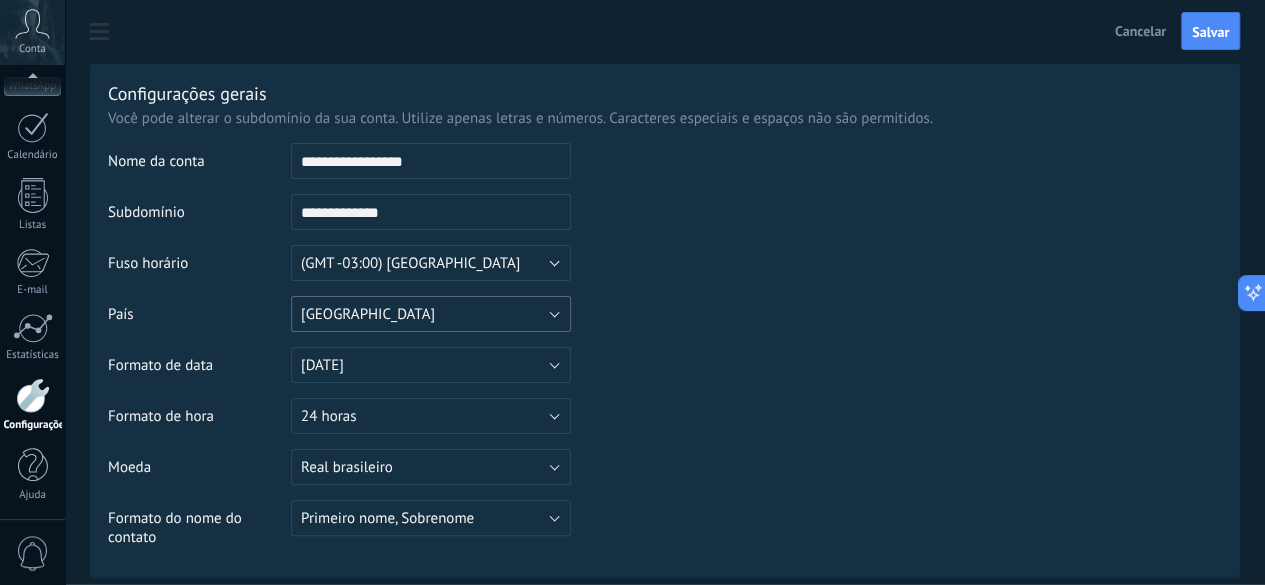 click on "[GEOGRAPHIC_DATA]" at bounding box center [431, 314] 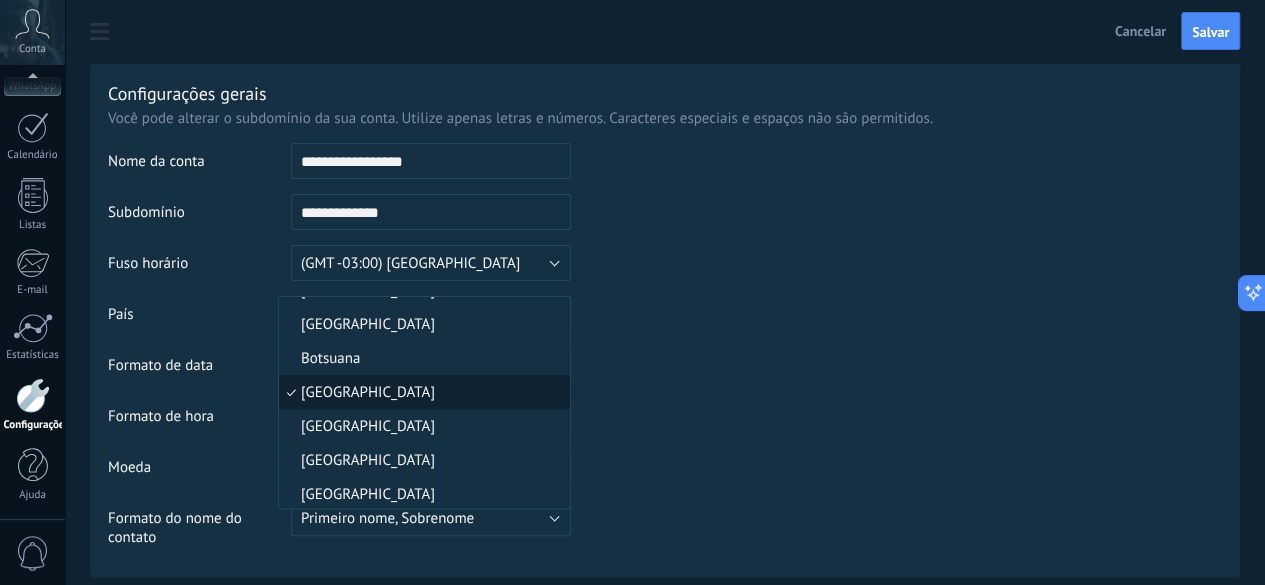 click on "[GEOGRAPHIC_DATA]" at bounding box center (421, 392) 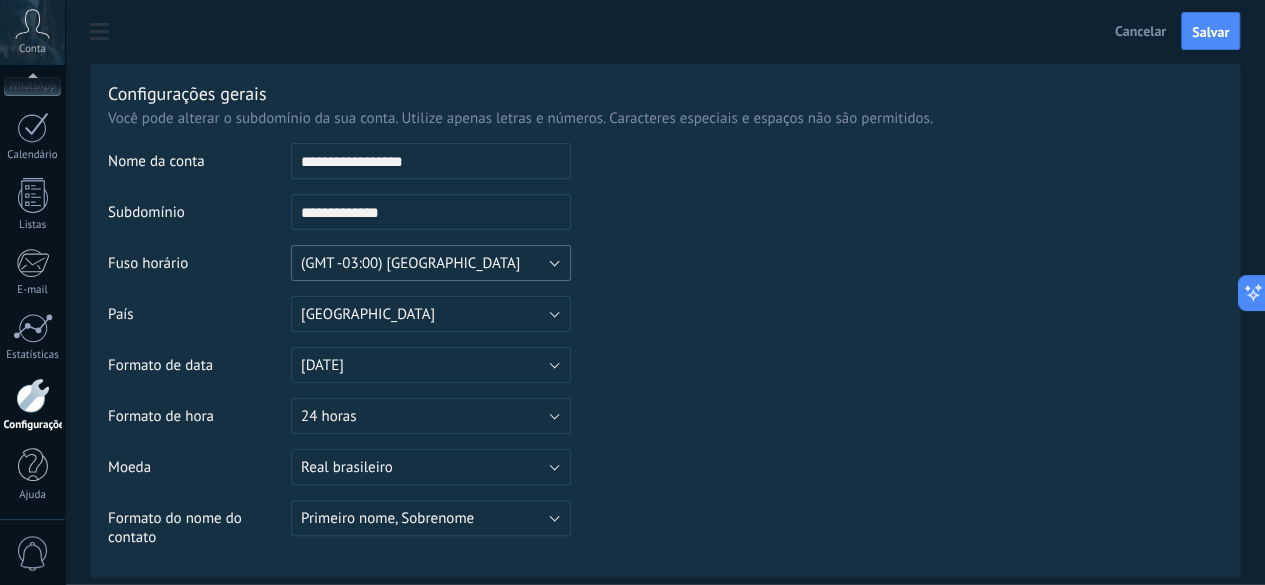 click on "(GMT -03:00) [GEOGRAPHIC_DATA]" at bounding box center [431, 263] 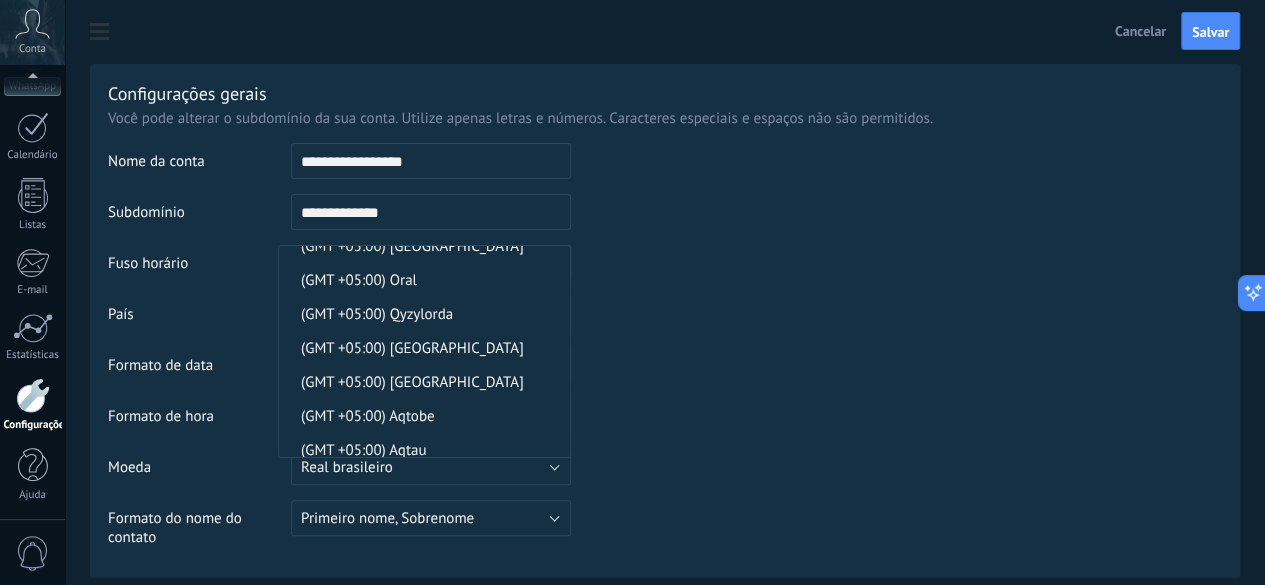 scroll, scrollTop: 5387, scrollLeft: 0, axis: vertical 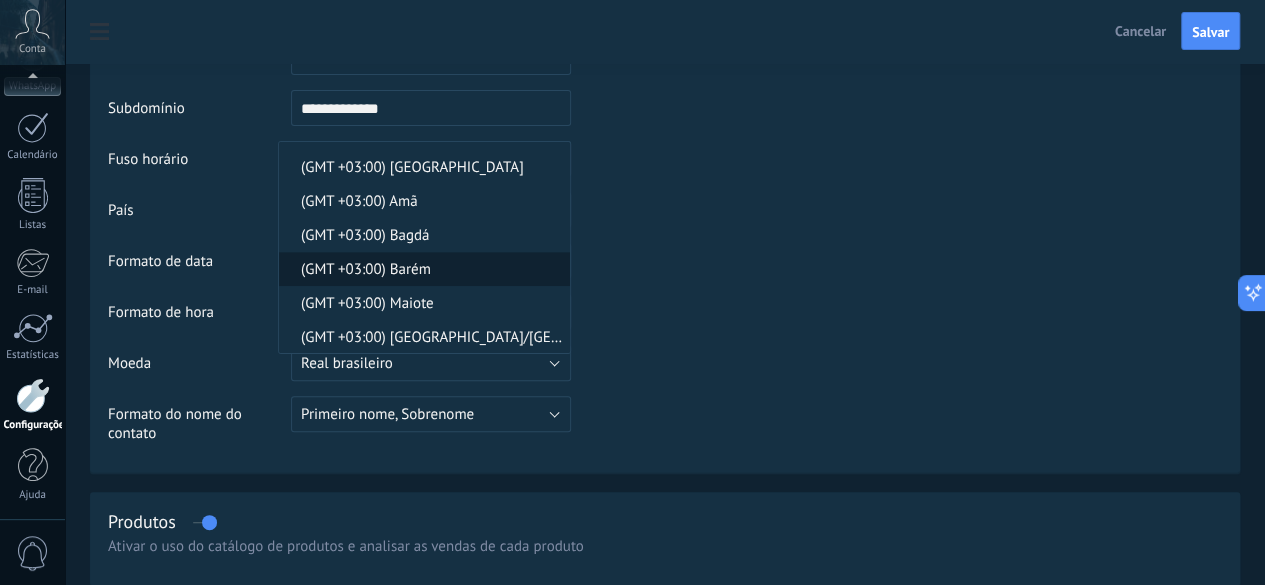 click on "(GMT +03:00) Barém" at bounding box center (421, 269) 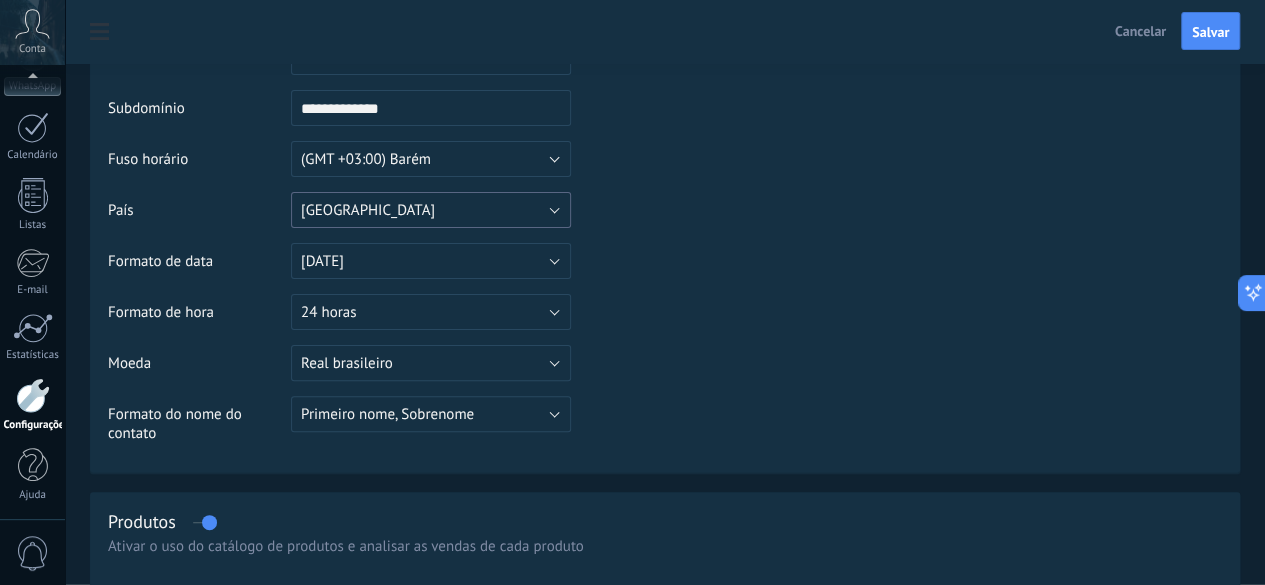 click on "[GEOGRAPHIC_DATA]" at bounding box center [431, 210] 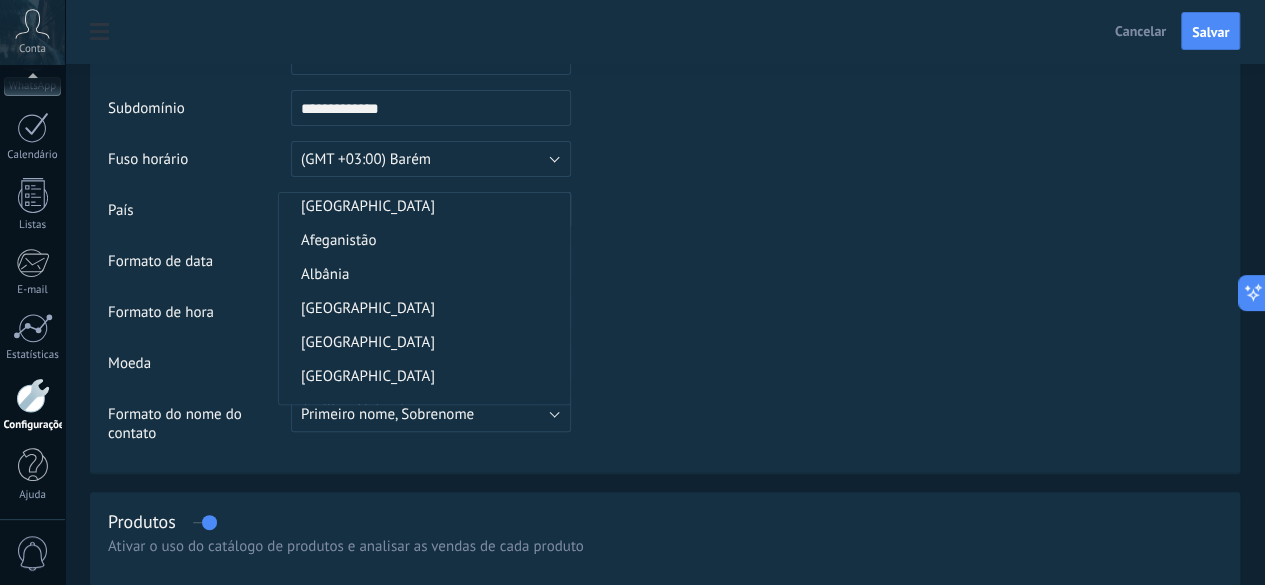 scroll, scrollTop: 0, scrollLeft: 0, axis: both 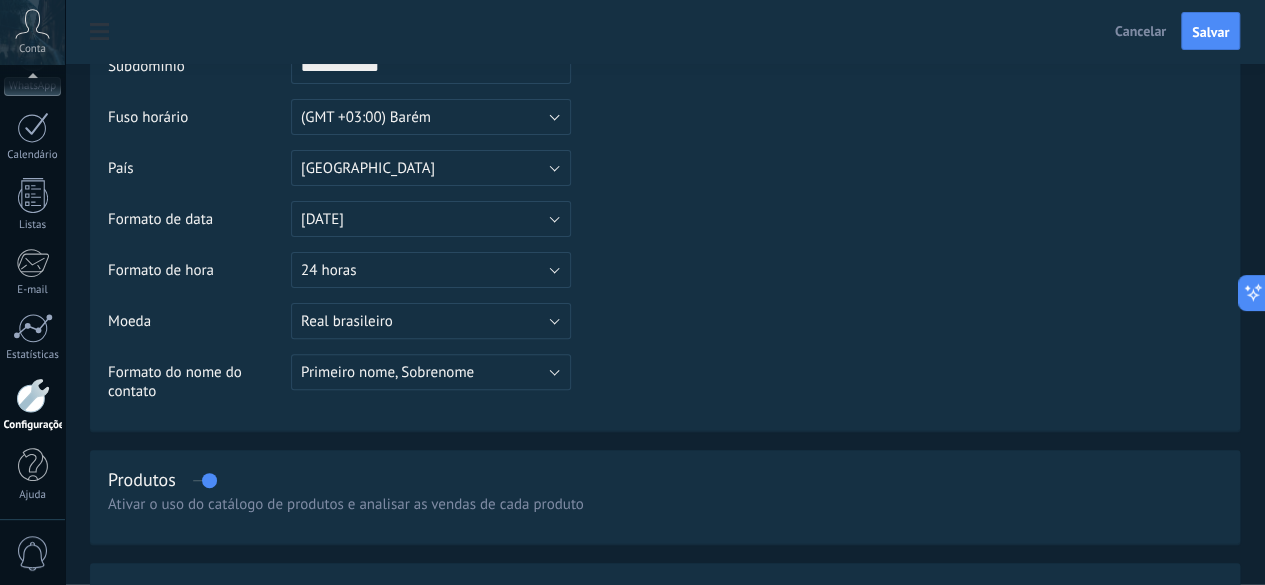 click at bounding box center (896, 99) 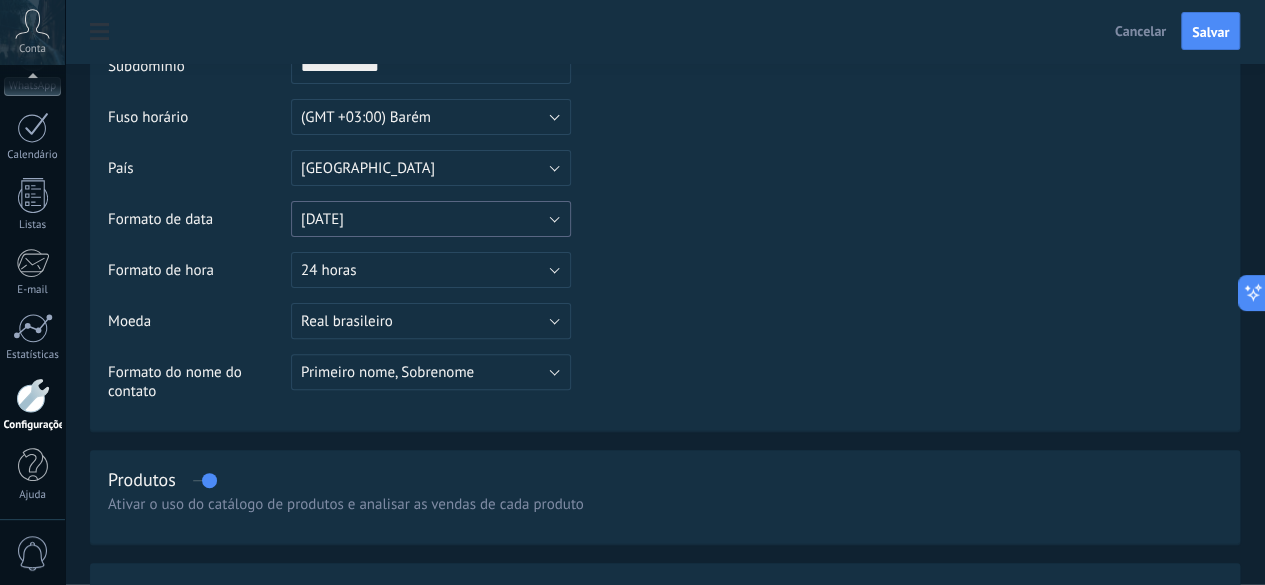 click on "[DATE]" at bounding box center [431, 219] 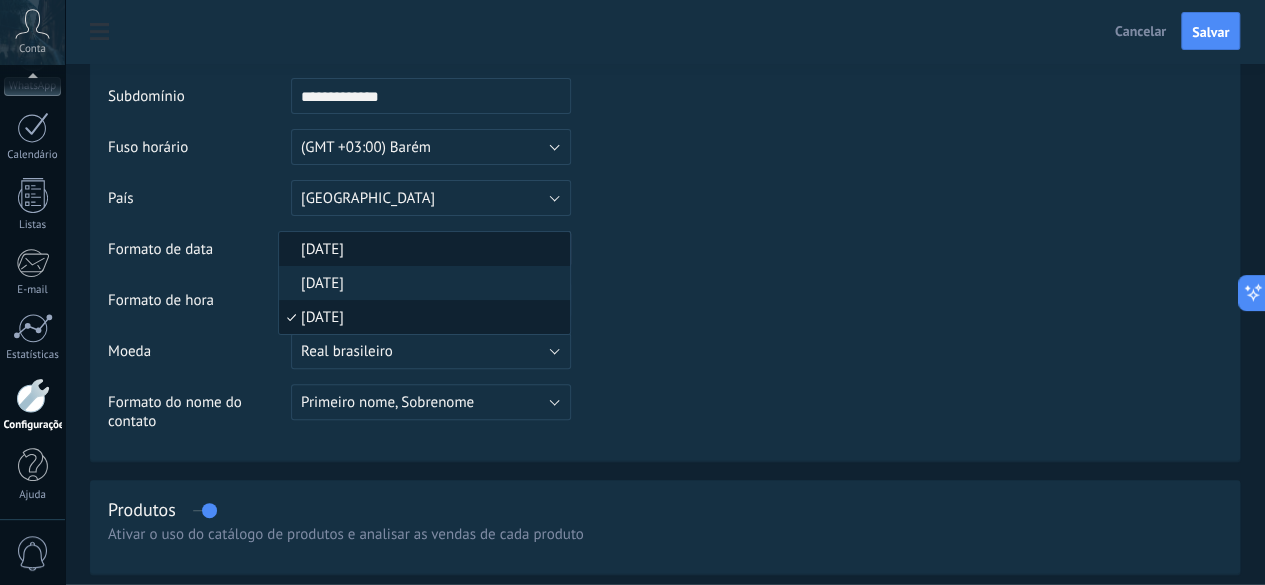 scroll, scrollTop: 115, scrollLeft: 0, axis: vertical 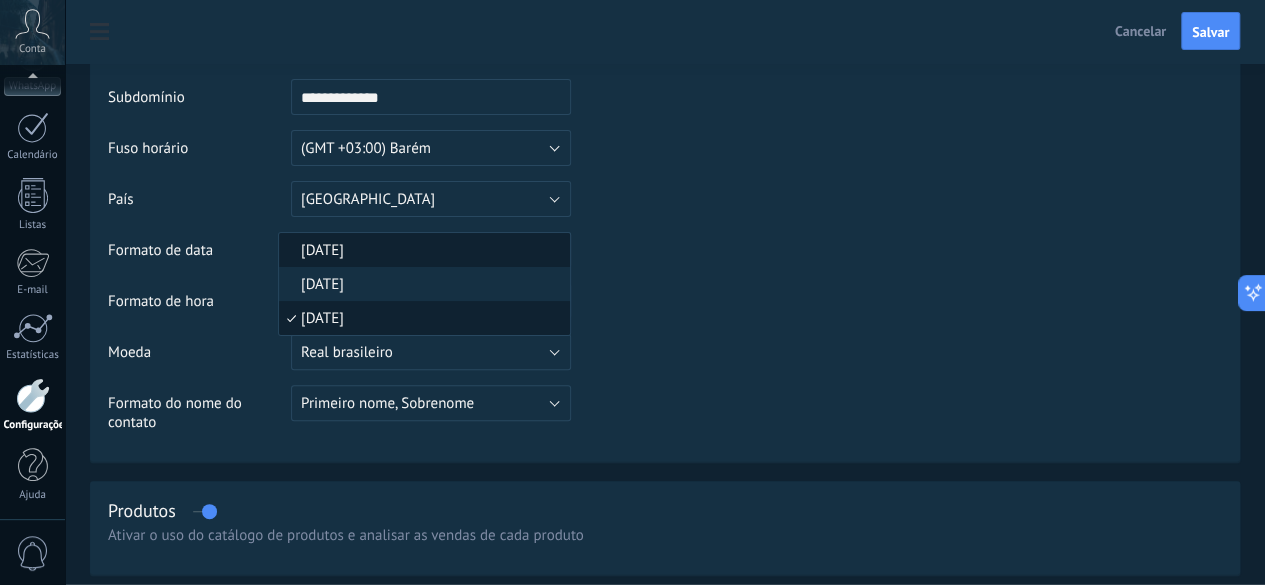 click on "[DATE]" at bounding box center [421, 250] 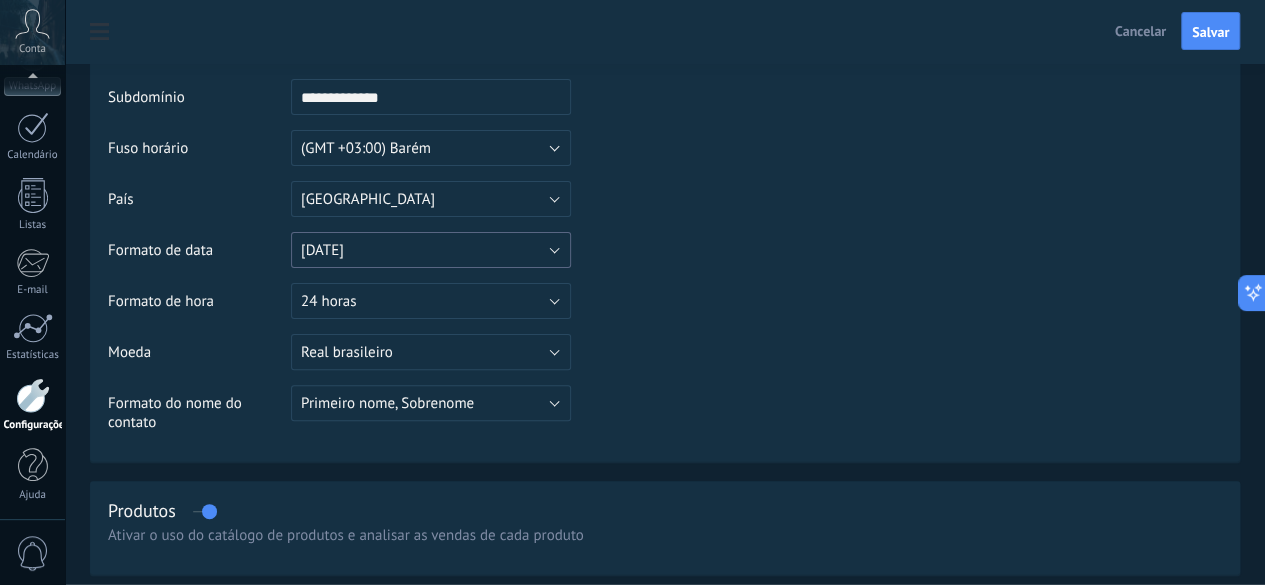 click on "[DATE]" at bounding box center [431, 250] 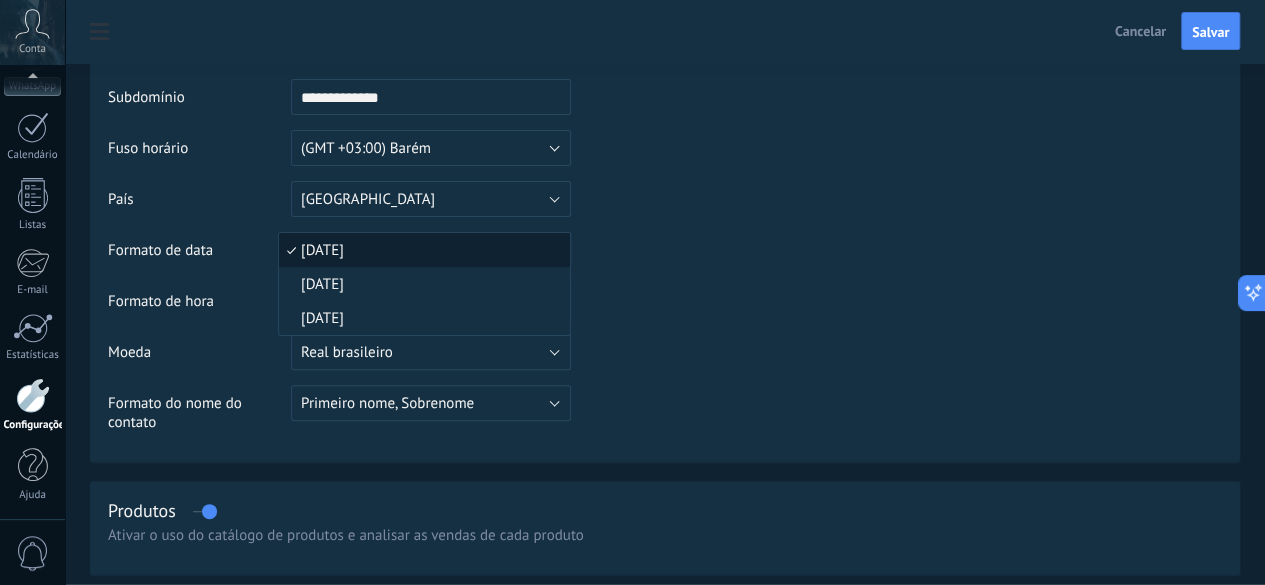 click on "[DATE]" at bounding box center [421, 250] 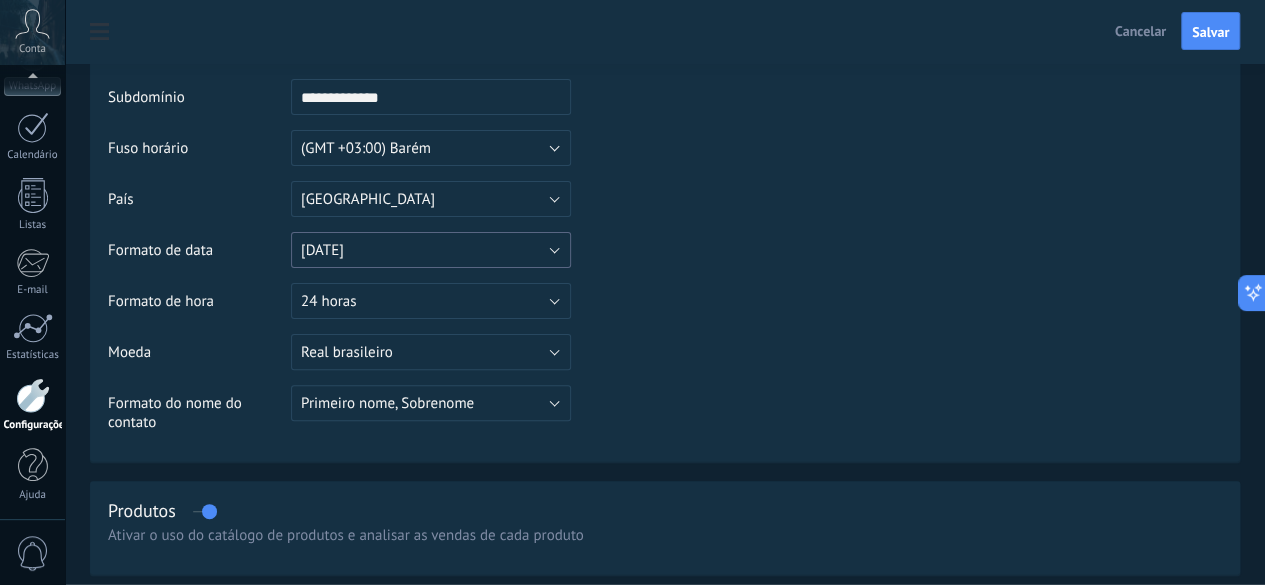 click on "[DATE]" at bounding box center [431, 250] 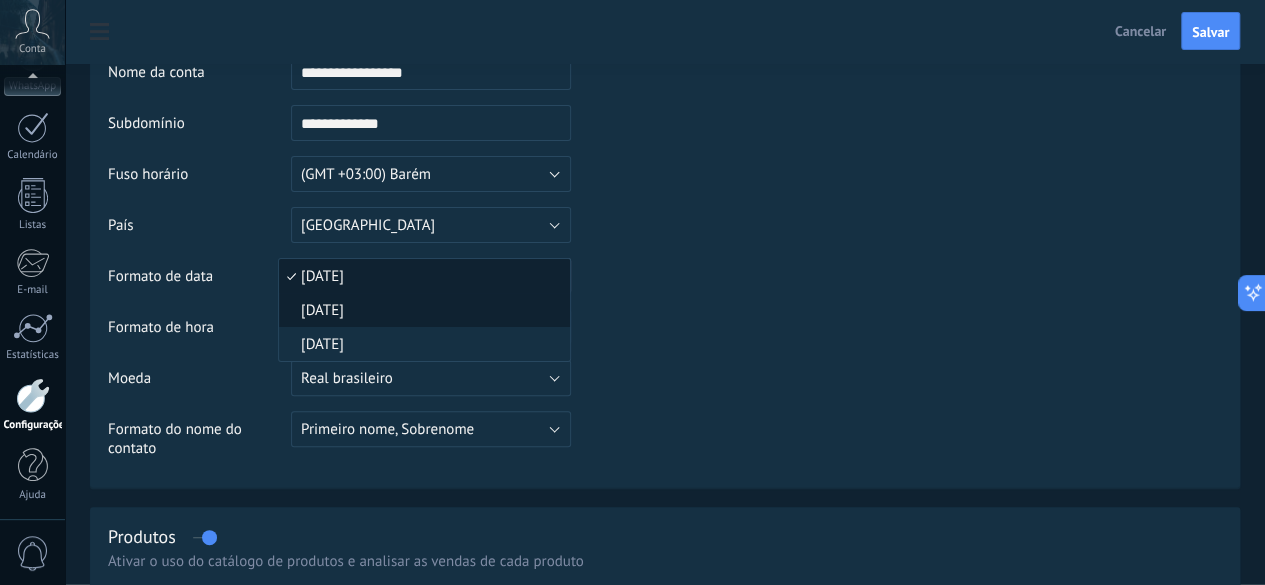 scroll, scrollTop: 88, scrollLeft: 0, axis: vertical 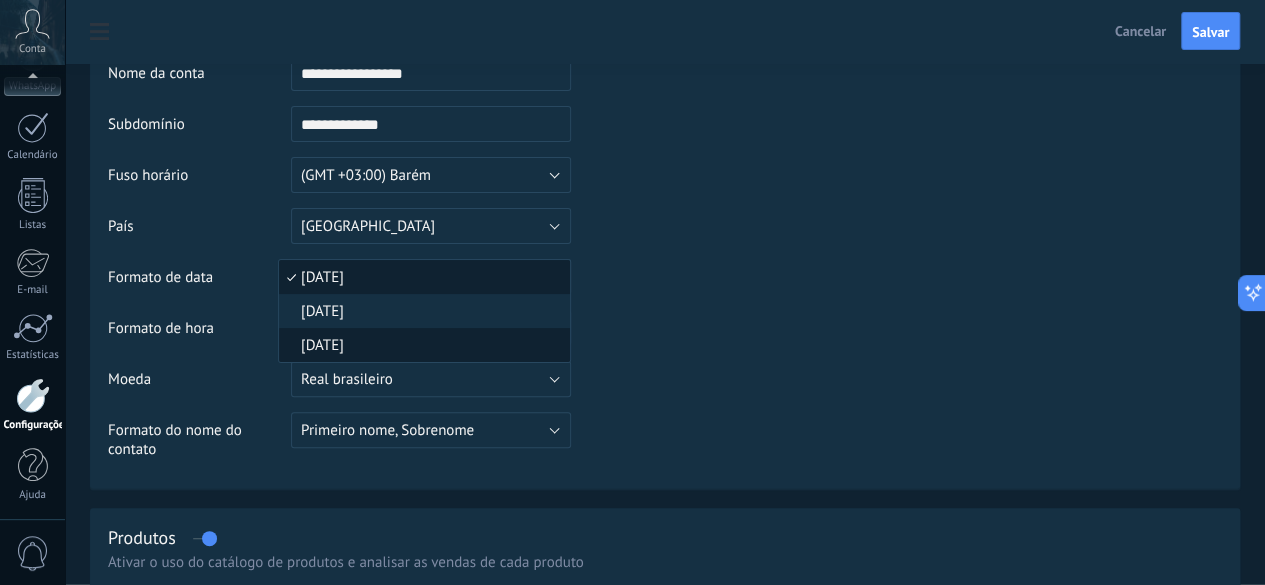 click on "[DATE]" at bounding box center [421, 345] 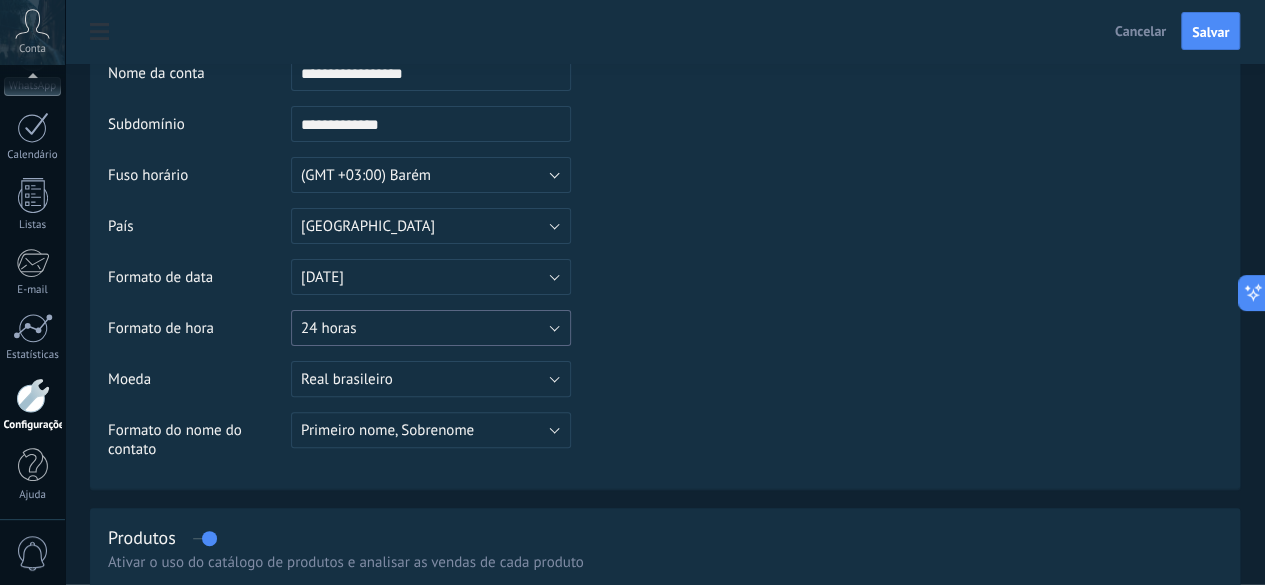 click on "24 horas" at bounding box center [431, 328] 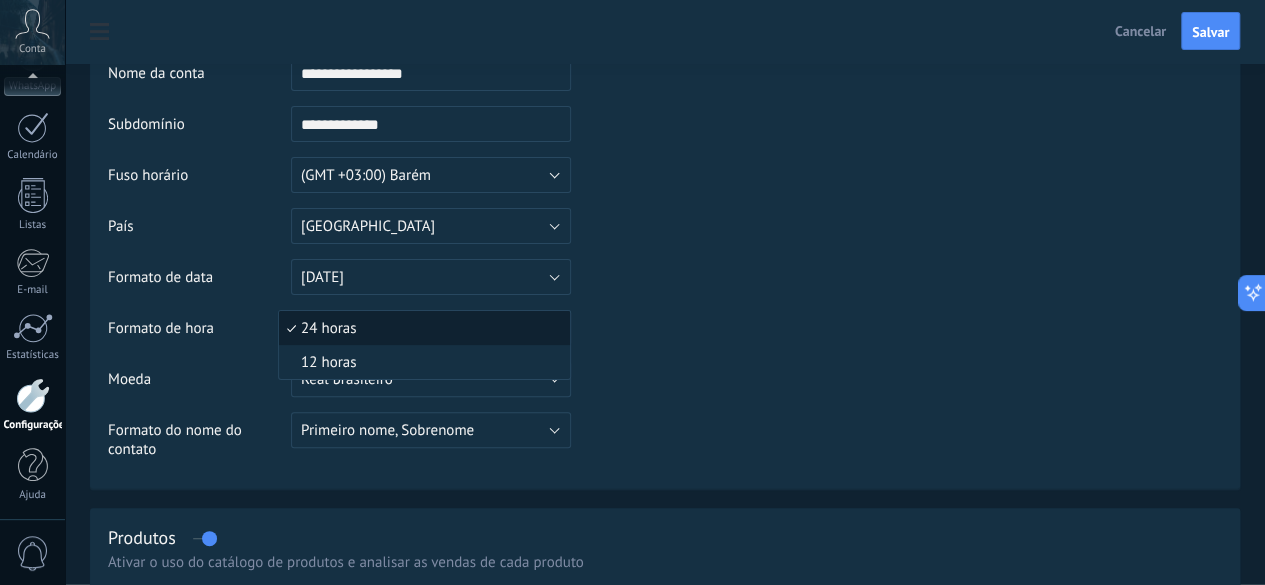 click on "24 horas" at bounding box center (421, 328) 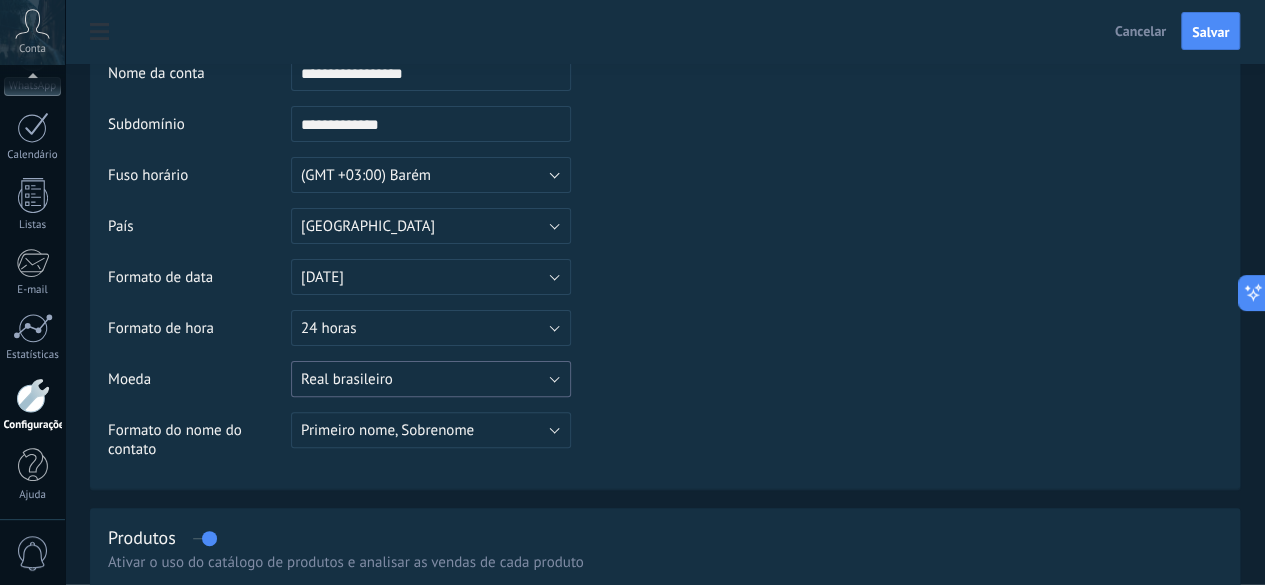 click on "Real brasileiro" at bounding box center [431, 379] 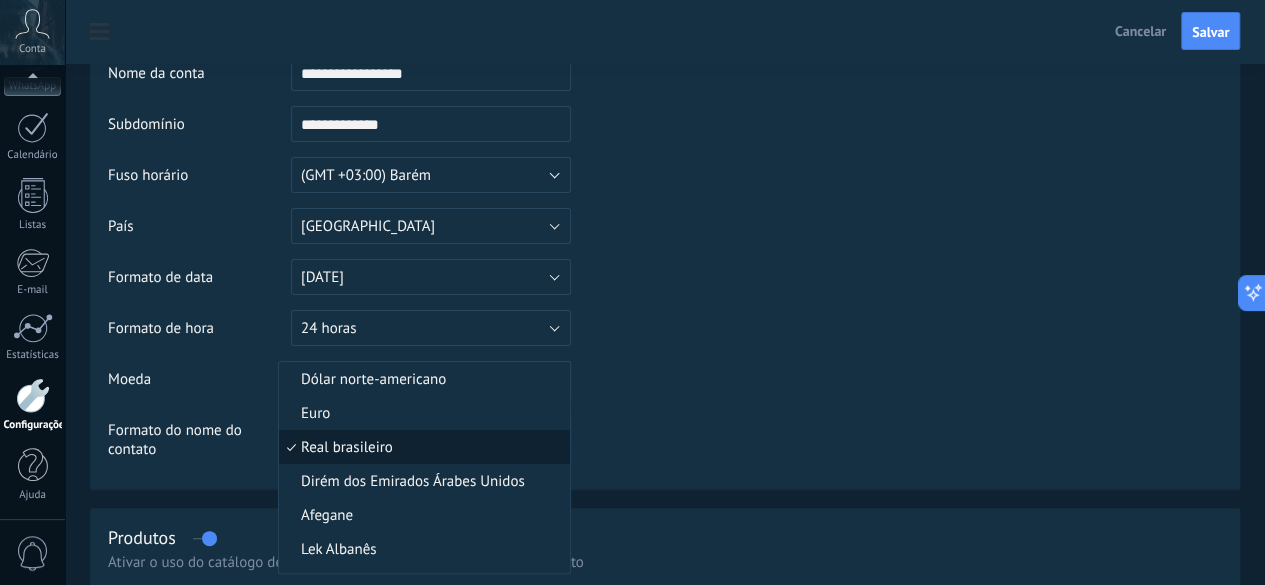click on "Real brasileiro" at bounding box center (421, 447) 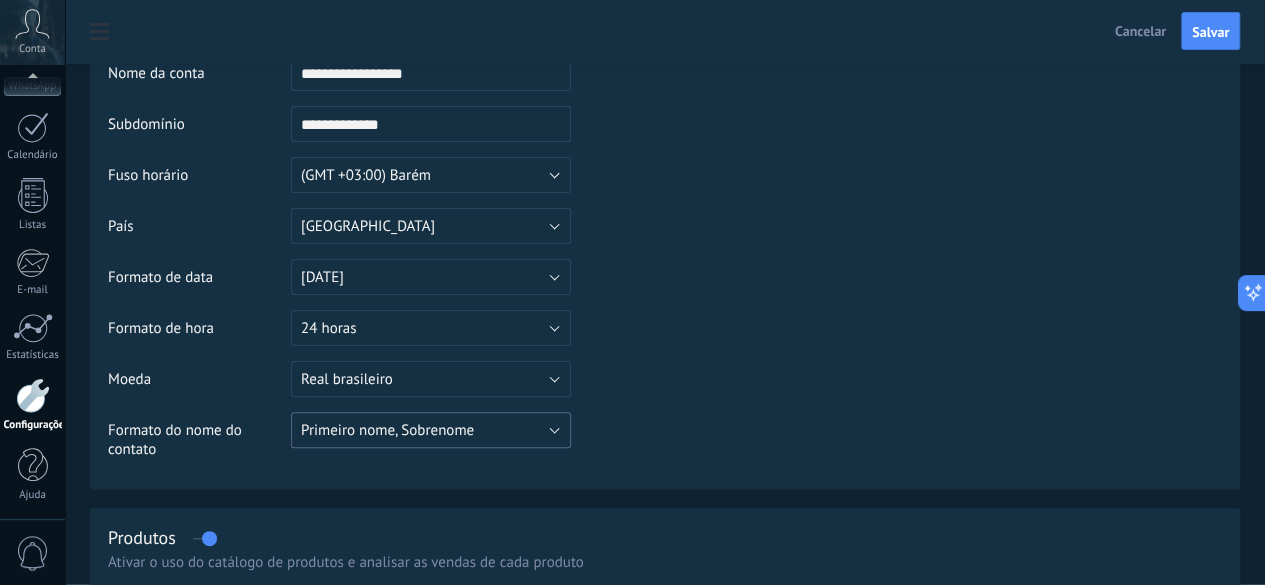 click on "Primeiro nome, Sobrenome" at bounding box center (387, 430) 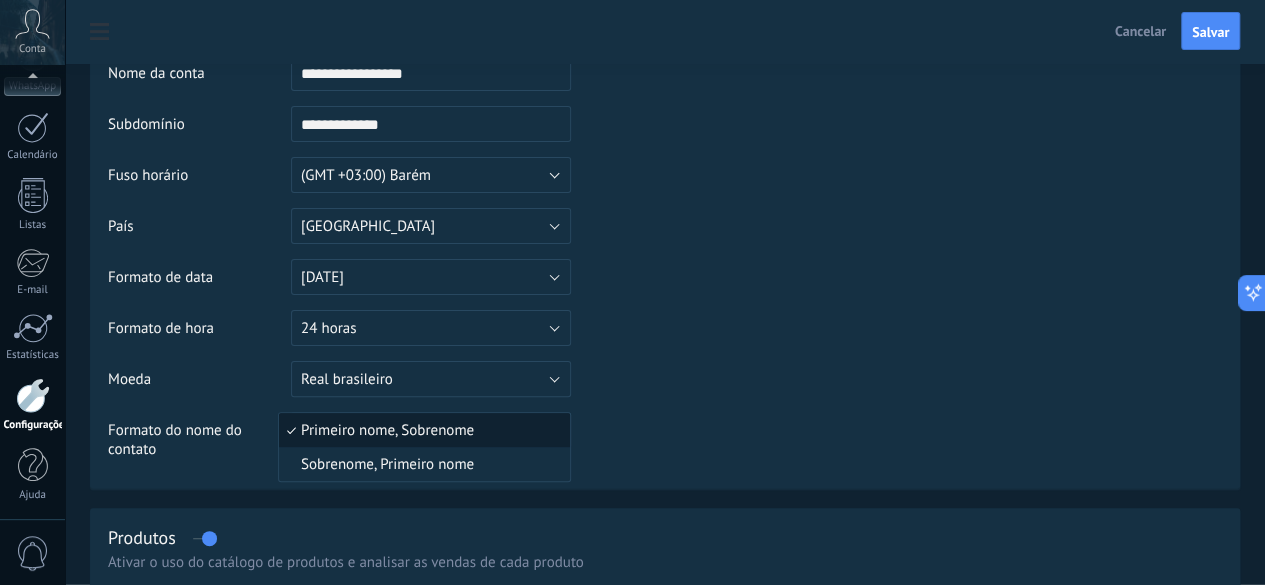 click on "Primeiro nome, Sobrenome" at bounding box center [421, 430] 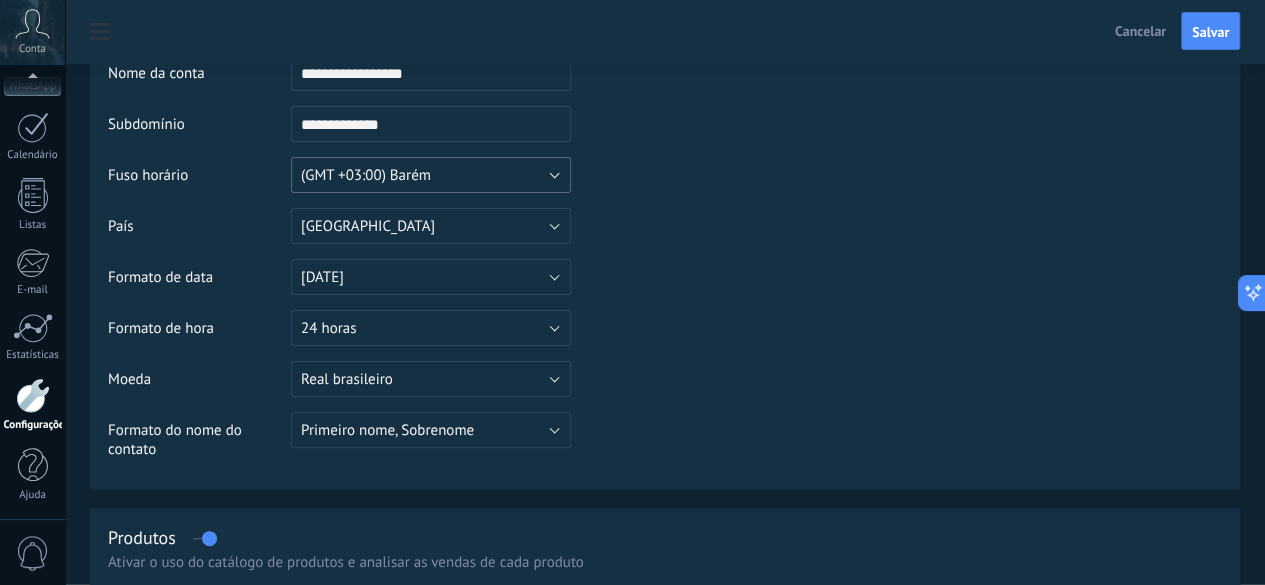 click on "(GMT +03:00) Barém" at bounding box center (366, 175) 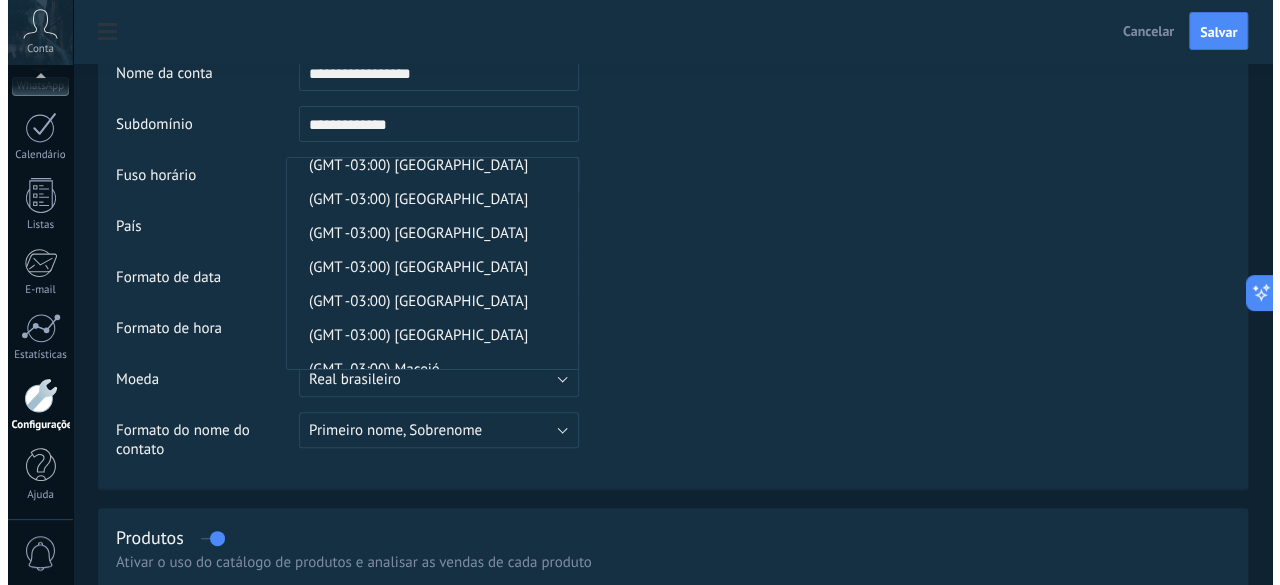 scroll, scrollTop: 9935, scrollLeft: 0, axis: vertical 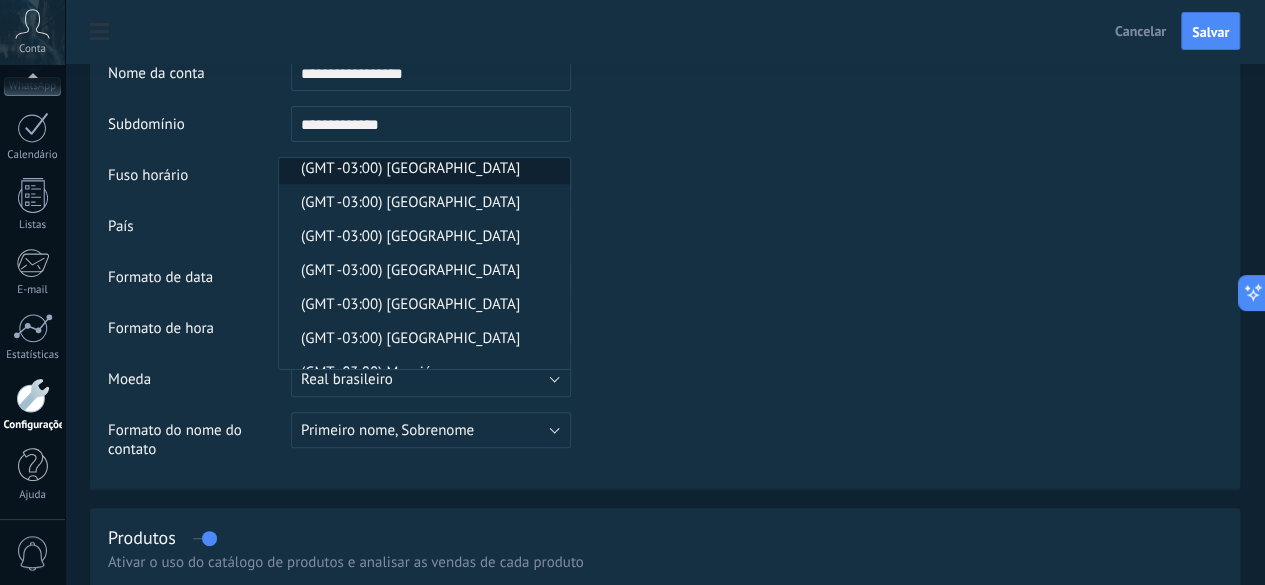 click on "(GMT -03:00) [GEOGRAPHIC_DATA]" at bounding box center (424, 168) 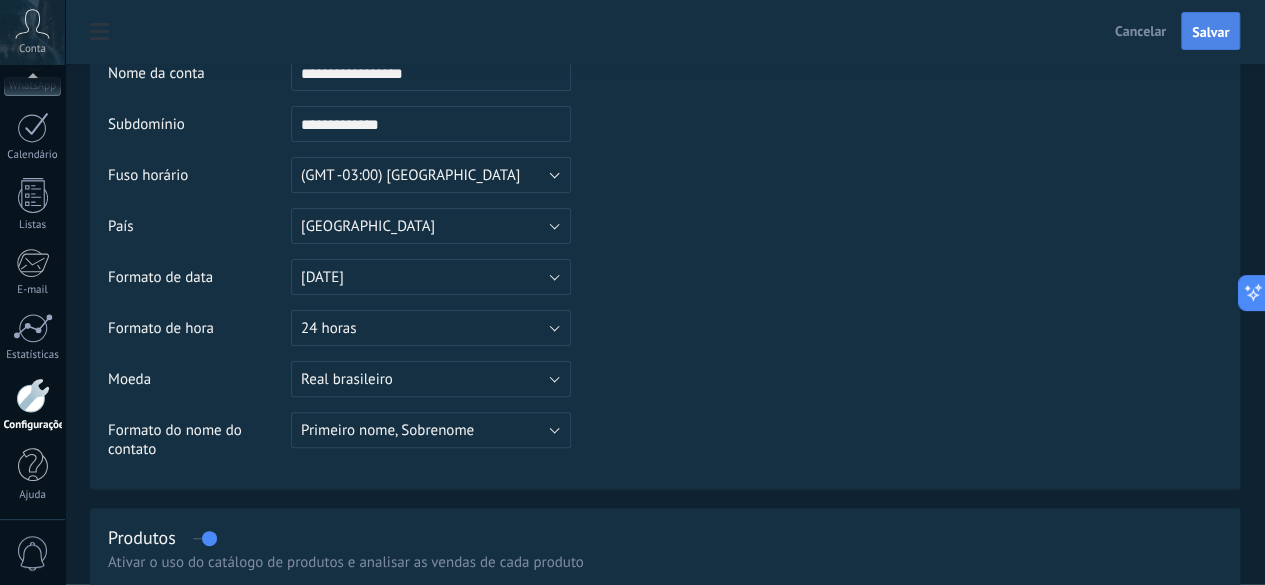 click on "Salvar" at bounding box center [1210, 31] 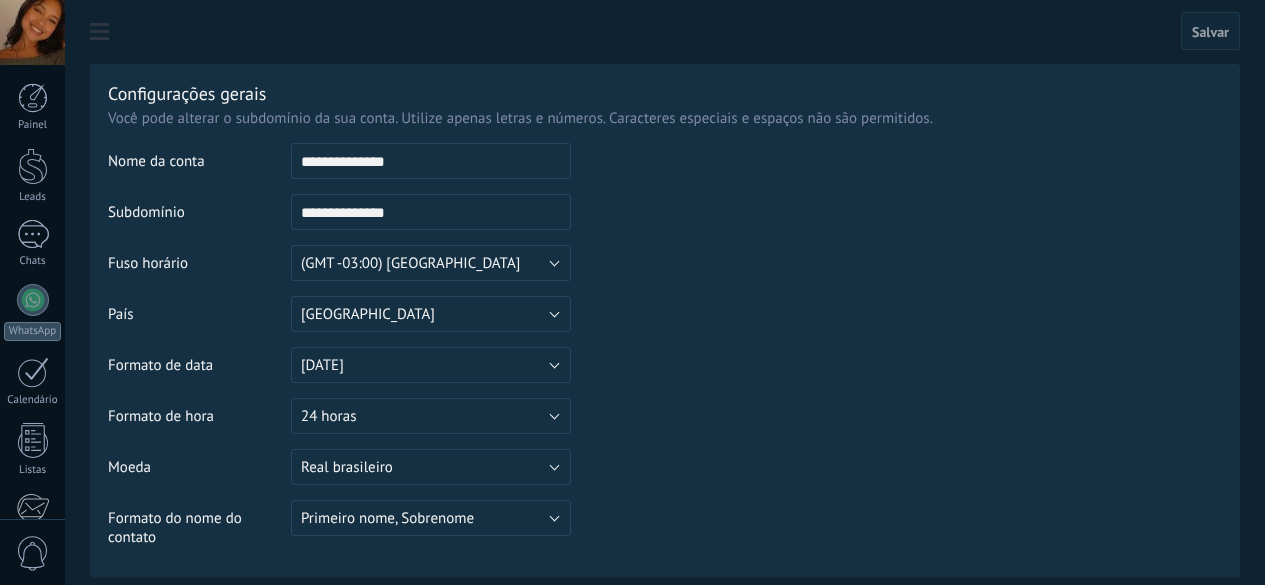 scroll, scrollTop: 88, scrollLeft: 0, axis: vertical 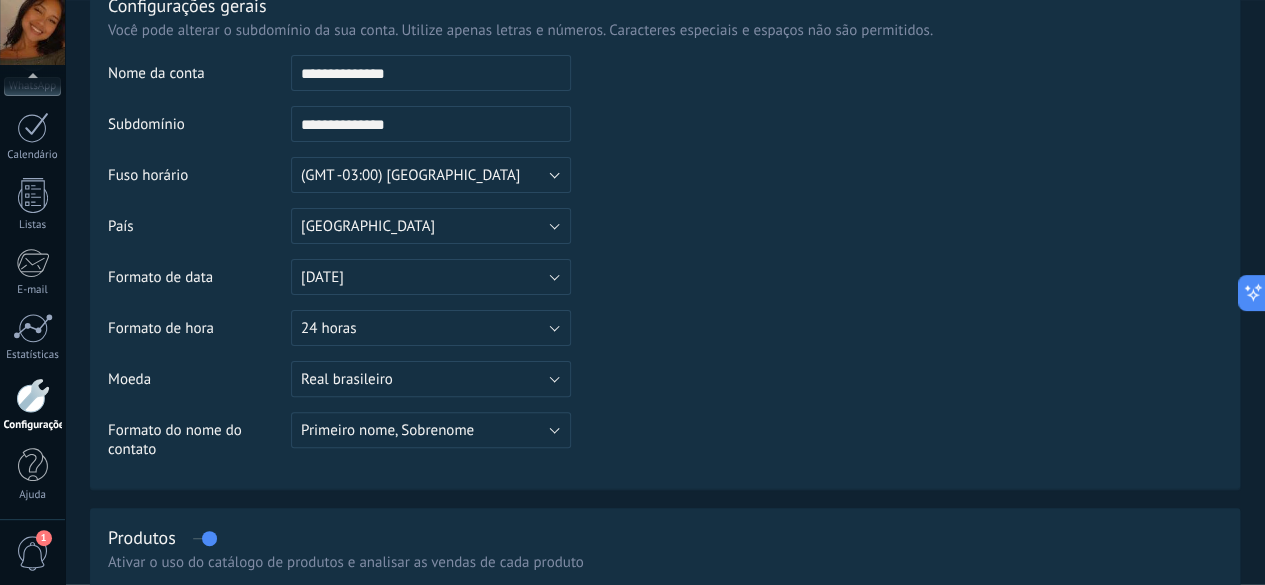 click on "1" at bounding box center (33, 553) 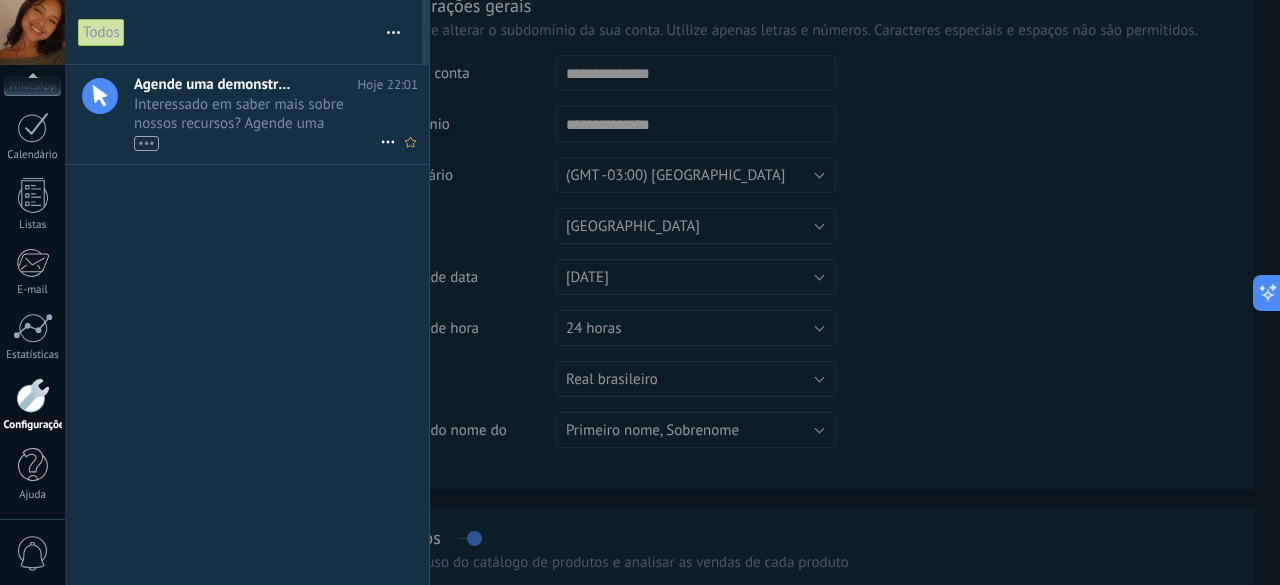 click on "Interessado em saber mais sobre nossos recursos? Agende uma demonstração hoje mesmo!
•••" at bounding box center (257, 123) 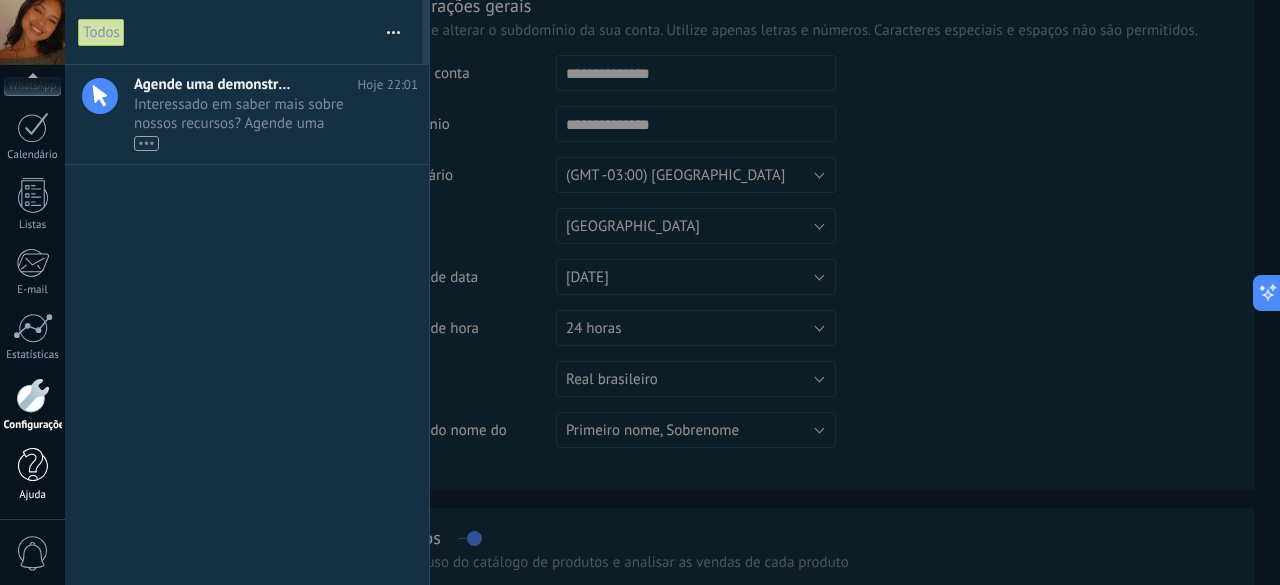 click on "Ajuda" at bounding box center [33, 495] 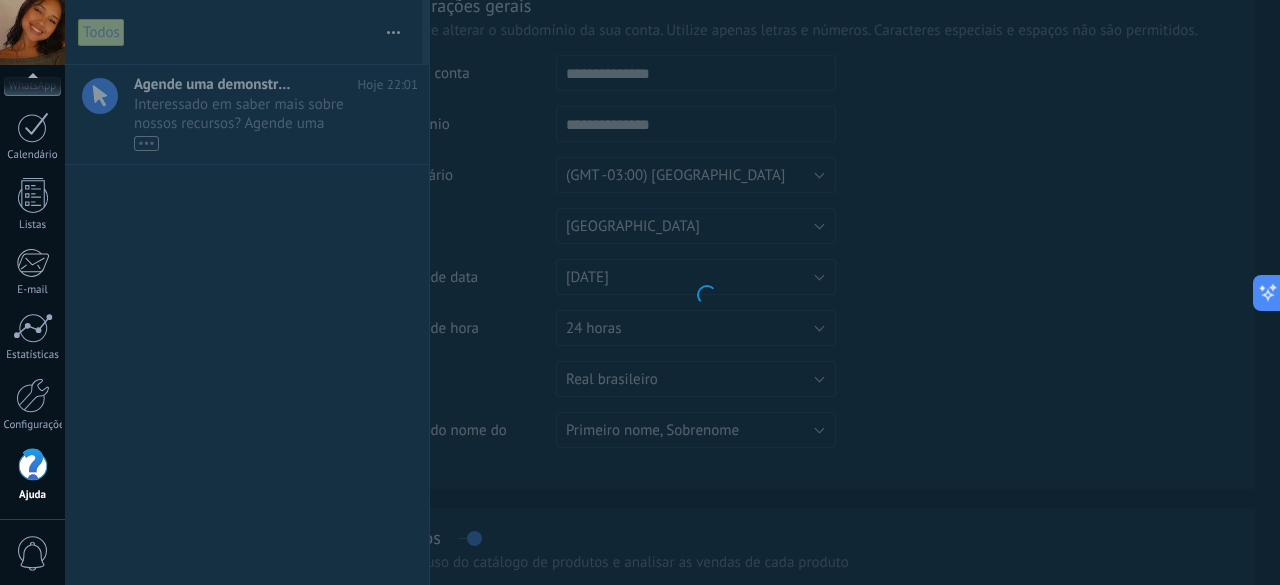 click on "Painel
Leads
Chats
WhatsApp
Clientes" at bounding box center [32, 180] 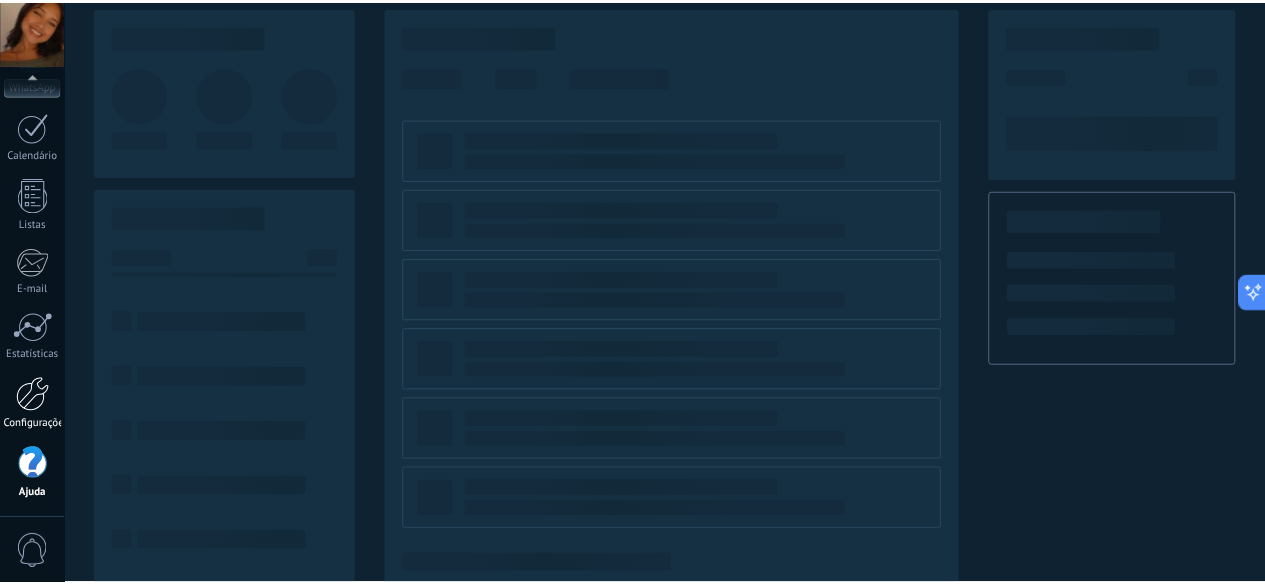 scroll, scrollTop: 0, scrollLeft: 0, axis: both 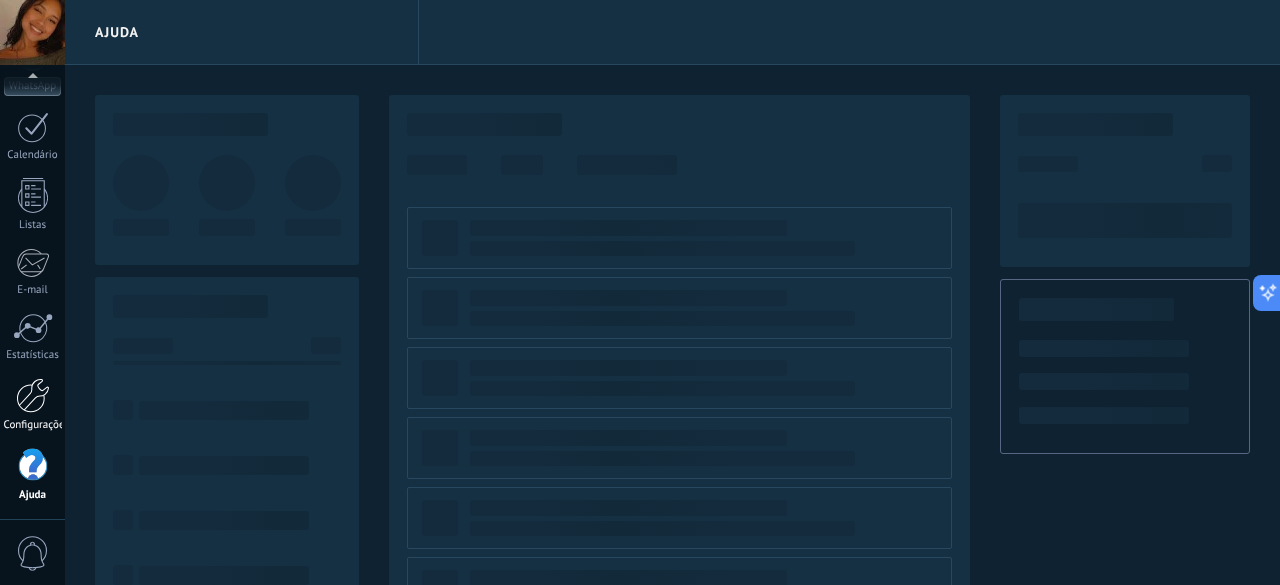 click at bounding box center [33, 395] 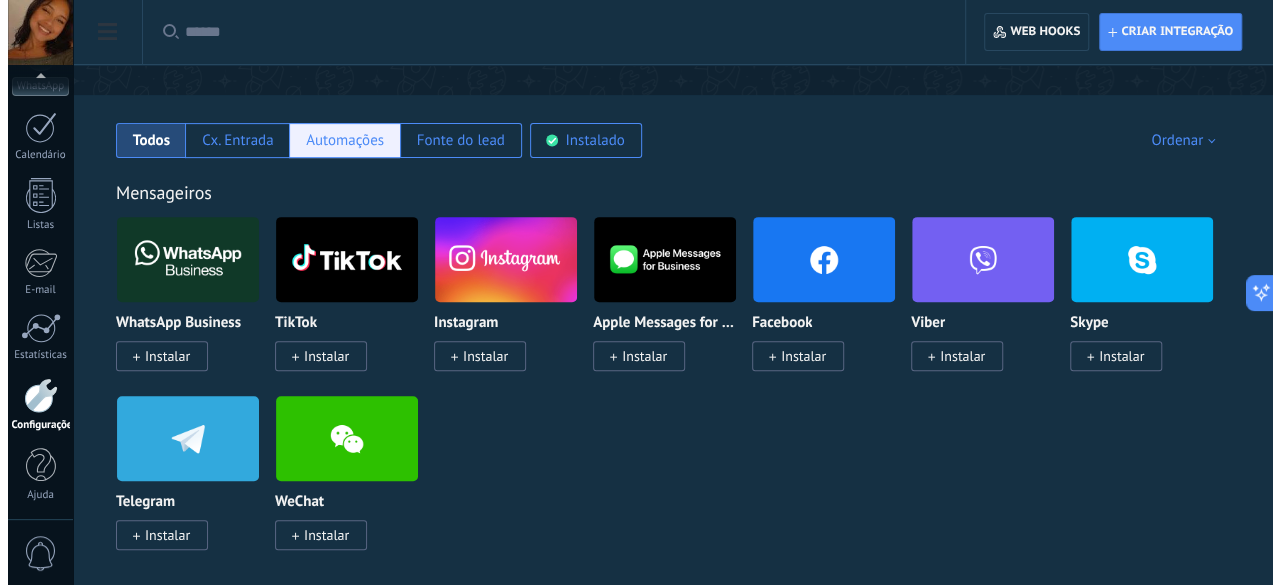 scroll, scrollTop: 297, scrollLeft: 0, axis: vertical 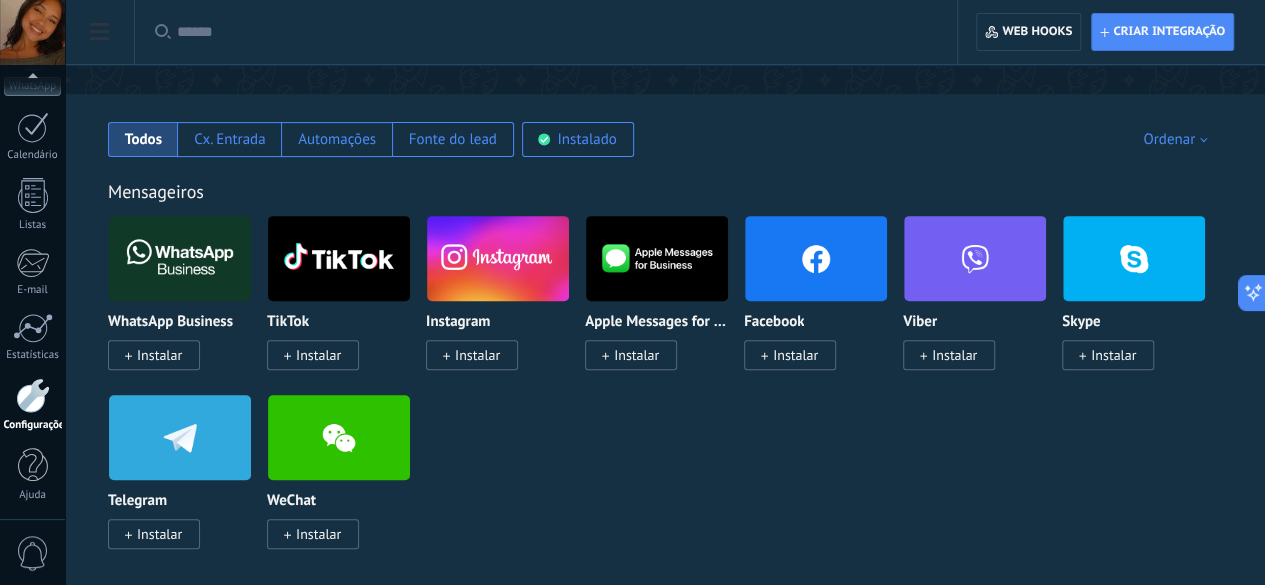 click on "Instalar" at bounding box center [154, 355] 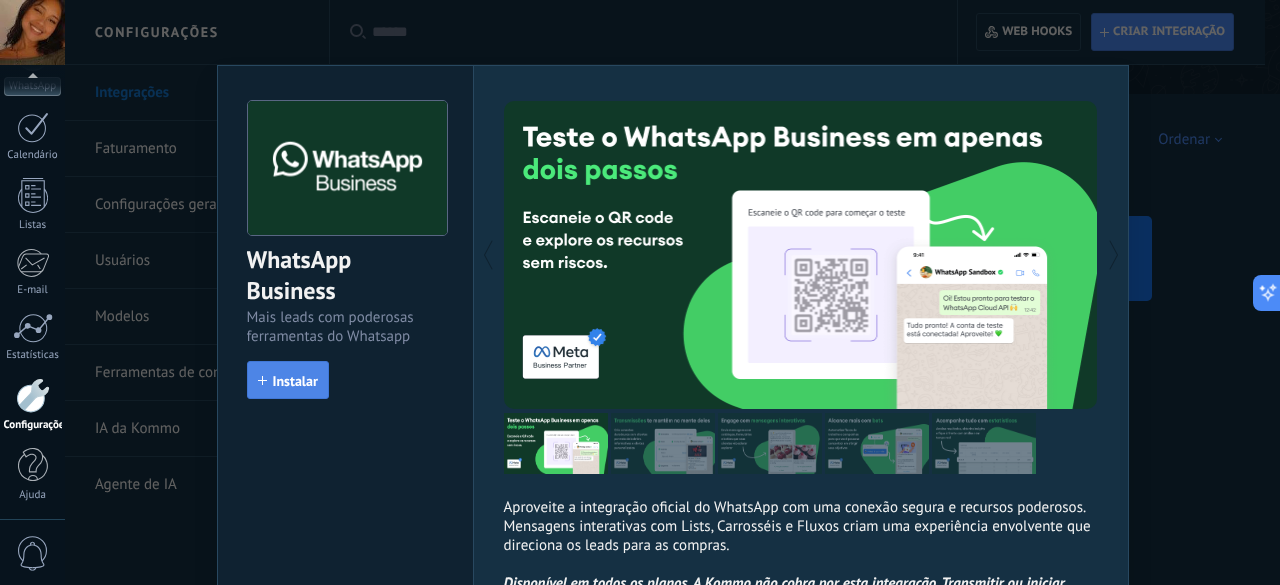 click on "Instalar" at bounding box center [295, 381] 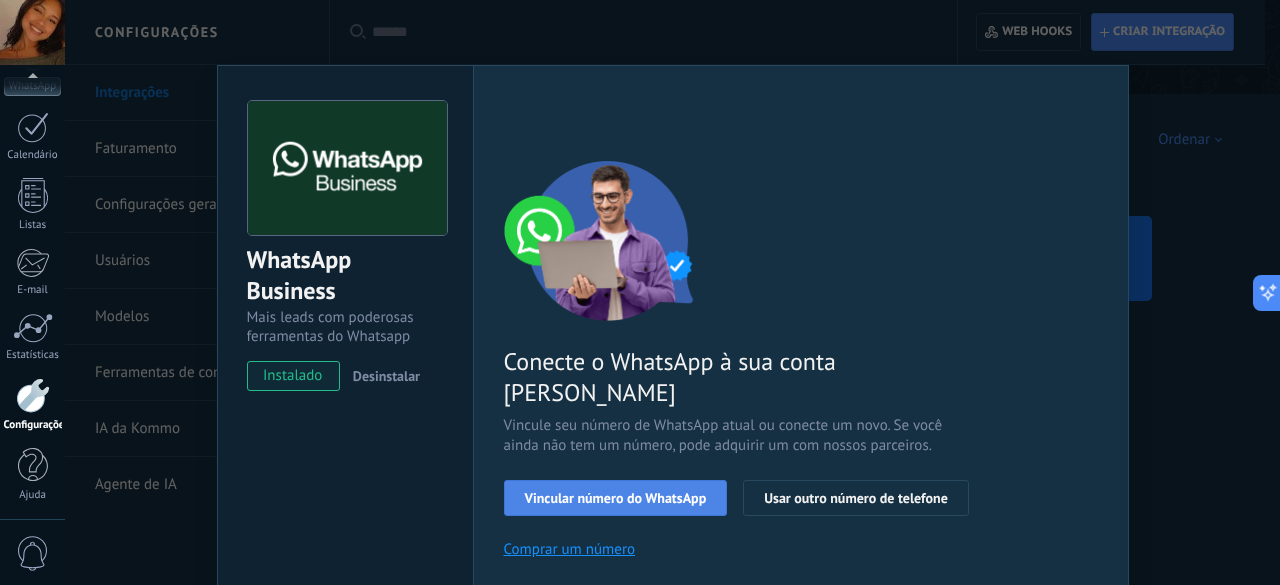 click on "Vincular número do WhatsApp" at bounding box center [616, 498] 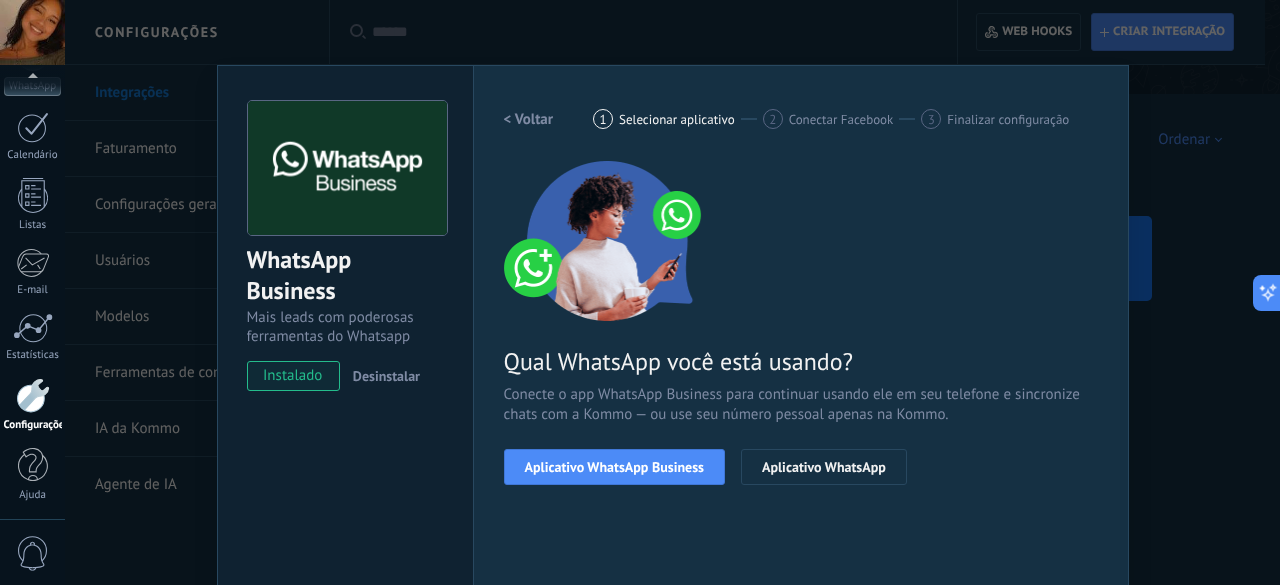 click on "Aplicativo WhatsApp Business" at bounding box center (614, 467) 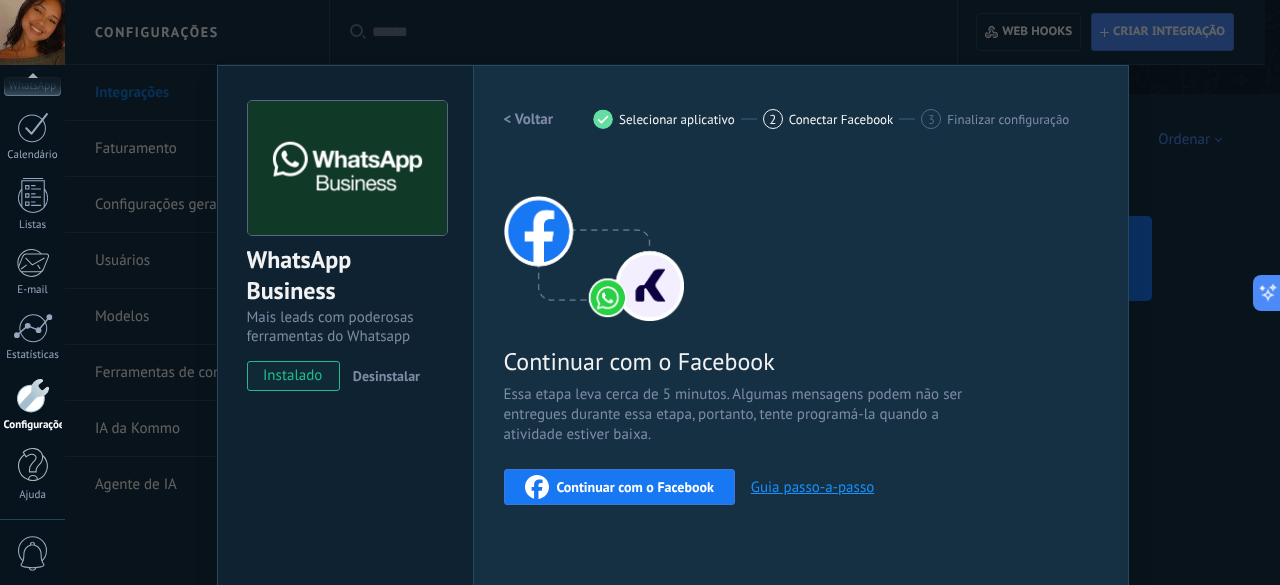 click on "Continuar com o Facebook" at bounding box center [635, 487] 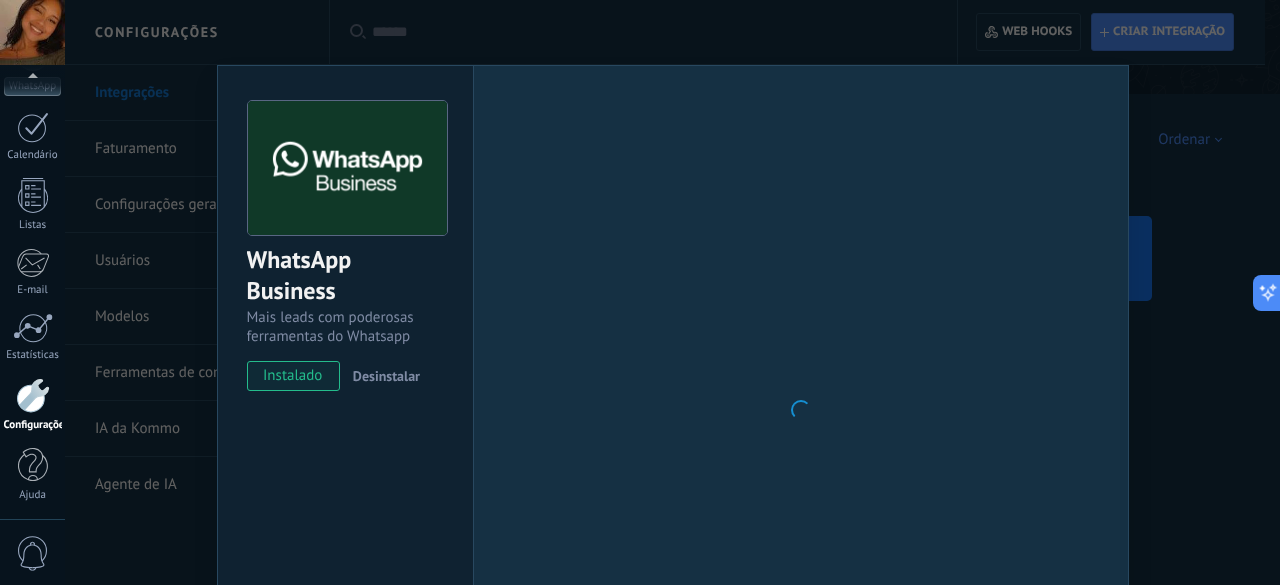 click on "Mais leads com poderosas ferramentas do Whatsapp" at bounding box center (345, 327) 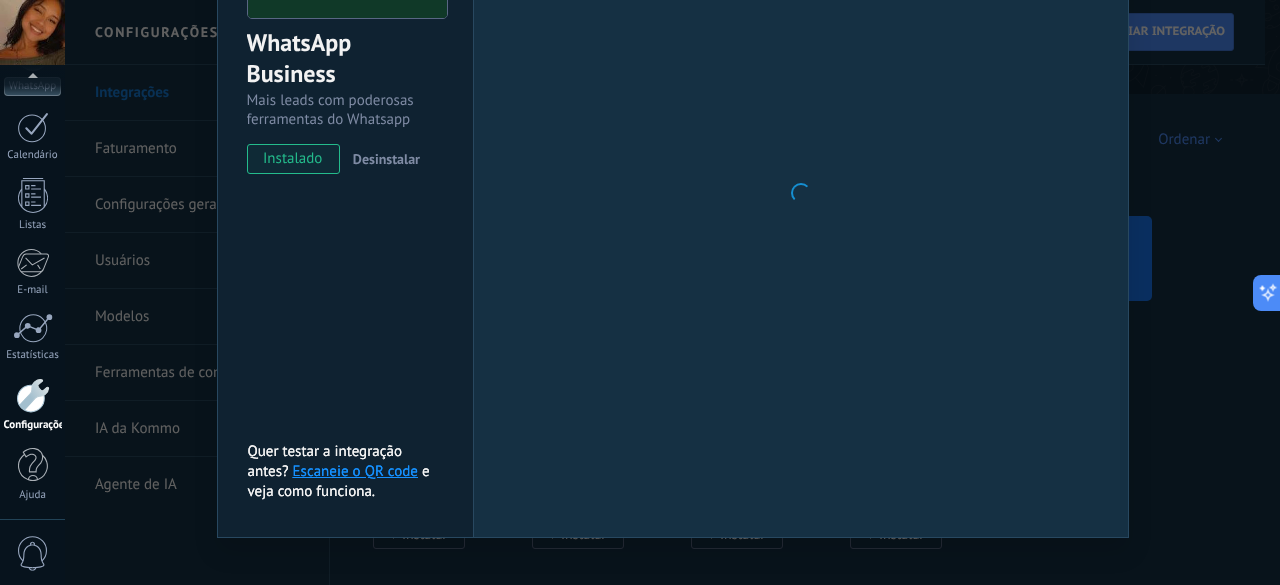 scroll, scrollTop: 232, scrollLeft: 0, axis: vertical 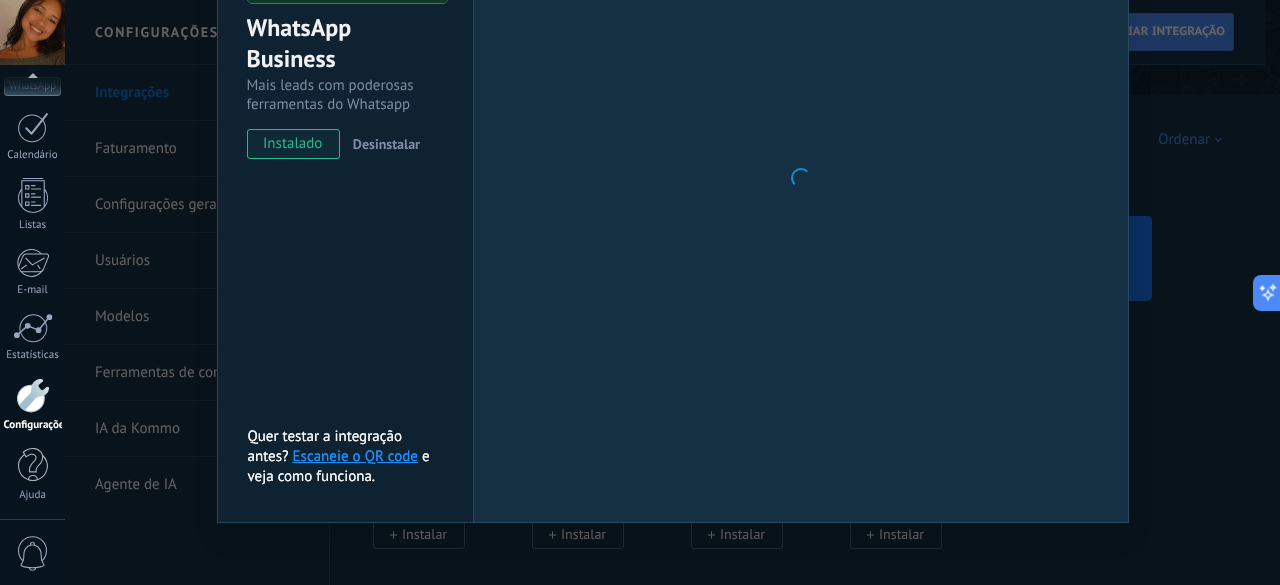 click on "Escaneie o QR code" at bounding box center [355, 456] 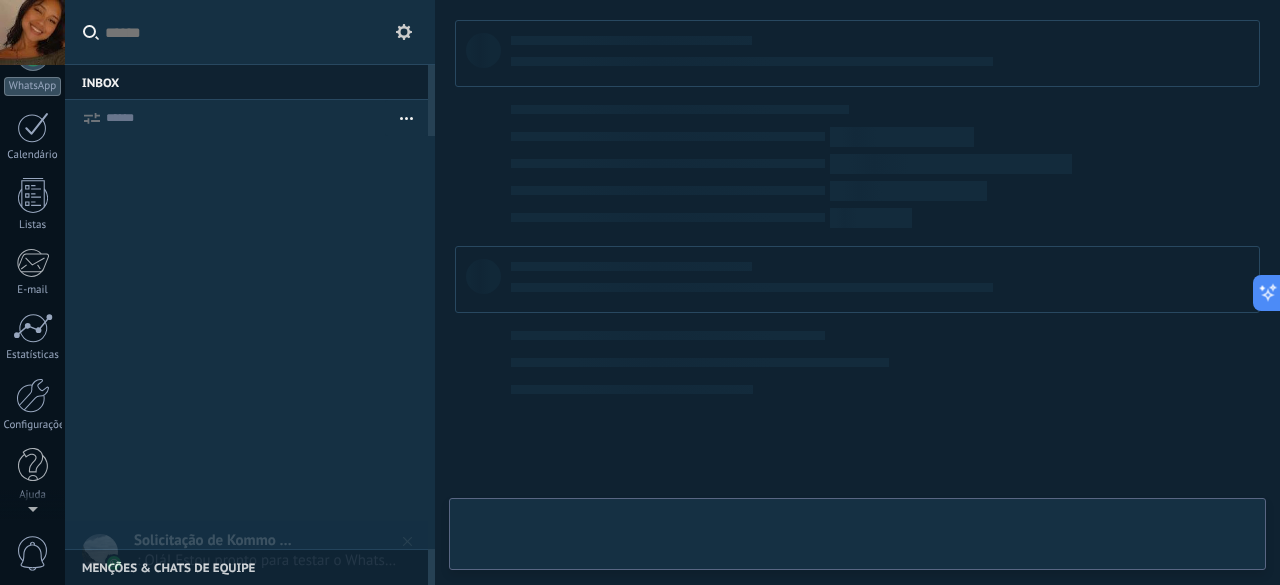 scroll, scrollTop: 0, scrollLeft: 0, axis: both 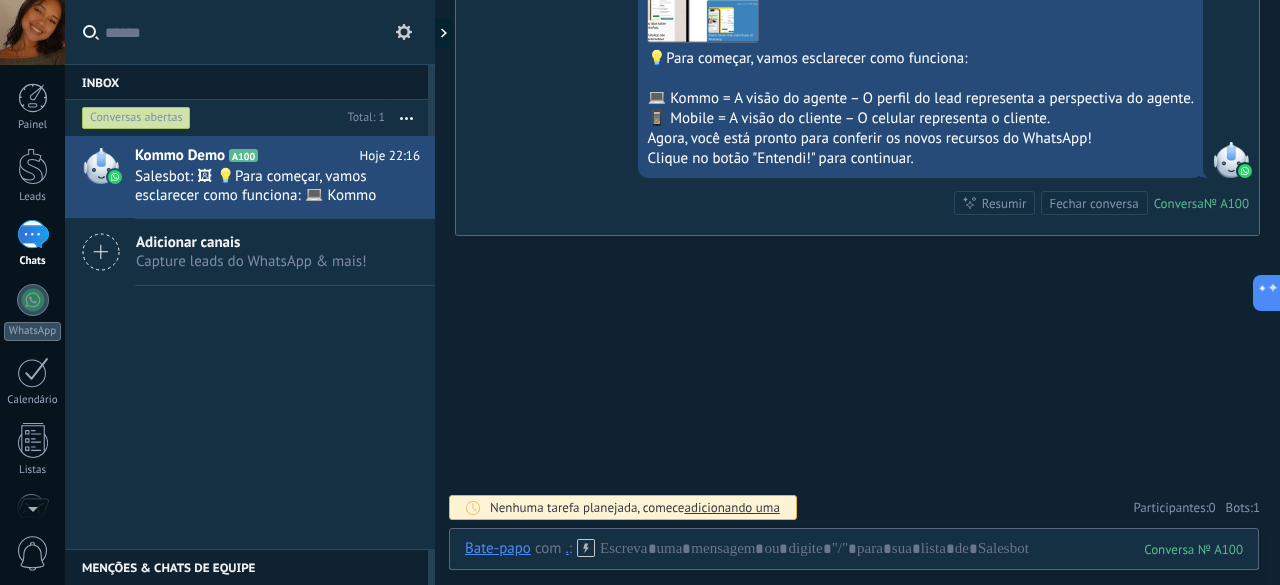 click on "Buscar Carregar mais Hoje Hoje Criar:  2  eventos   Expandir Hoje 22:16 .  Olá! Estou pronto para testar o WhatsApp na Kommo. Meu código de verificação é p80VG4 Conversa  № A100 Conversa № A100 Hoje 22:16 Robô  O valor do campo «Nome»  está definido para «Kommo Demo» Hoje 22:16 Robô  O valor do campo «Telefone»  está definido para «[PHONE_NUMBER]» . .  Hoje 22:16 SalesBot (TestBot)  Entregue Download Olá! Estou pronto para testar a API de Nuvem do WhatsApp e receber respostas do número de teste. Hoje 22:16 SalesBot (TestBot)  Entregue Download 💡Para começar, vamos esclarecer como funciona:   💻 Kommo = A visão do agente – O perfil do lead representa a perspectiva do agente. 📱 Mobile = A visão do cliente – O celular representa o cliente. Agora, você está pronto para conferir os novos recursos do WhatsApp! Clique no botão "Entendi!" para continuar. Conversa  № A100 Conversa № A100 Resumir Resumir Fechar conversa Hoje 22:16 Conversa № A100 0 Bots:  1" at bounding box center (857, -68) 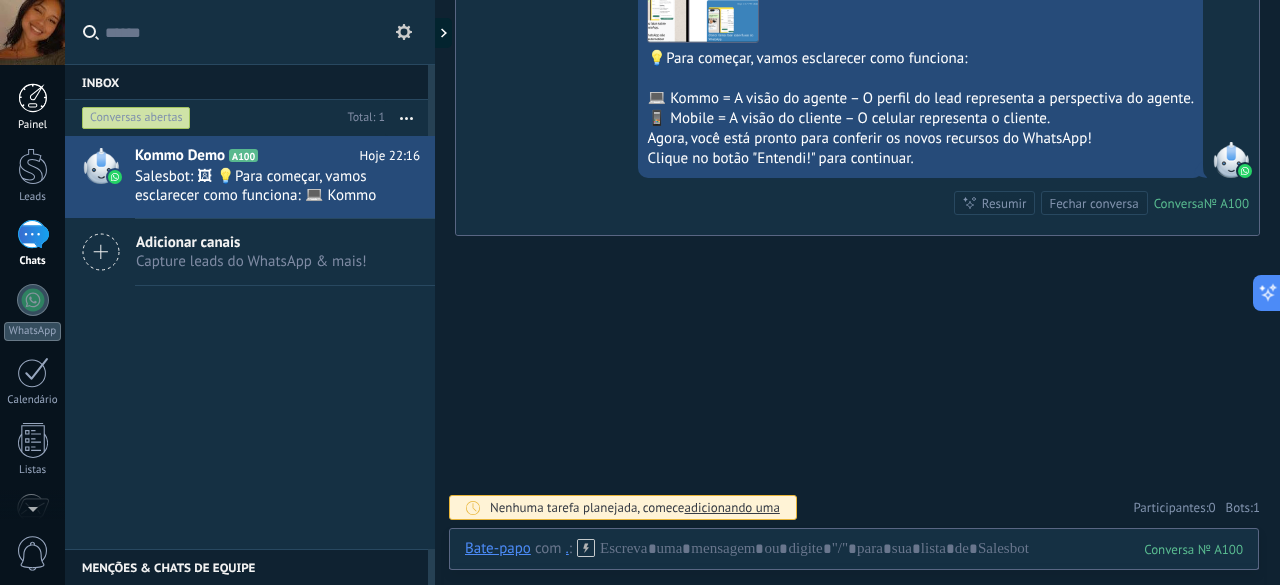 click at bounding box center (33, 98) 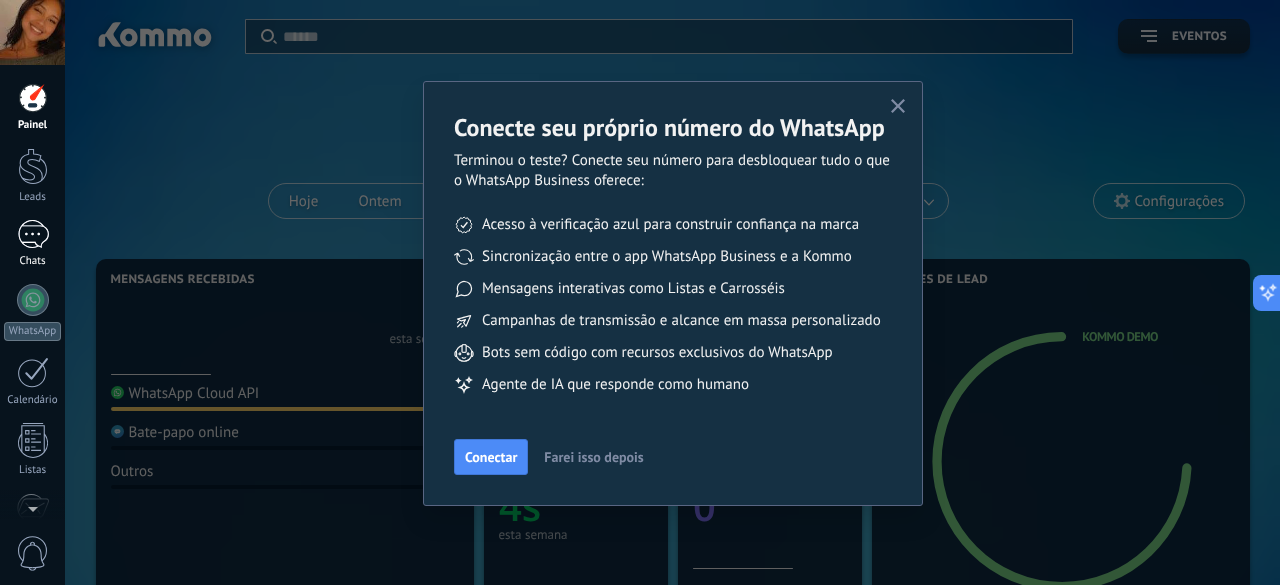 click on "1
Chats" at bounding box center (32, 244) 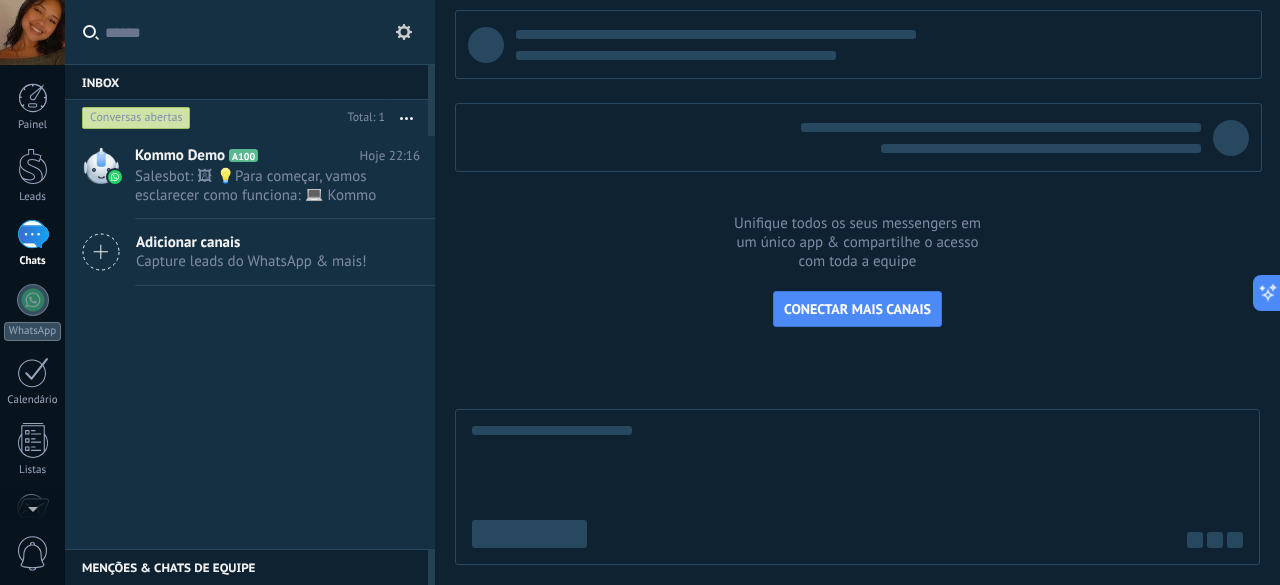 click on "Adicionar canais" at bounding box center [251, 242] 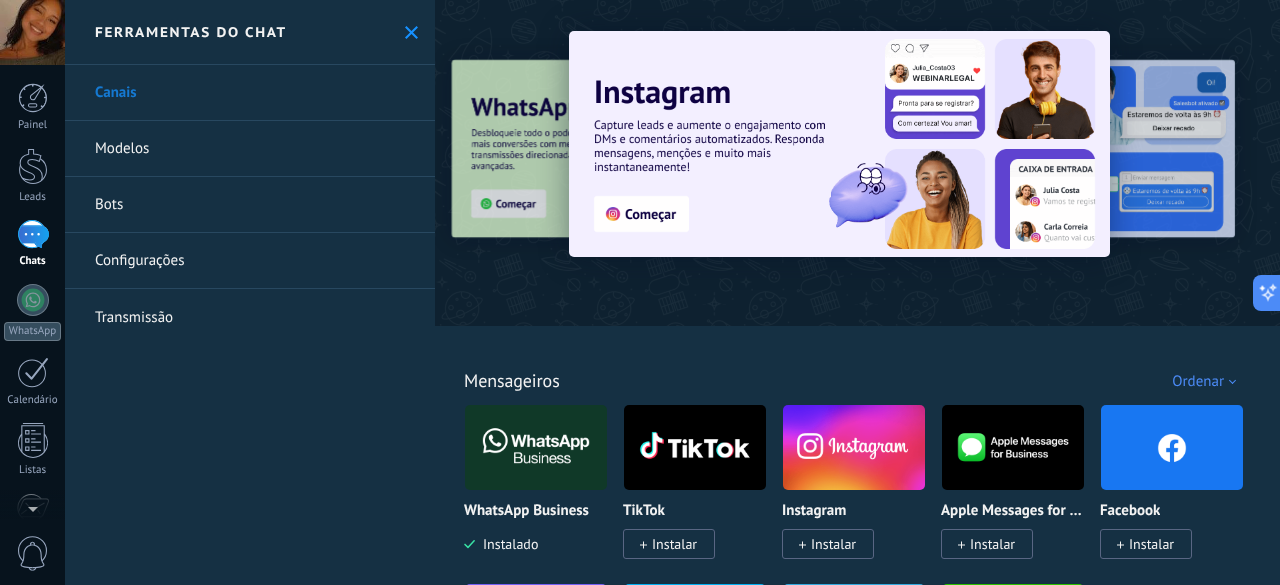 click on "Instalar" at bounding box center (833, 544) 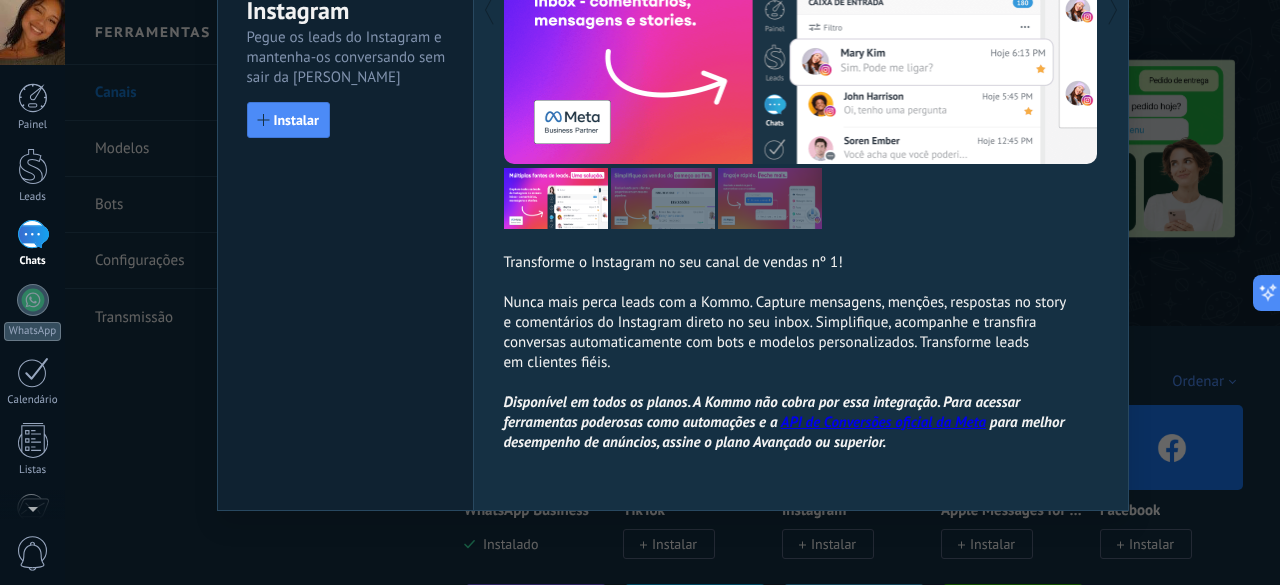 scroll, scrollTop: 242, scrollLeft: 0, axis: vertical 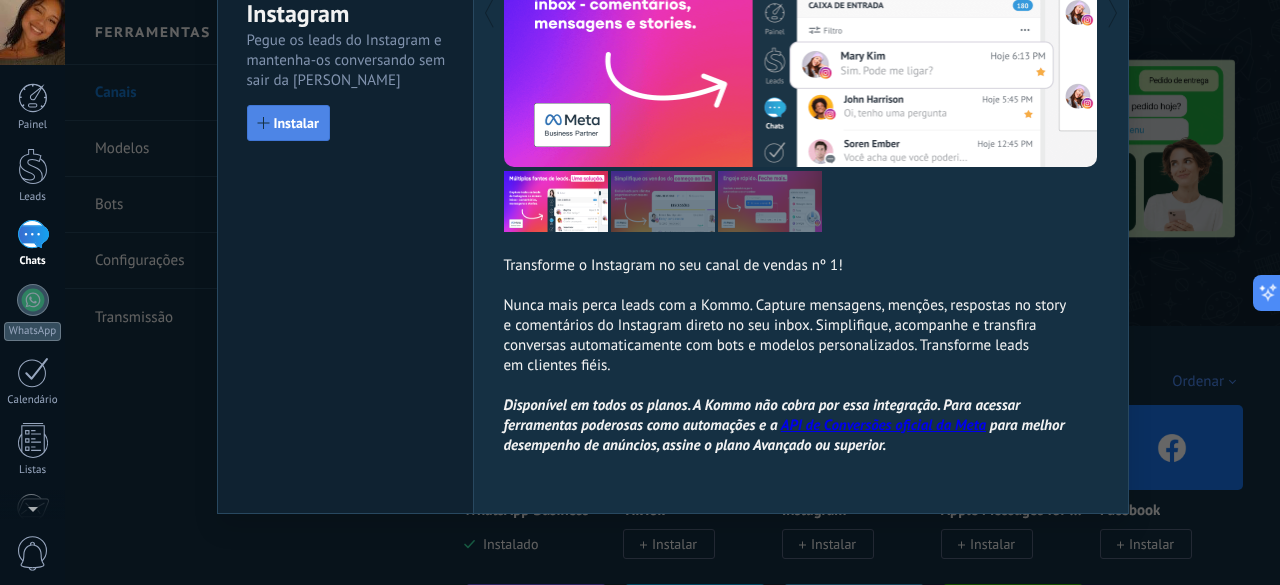 click on "Instalar" at bounding box center [296, 123] 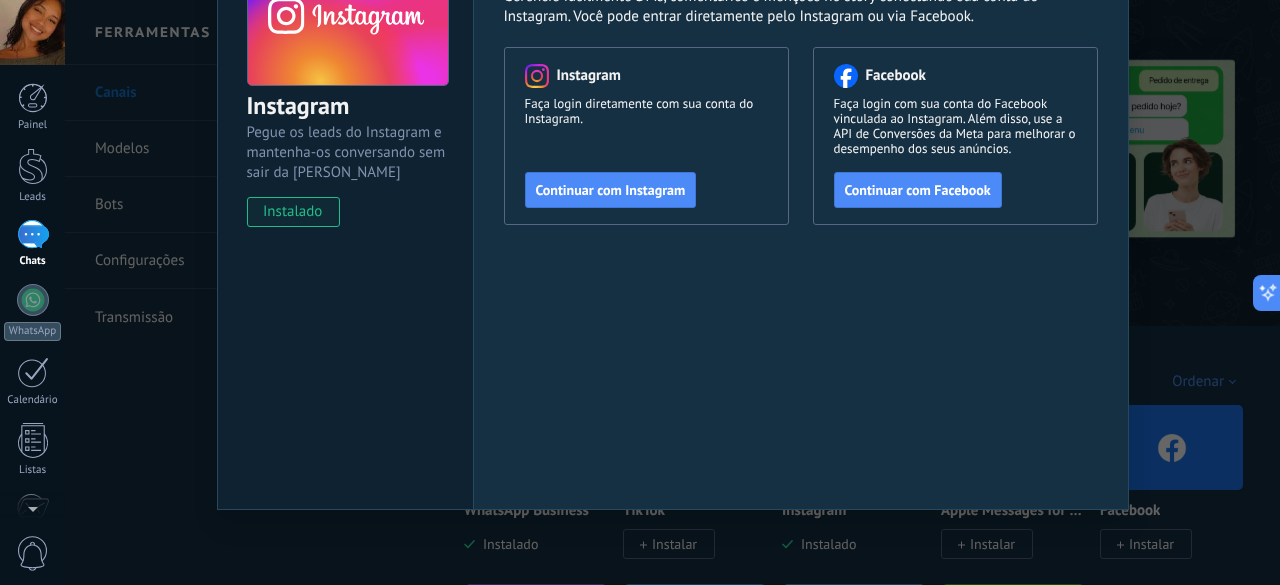 scroll, scrollTop: 150, scrollLeft: 0, axis: vertical 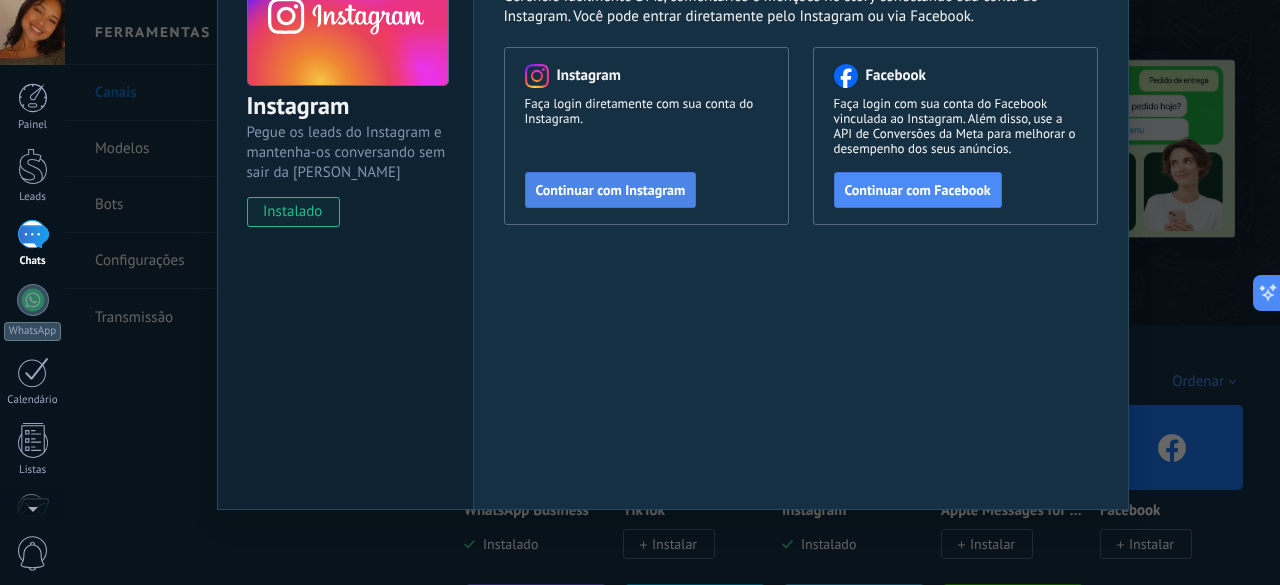 click on "Continuar com Instagram" at bounding box center (611, 190) 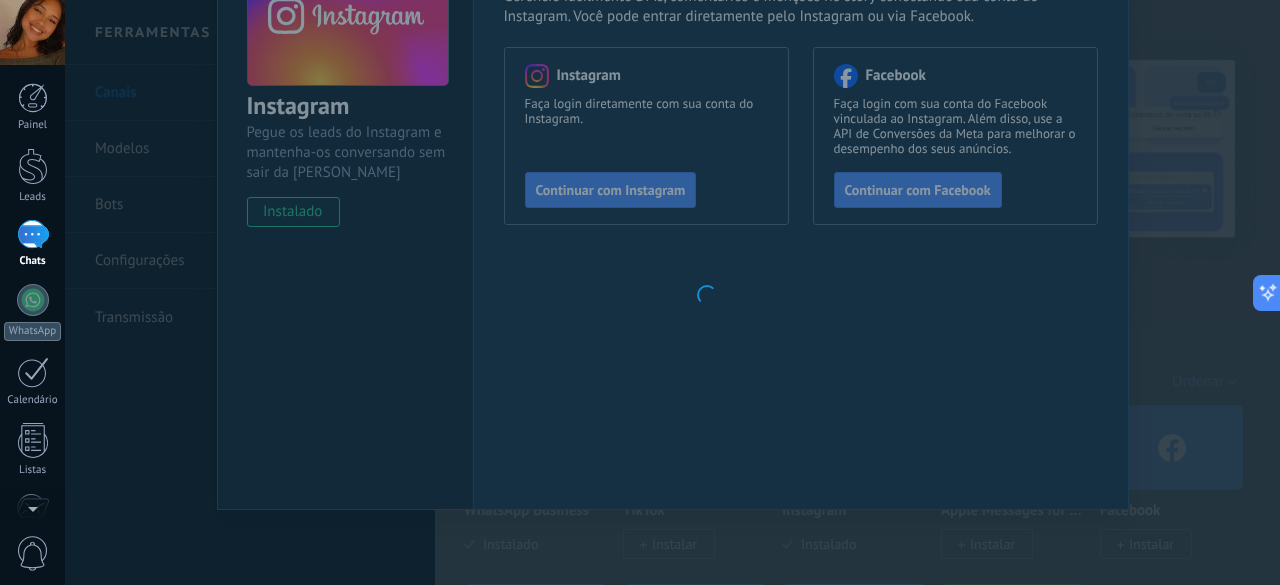 click on ".abccls-1,.abccls-2{fill-rule:evenodd}.abccls-2{fill:#fff} .abfcls-1{fill:none}.abfcls-2{fill:#fff} .abncls-1{isolation:isolate}.abncls-2{opacity:.06}.abncls-2,.abncls-3,.abncls-6{mix-blend-mode:multiply}.abncls-3{opacity:.15}.abncls-4,.abncls-8{fill:#fff}.abncls-5{fill:url(#abnlinear-gradient)}.abncls-6{opacity:.04}.abncls-7{fill:url(#abnlinear-gradient-2)}.abncls-8{fill-rule:evenodd} .abqst0{fill:#ffa200} .abwcls-1{fill:#252525} .cls-1{isolation:isolate} .acicls-1{fill:none} .aclcls-1{fill:#232323} .acnst0{display:none} .addcls-1,.addcls-2{fill:none;stroke-miterlimit:10}.addcls-1{stroke:#dfe0e5}.addcls-2{stroke:#a1a7ab} .adecls-1,.adecls-2{fill:none;stroke-miterlimit:10}.adecls-1{stroke:#dfe0e5}.adecls-2{stroke:#a1a7ab} .adqcls-1{fill:#8591a5;fill-rule:evenodd} .aeccls-1{fill:#5c9f37} .aeecls-1{fill:#f86161} .aejcls-1{fill:#8591a5;fill-rule:evenodd} .aekcls-1{fill-rule:evenodd} .aelcls-1{fill-rule:evenodd;fill:currentColor} .aemcls-1{fill-rule:evenodd;fill:currentColor} .aencls-2{fill:#f86161;opacity:.3}" at bounding box center [640, 292] 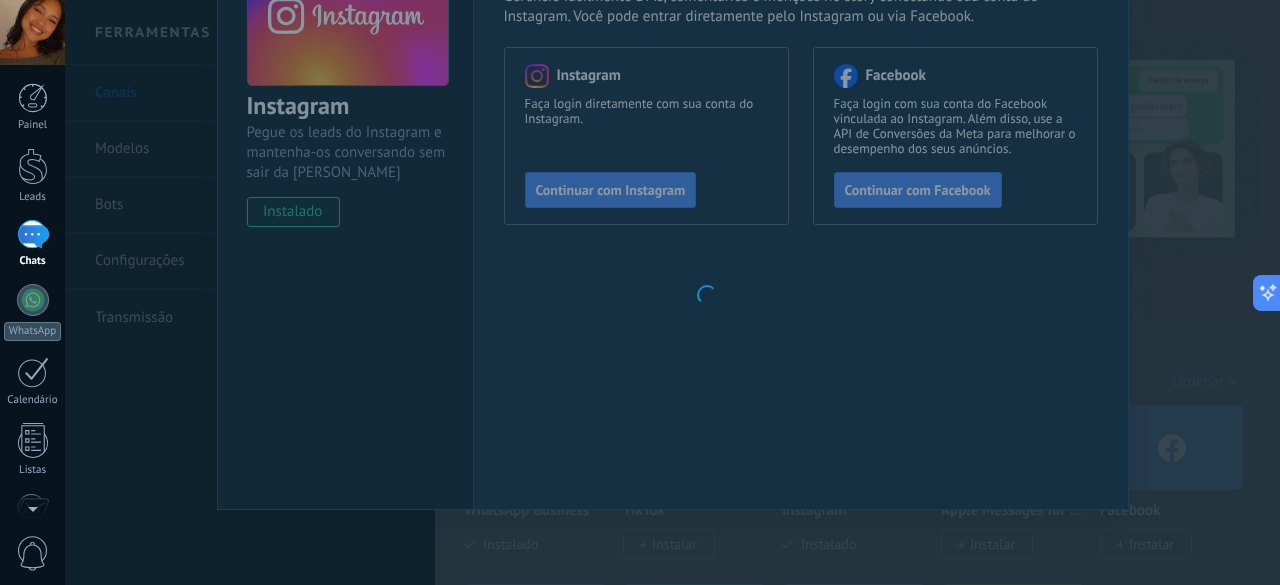 click on ".abccls-1,.abccls-2{fill-rule:evenodd}.abccls-2{fill:#fff} .abfcls-1{fill:none}.abfcls-2{fill:#fff} .abncls-1{isolation:isolate}.abncls-2{opacity:.06}.abncls-2,.abncls-3,.abncls-6{mix-blend-mode:multiply}.abncls-3{opacity:.15}.abncls-4,.abncls-8{fill:#fff}.abncls-5{fill:url(#abnlinear-gradient)}.abncls-6{opacity:.04}.abncls-7{fill:url(#abnlinear-gradient-2)}.abncls-8{fill-rule:evenodd} .abqst0{fill:#ffa200} .abwcls-1{fill:#252525} .cls-1{isolation:isolate} .acicls-1{fill:none} .aclcls-1{fill:#232323} .acnst0{display:none} .addcls-1,.addcls-2{fill:none;stroke-miterlimit:10}.addcls-1{stroke:#dfe0e5}.addcls-2{stroke:#a1a7ab} .adecls-1,.adecls-2{fill:none;stroke-miterlimit:10}.adecls-1{stroke:#dfe0e5}.adecls-2{stroke:#a1a7ab} .adqcls-1{fill:#8591a5;fill-rule:evenodd} .aeccls-1{fill:#5c9f37} .aeecls-1{fill:#f86161} .aejcls-1{fill:#8591a5;fill-rule:evenodd} .aekcls-1{fill-rule:evenodd} .aelcls-1{fill-rule:evenodd;fill:currentColor} .aemcls-1{fill-rule:evenodd;fill:currentColor} .aencls-2{fill:#f86161;opacity:.3}" at bounding box center (640, 292) 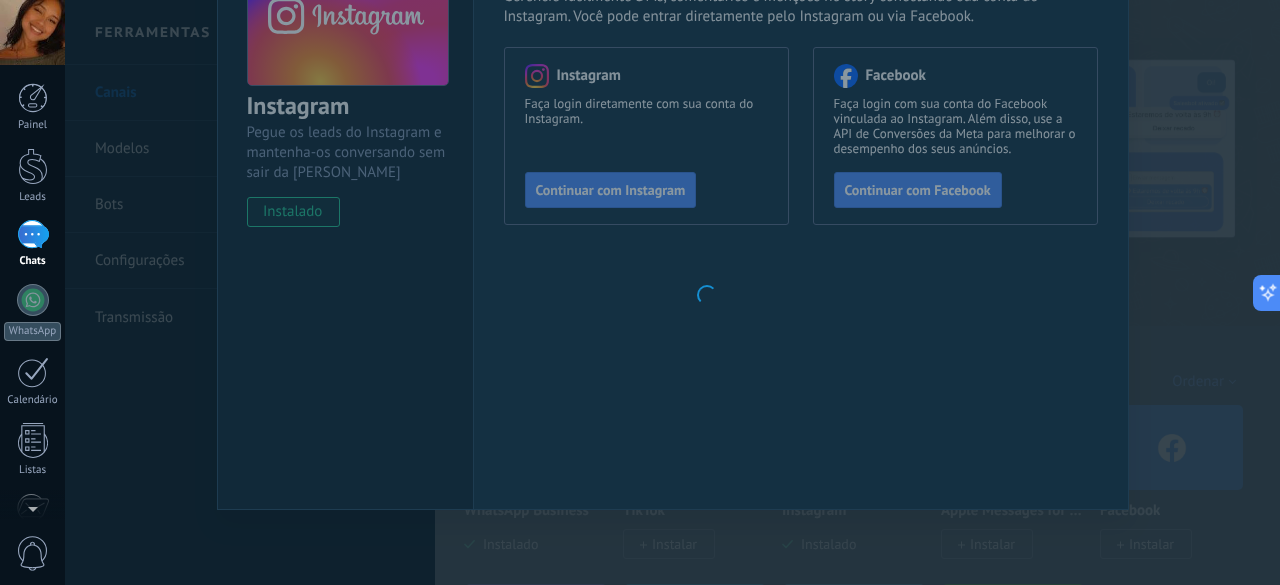 click on ".abccls-1,.abccls-2{fill-rule:evenodd}.abccls-2{fill:#fff} .abfcls-1{fill:none}.abfcls-2{fill:#fff} .abncls-1{isolation:isolate}.abncls-2{opacity:.06}.abncls-2,.abncls-3,.abncls-6{mix-blend-mode:multiply}.abncls-3{opacity:.15}.abncls-4,.abncls-8{fill:#fff}.abncls-5{fill:url(#abnlinear-gradient)}.abncls-6{opacity:.04}.abncls-7{fill:url(#abnlinear-gradient-2)}.abncls-8{fill-rule:evenodd} .abqst0{fill:#ffa200} .abwcls-1{fill:#252525} .cls-1{isolation:isolate} .acicls-1{fill:none} .aclcls-1{fill:#232323} .acnst0{display:none} .addcls-1,.addcls-2{fill:none;stroke-miterlimit:10}.addcls-1{stroke:#dfe0e5}.addcls-2{stroke:#a1a7ab} .adecls-1,.adecls-2{fill:none;stroke-miterlimit:10}.adecls-1{stroke:#dfe0e5}.adecls-2{stroke:#a1a7ab} .adqcls-1{fill:#8591a5;fill-rule:evenodd} .aeccls-1{fill:#5c9f37} .aeecls-1{fill:#f86161} .aejcls-1{fill:#8591a5;fill-rule:evenodd} .aekcls-1{fill-rule:evenodd} .aelcls-1{fill-rule:evenodd;fill:currentColor} .aemcls-1{fill-rule:evenodd;fill:currentColor} .aencls-2{fill:#f86161;opacity:.3}" at bounding box center [640, 292] 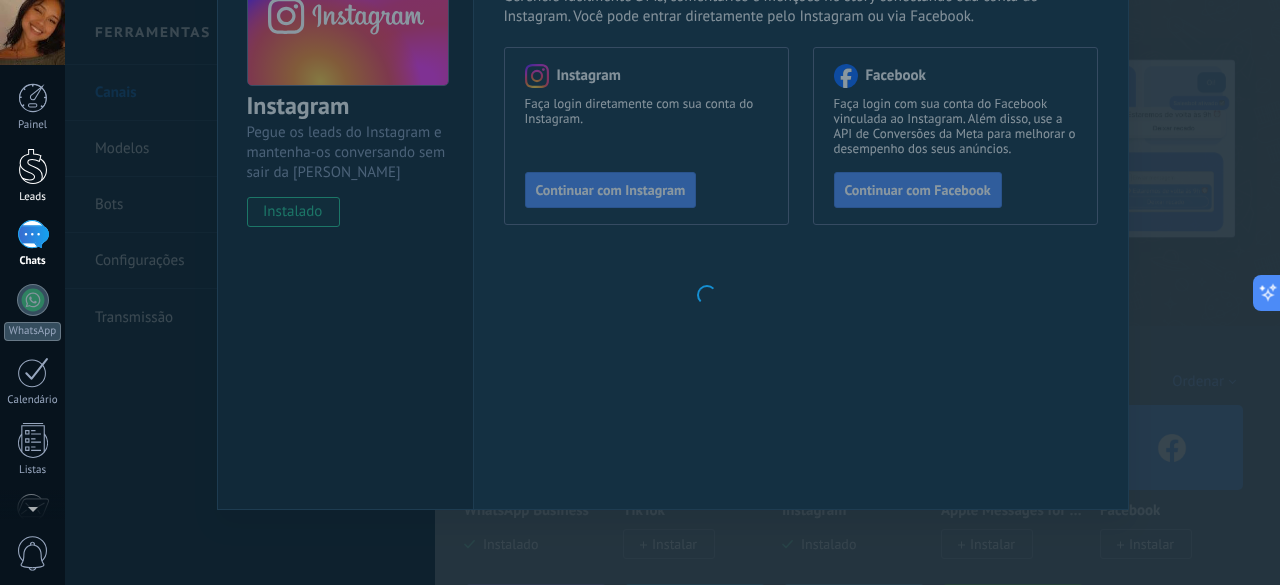 click on "Leads" at bounding box center (33, 197) 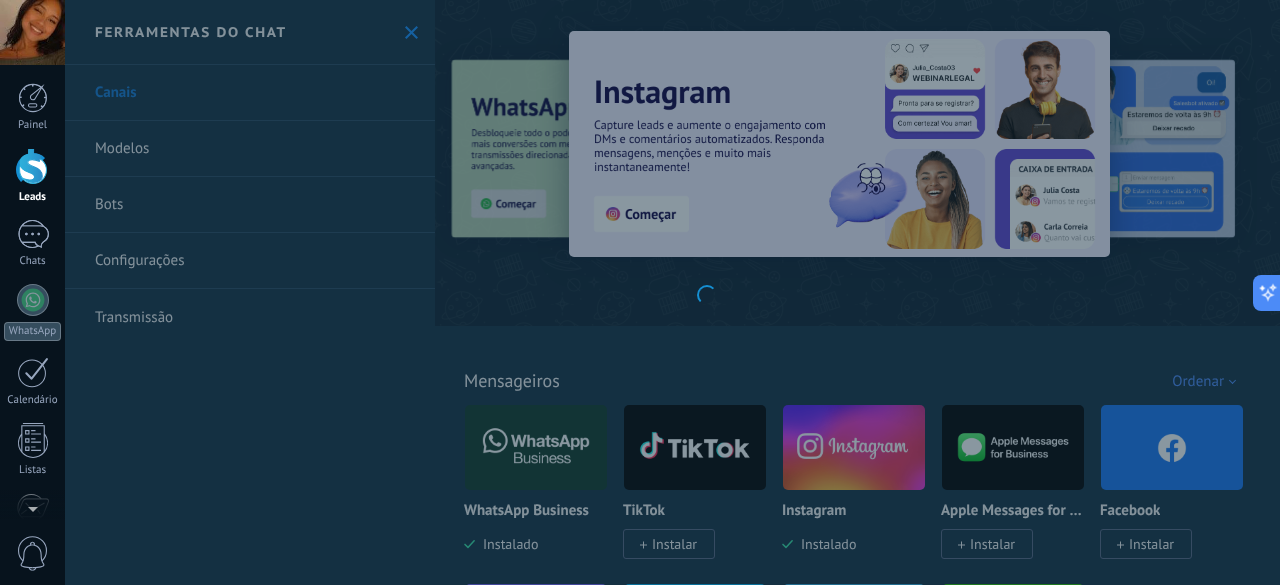 scroll, scrollTop: 0, scrollLeft: 0, axis: both 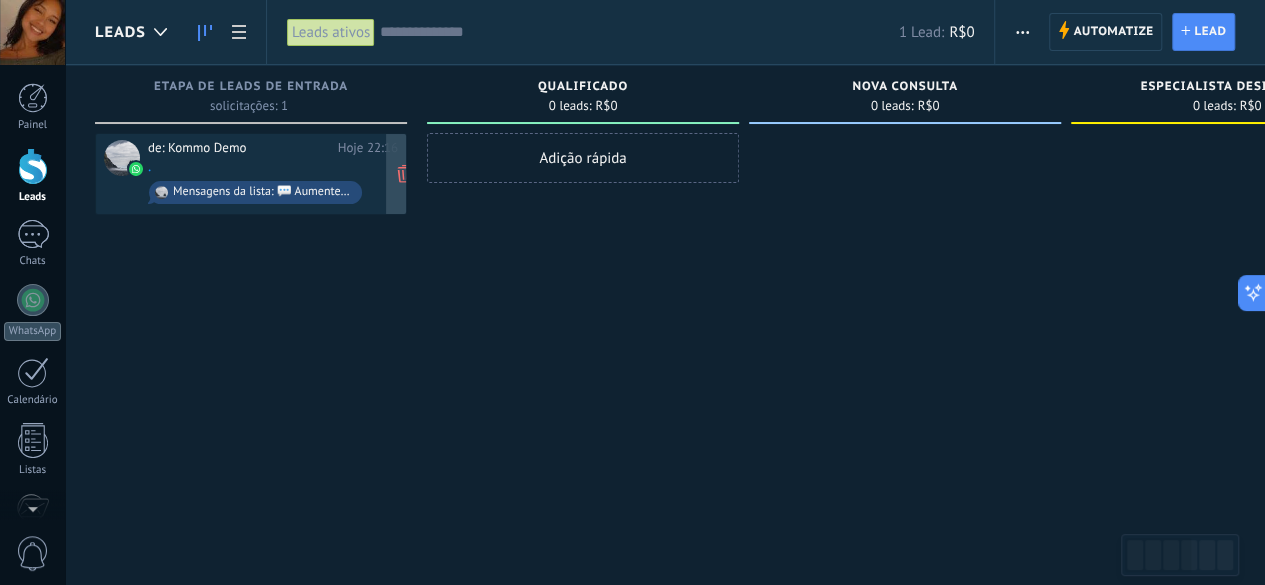 click on "de: Kommo Demo Hoje 22:16 . Mensagens da lista:
💬 Aumente o engajamento com mensagens de lista 📋" at bounding box center [273, 174] 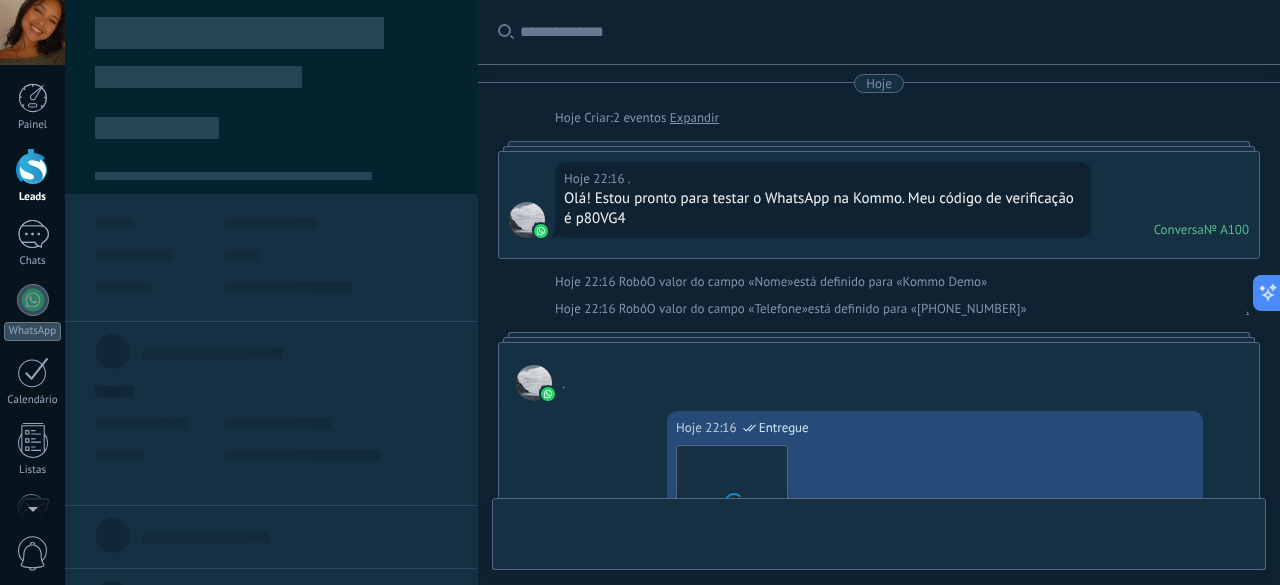 scroll, scrollTop: 1332, scrollLeft: 0, axis: vertical 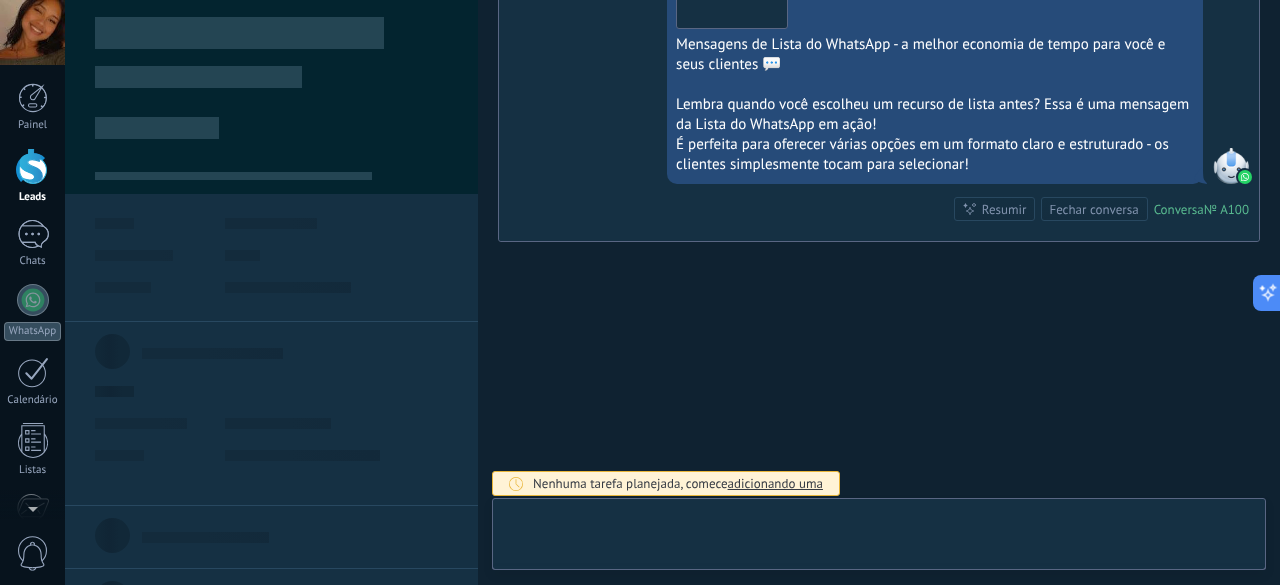 type on "**********" 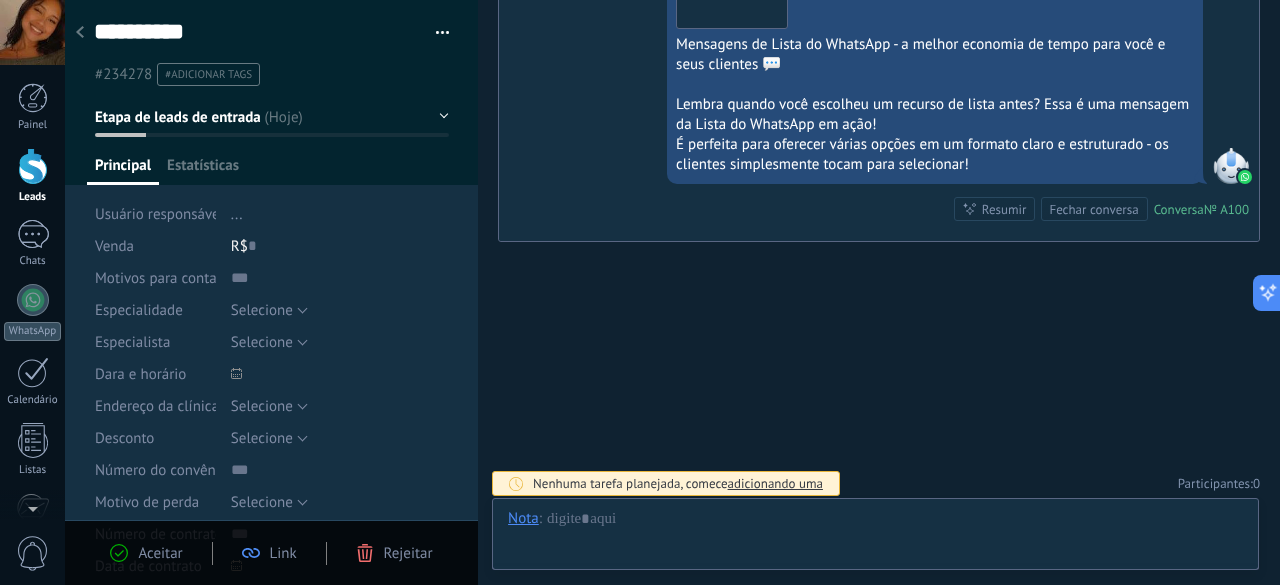 scroll, scrollTop: 30, scrollLeft: 0, axis: vertical 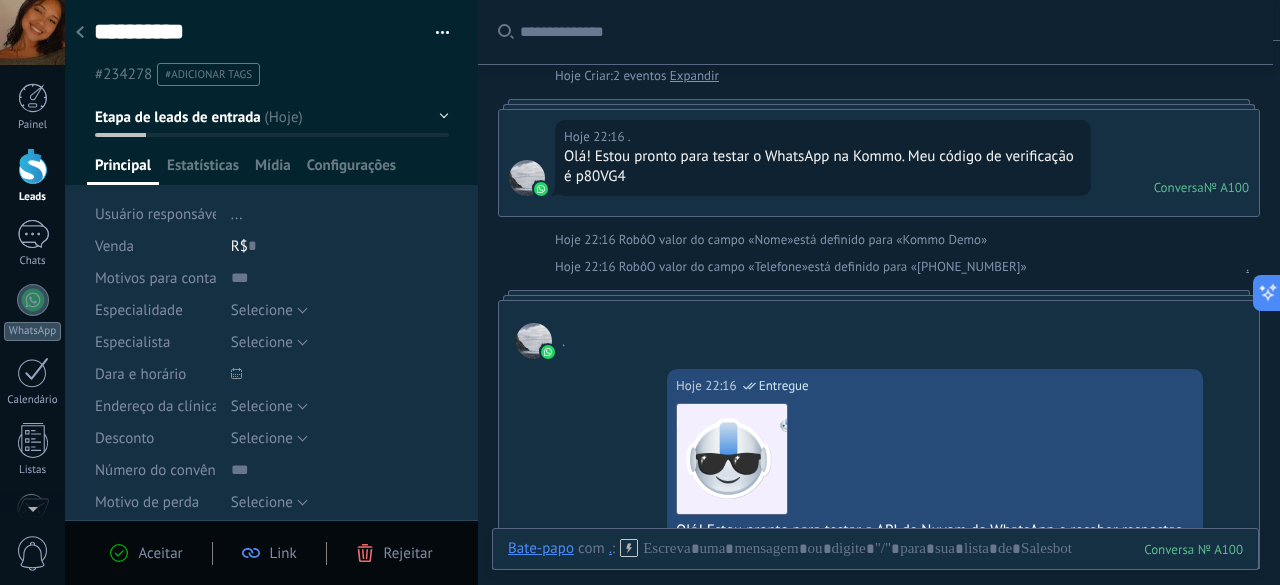 click at bounding box center (534, 341) 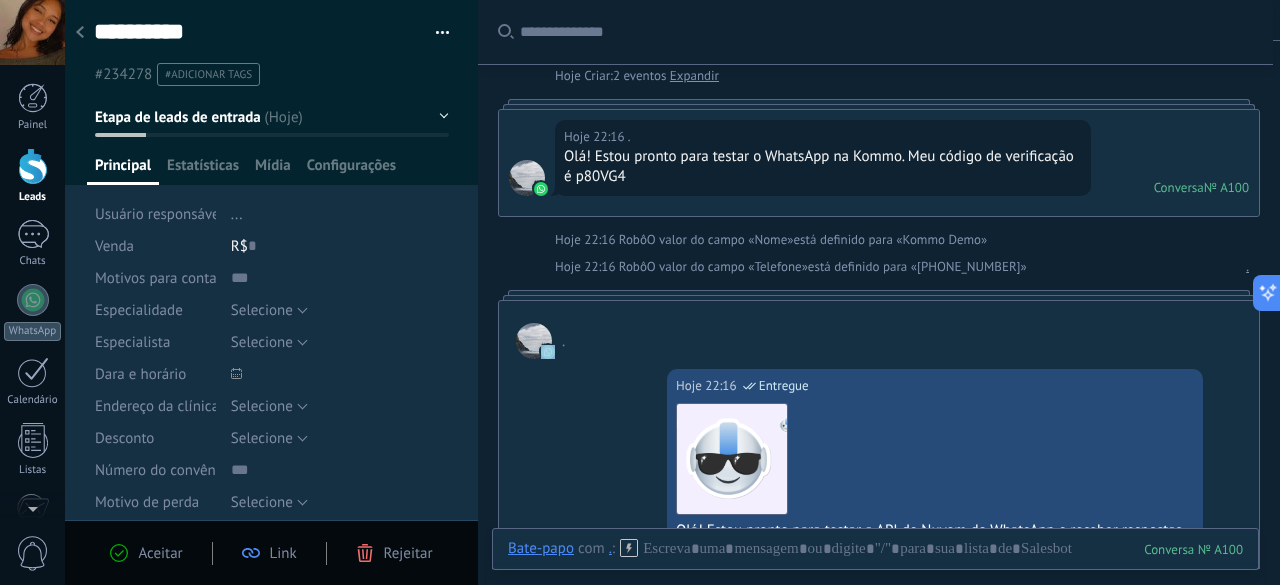 click at bounding box center [534, 341] 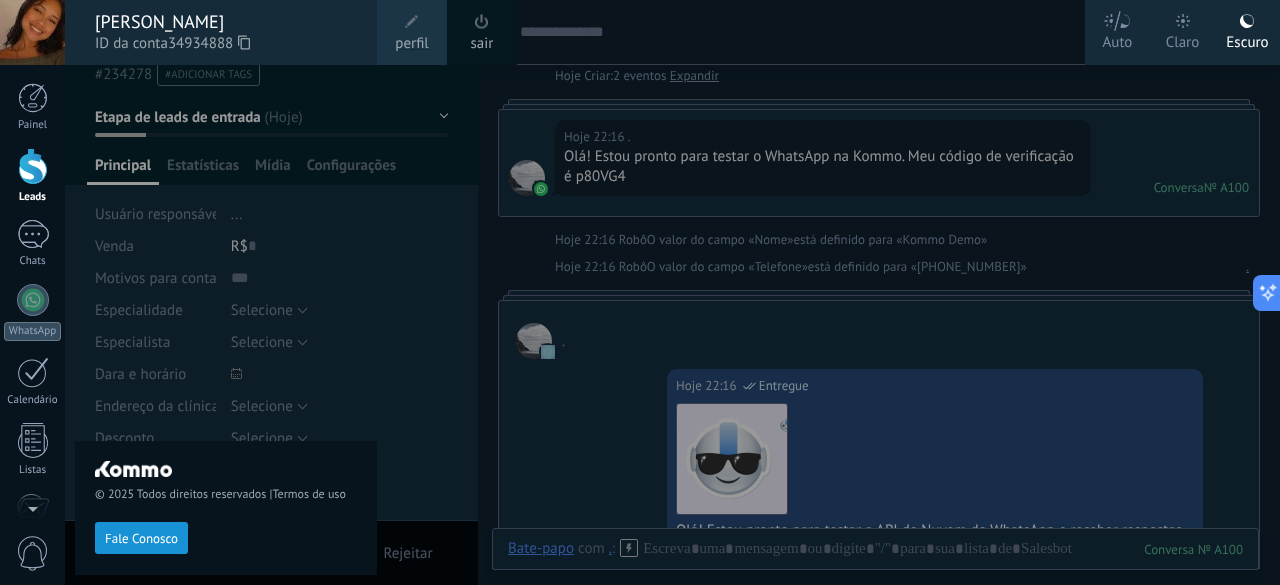 click on "perfil" at bounding box center [412, 32] 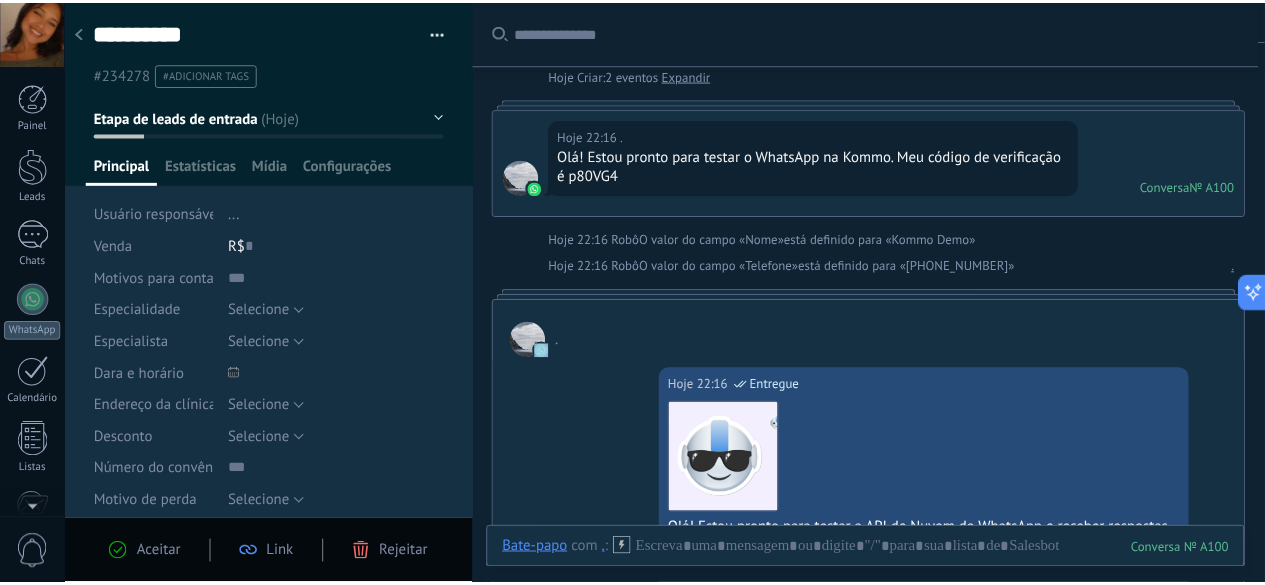 scroll, scrollTop: 245, scrollLeft: 0, axis: vertical 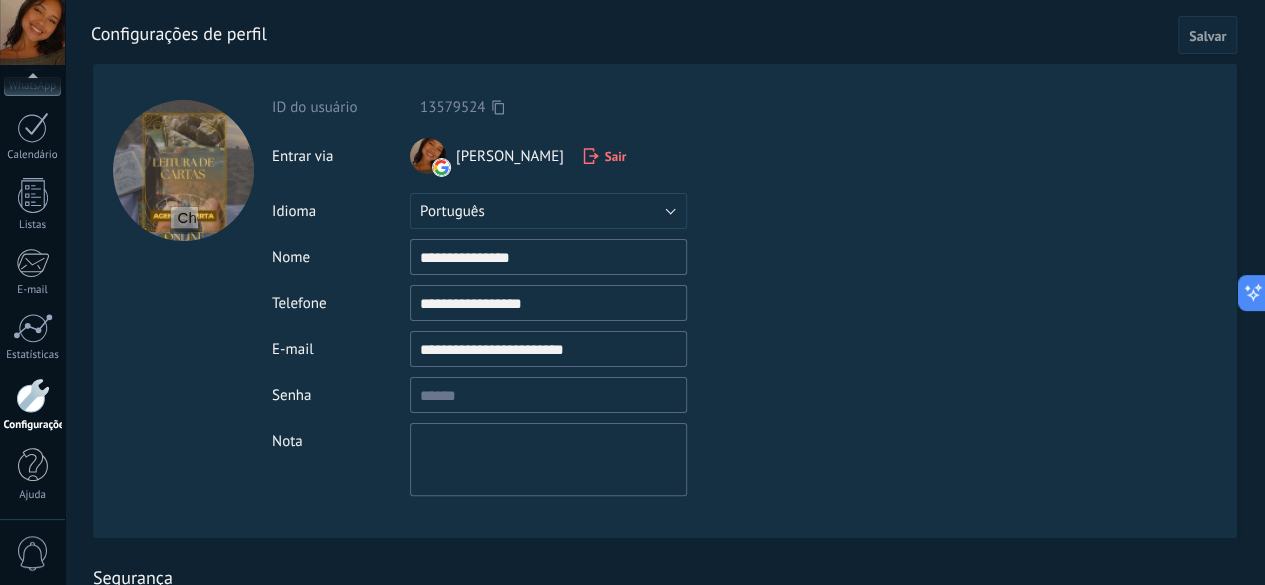 click at bounding box center [184, 220] 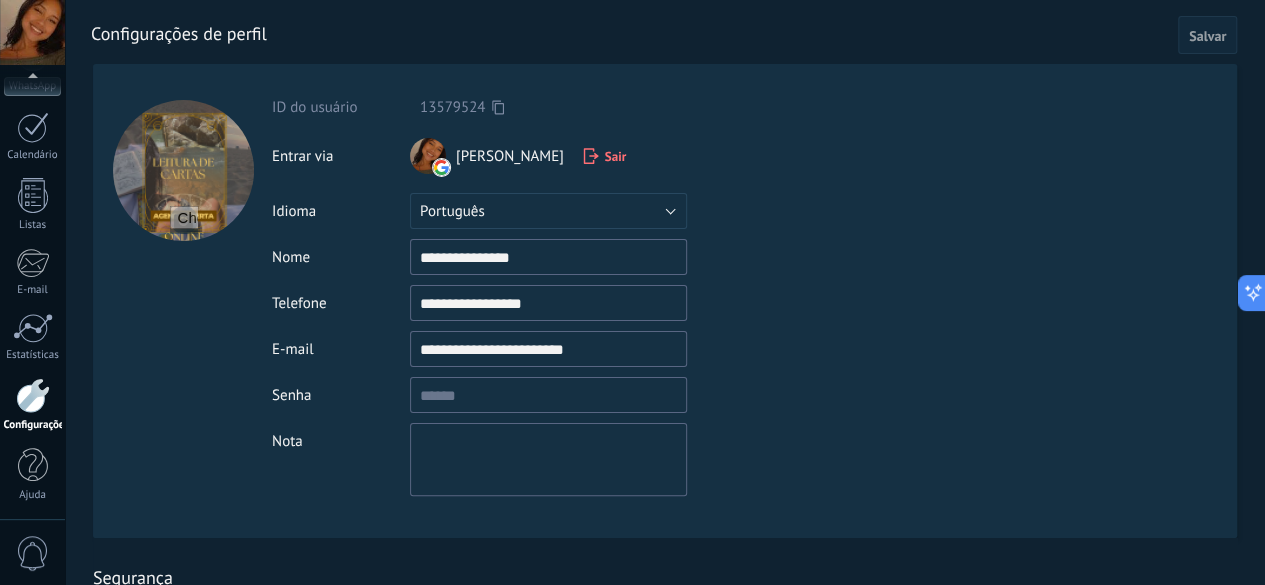 type on "**********" 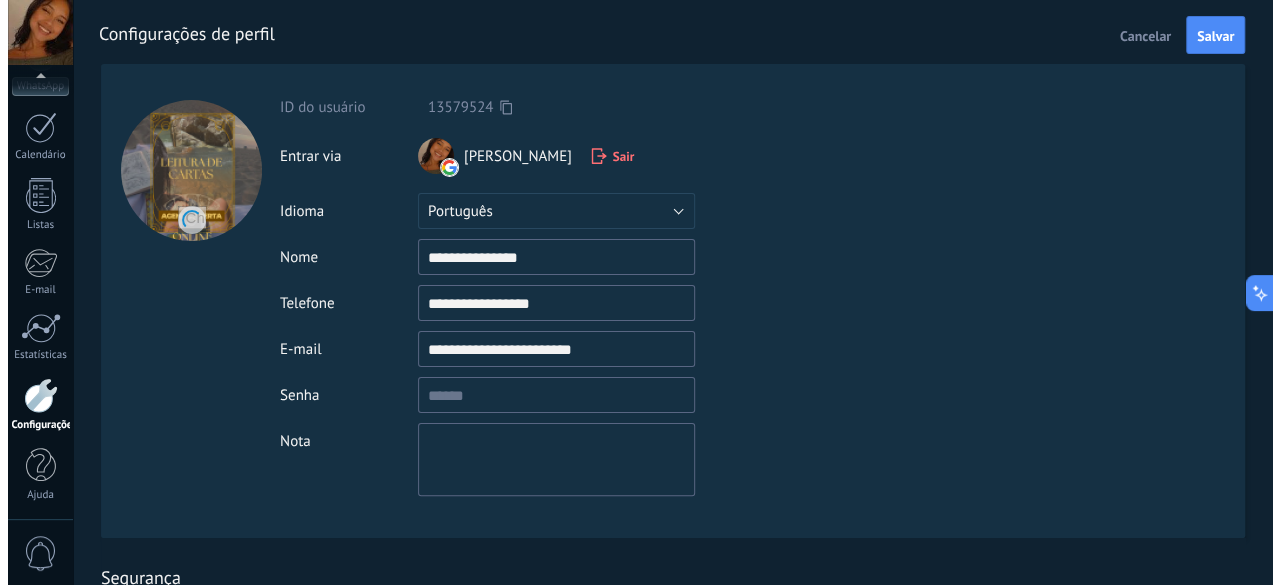scroll, scrollTop: 0, scrollLeft: 0, axis: both 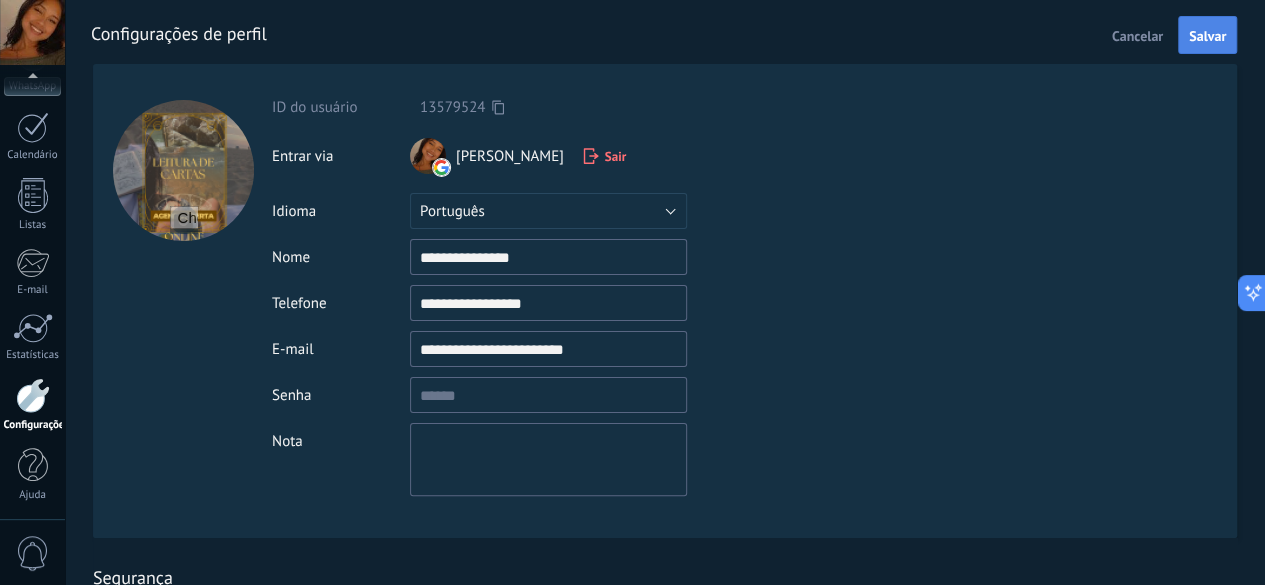 click on "Salvar" at bounding box center (1207, 36) 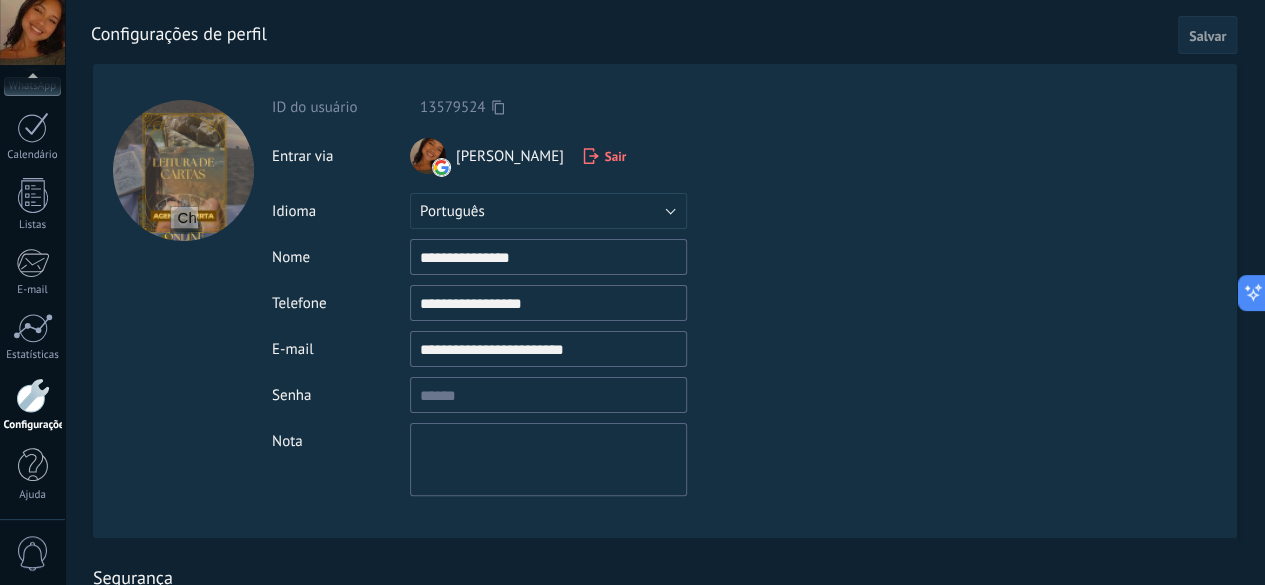 click on "Salvar" at bounding box center (1207, 36) 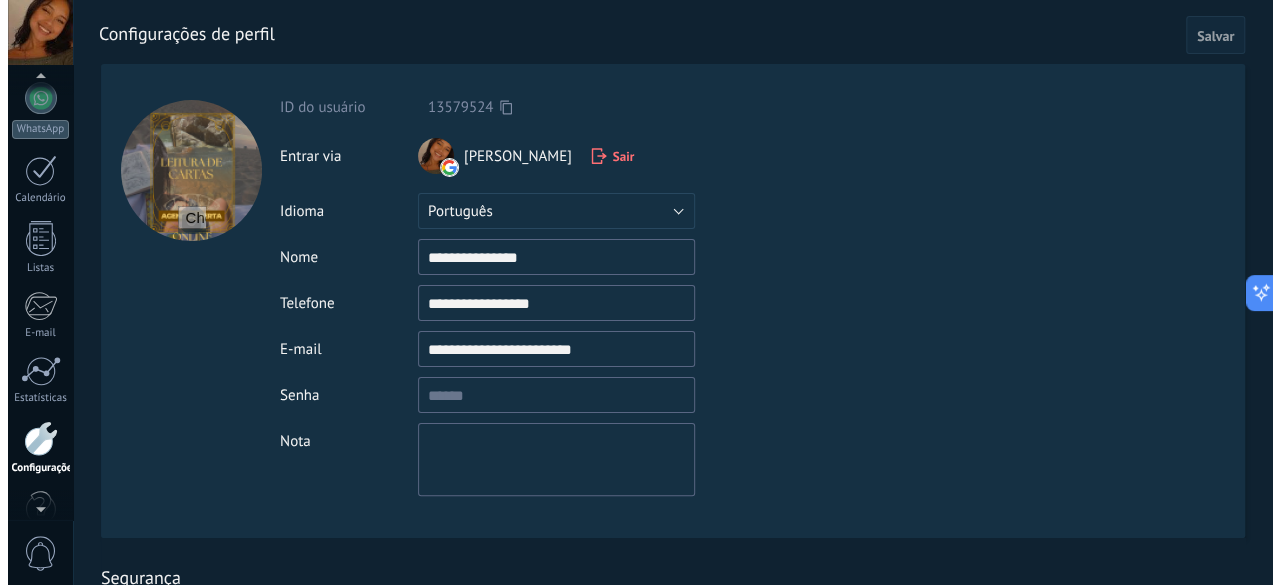 scroll, scrollTop: 168, scrollLeft: 0, axis: vertical 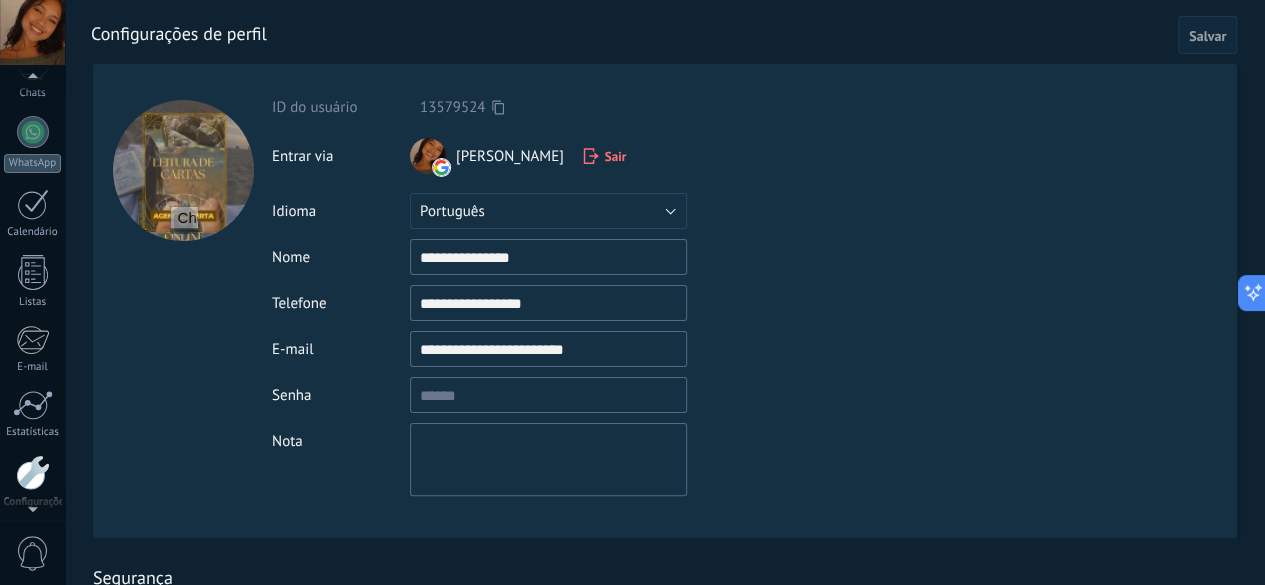 click at bounding box center [32, 32] 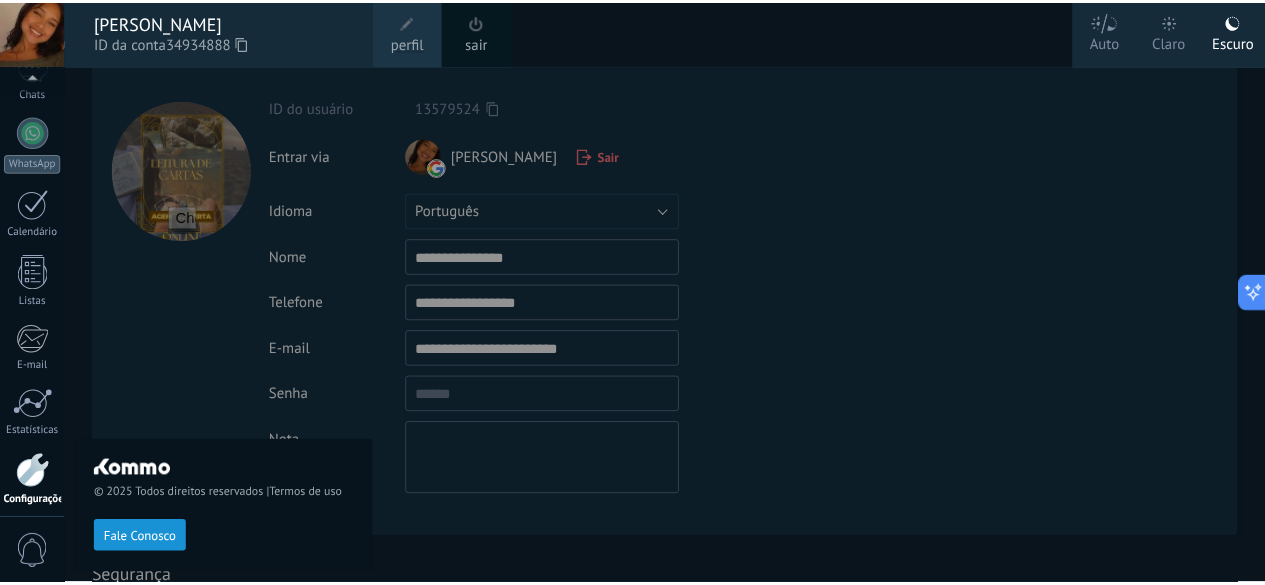 scroll, scrollTop: 245, scrollLeft: 0, axis: vertical 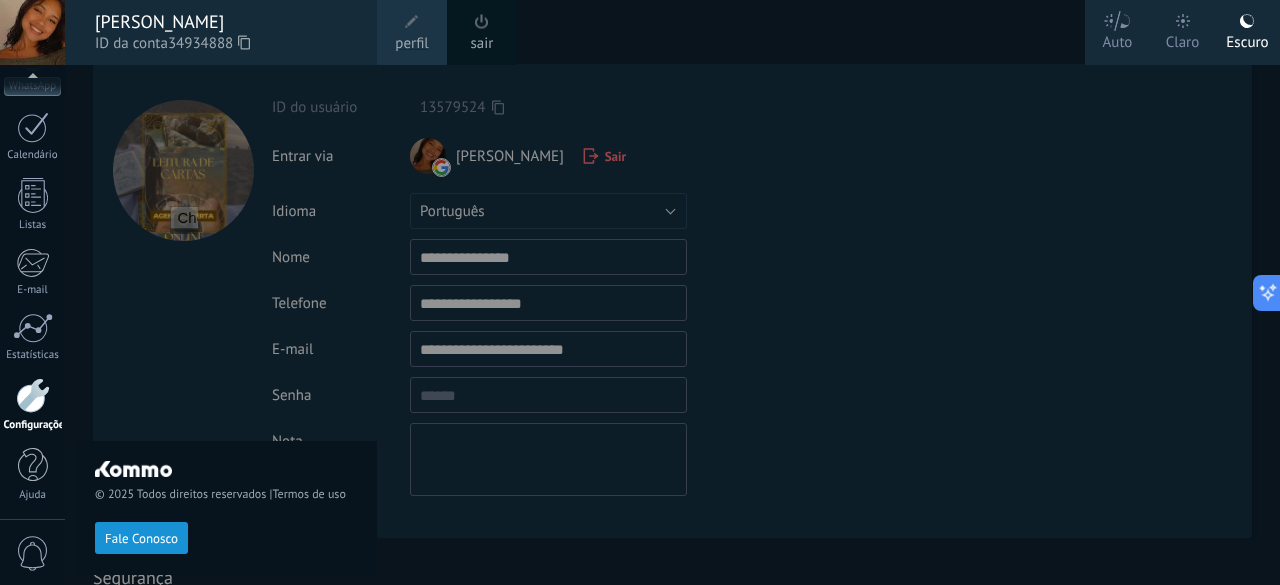 click at bounding box center [705, 292] 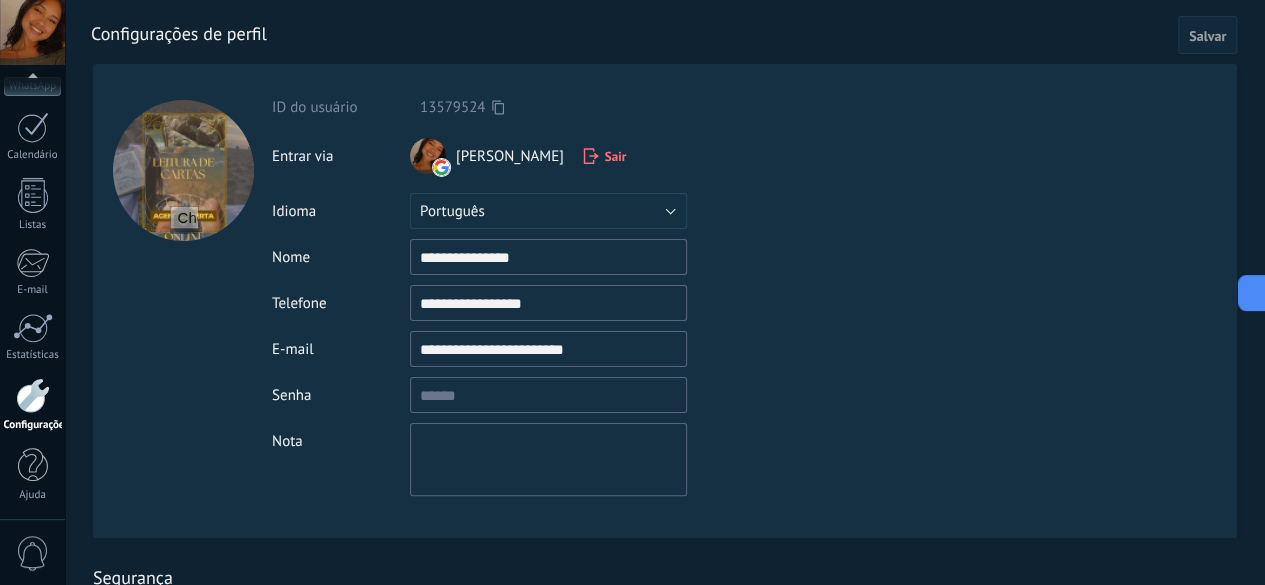 click on "**********" at bounding box center [588, 297] 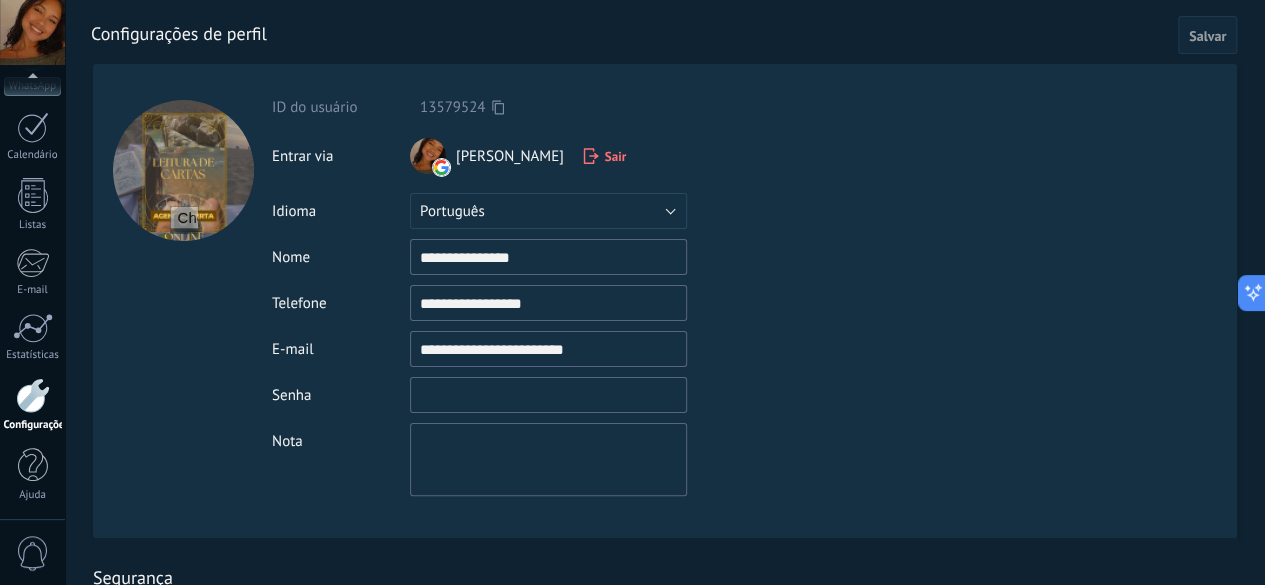 click at bounding box center [548, 395] 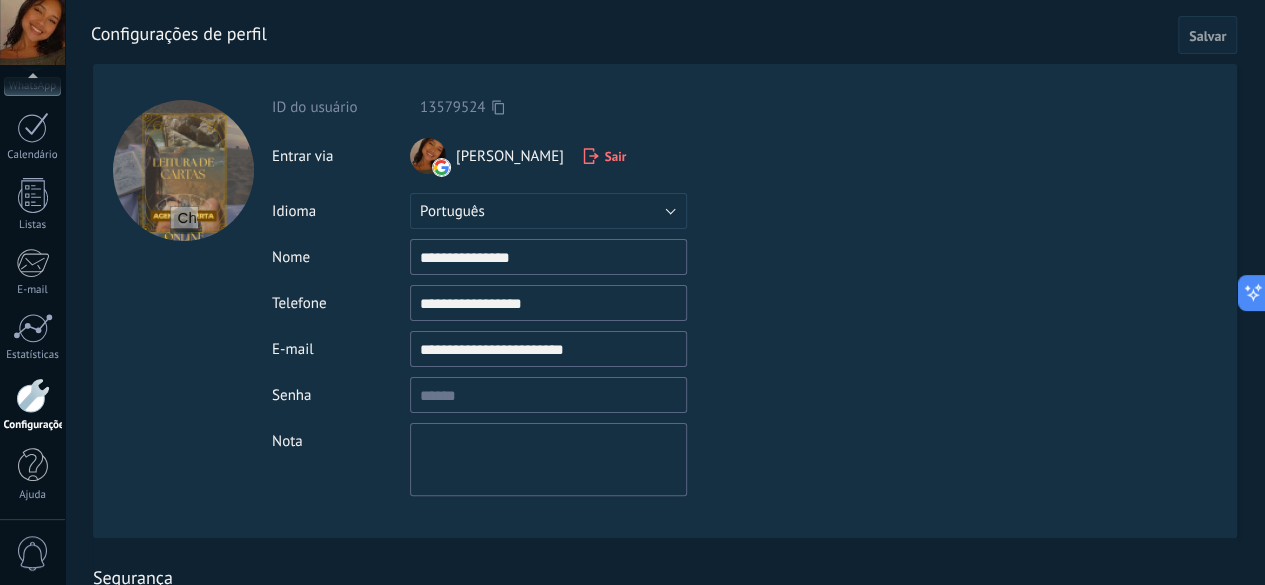 click at bounding box center (548, 459) 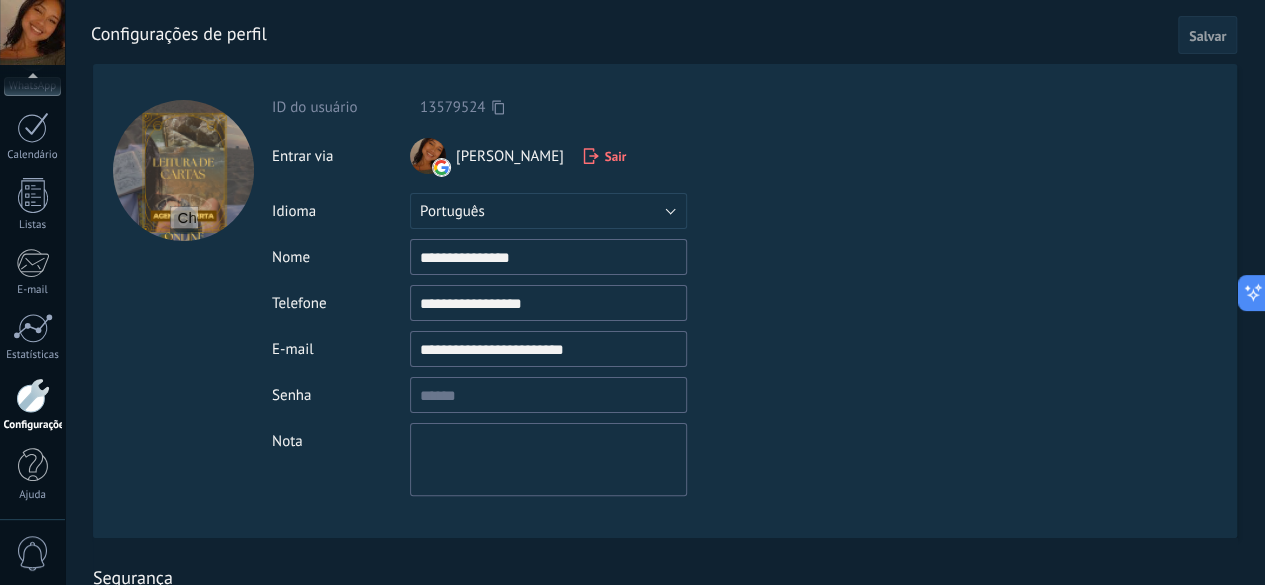 click on "Salvar" at bounding box center (1207, 35) 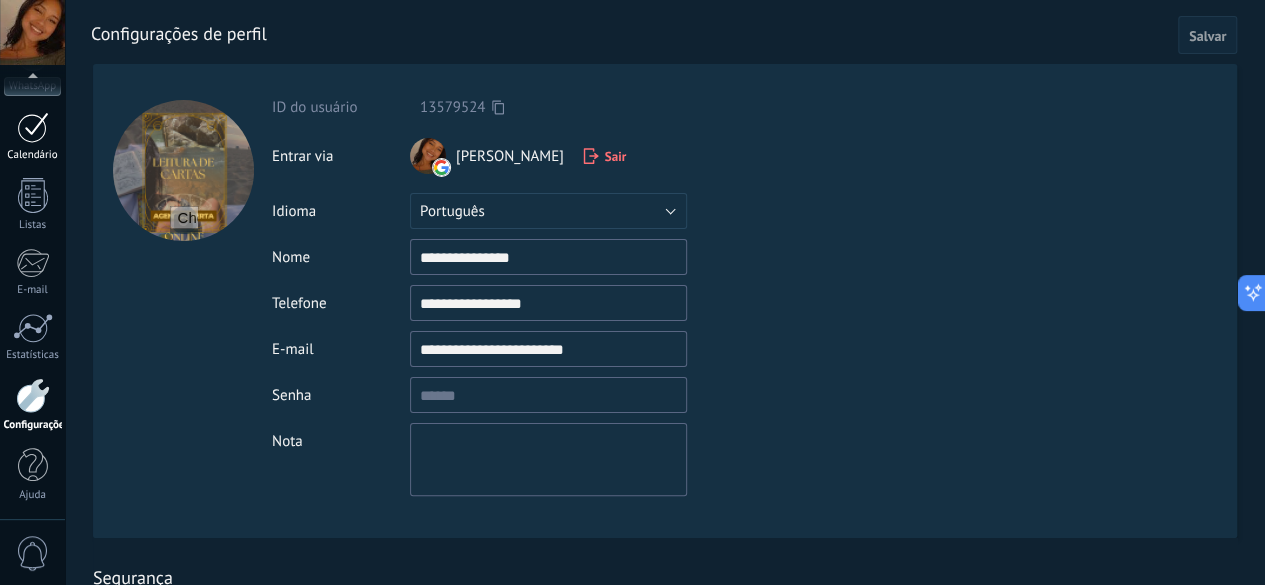 drag, startPoint x: 1279, startPoint y: 135, endPoint x: 38, endPoint y: 159, distance: 1241.232 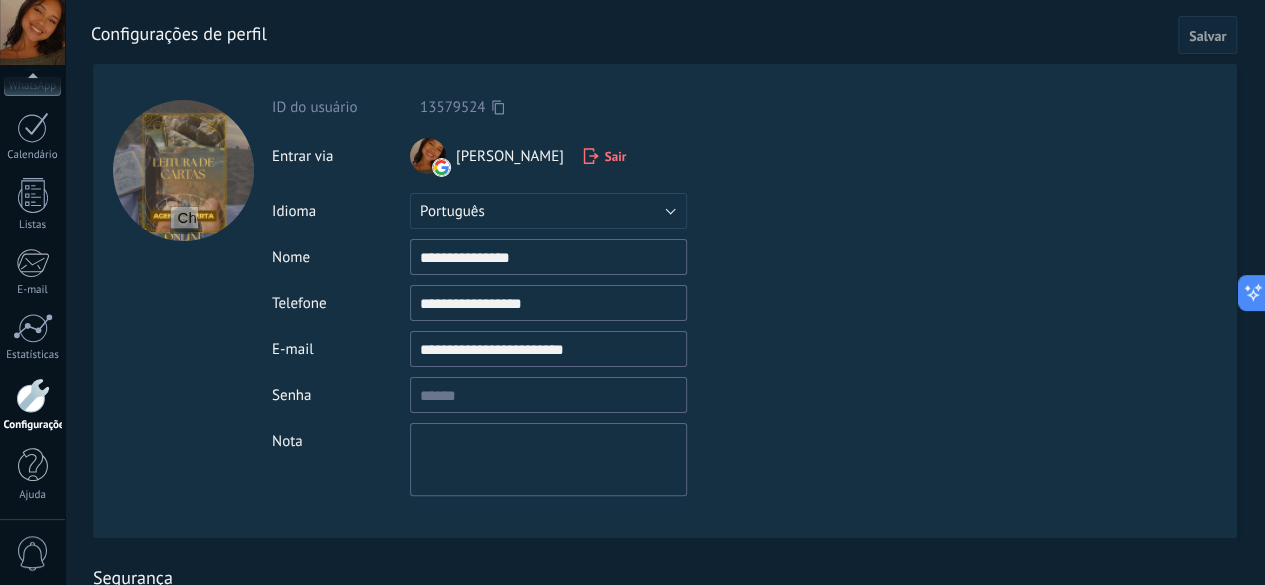 drag, startPoint x: 38, startPoint y: 159, endPoint x: 136, endPoint y: 160, distance: 98.005104 